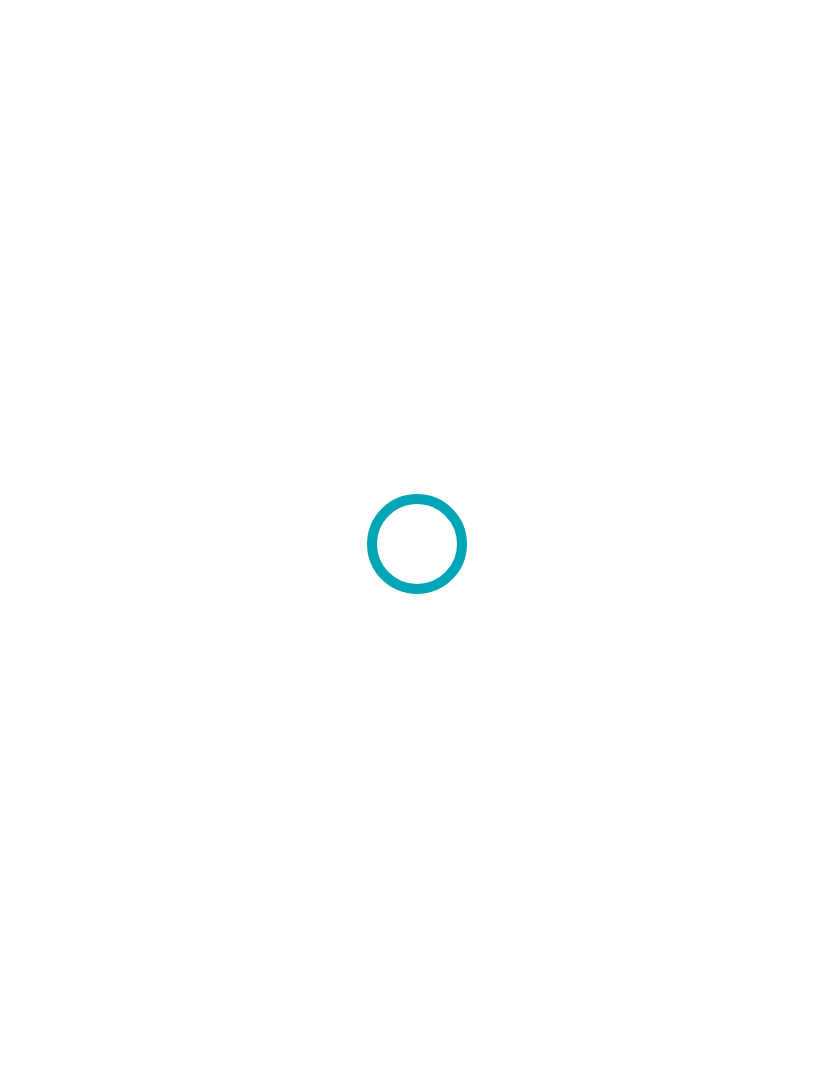 scroll, scrollTop: 0, scrollLeft: 0, axis: both 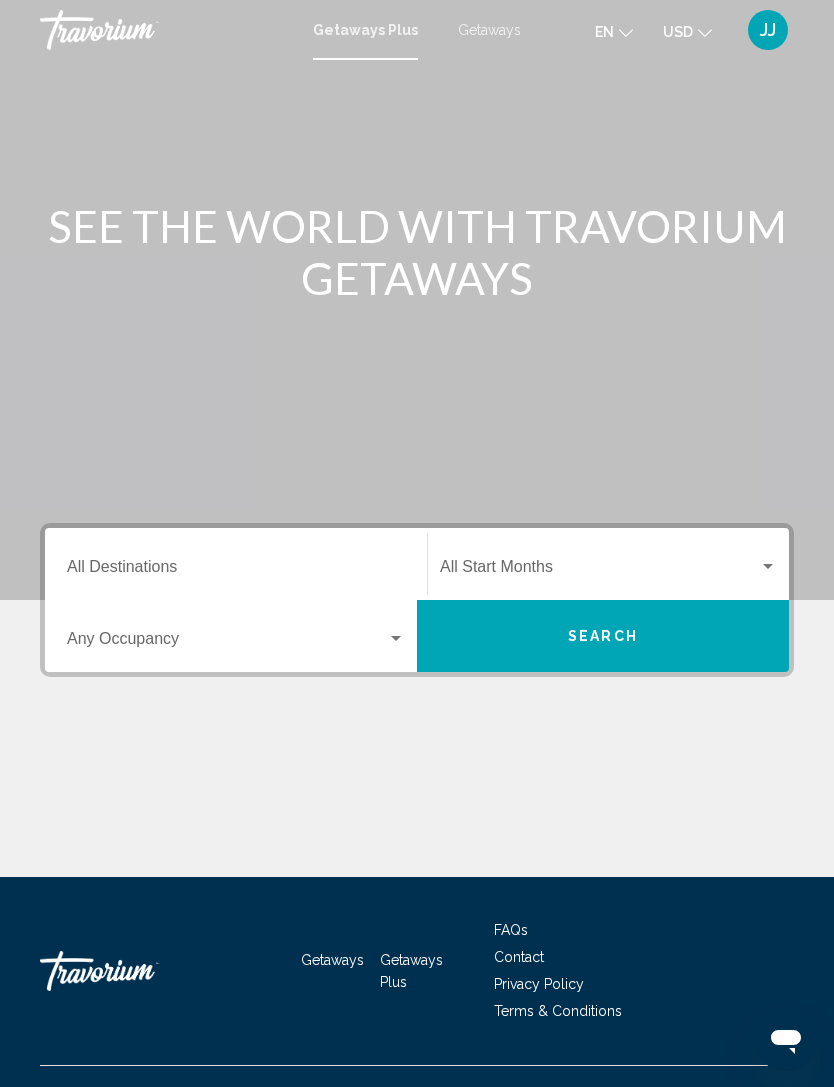 click on "Getaways" at bounding box center (489, 30) 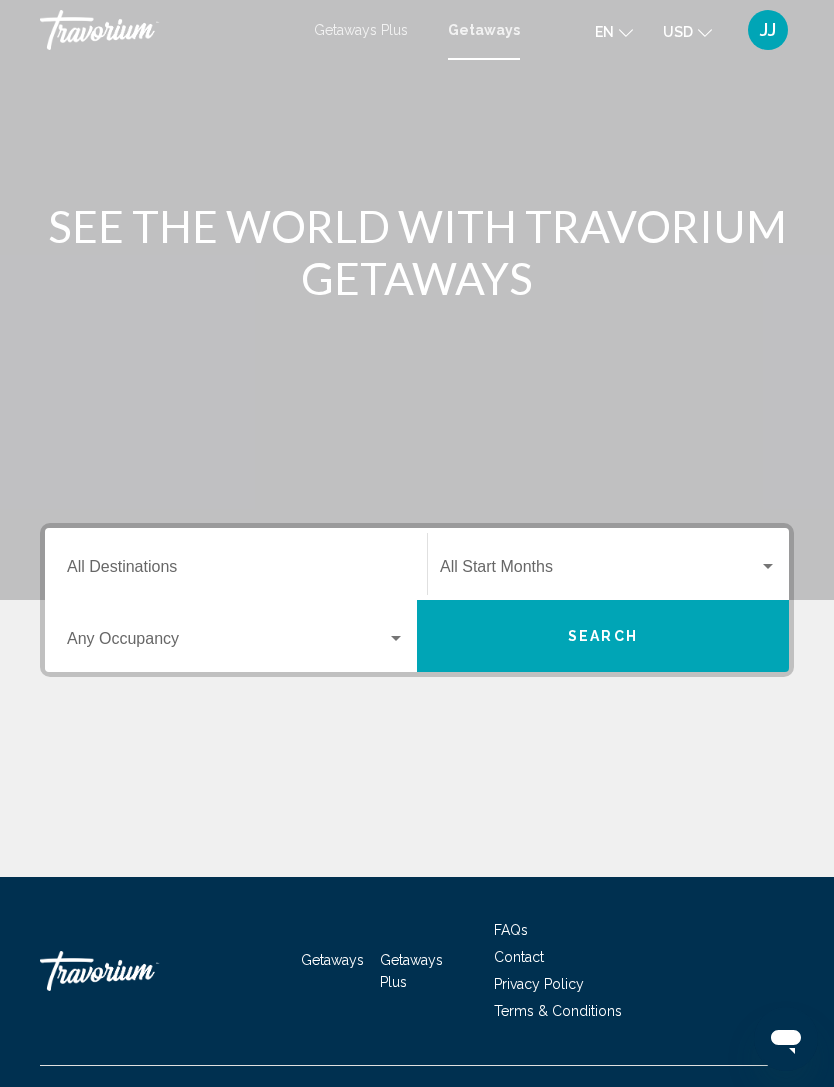 click on "Destination All Destinations" at bounding box center [236, 564] 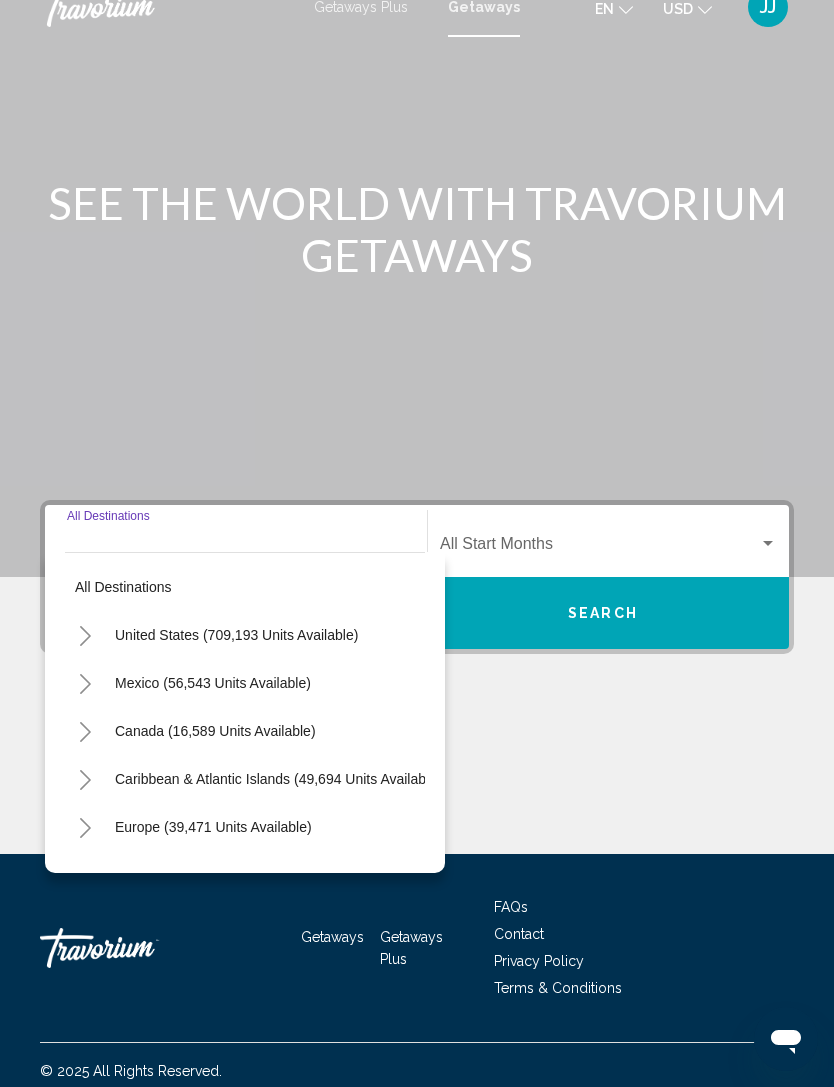scroll, scrollTop: 64, scrollLeft: 0, axis: vertical 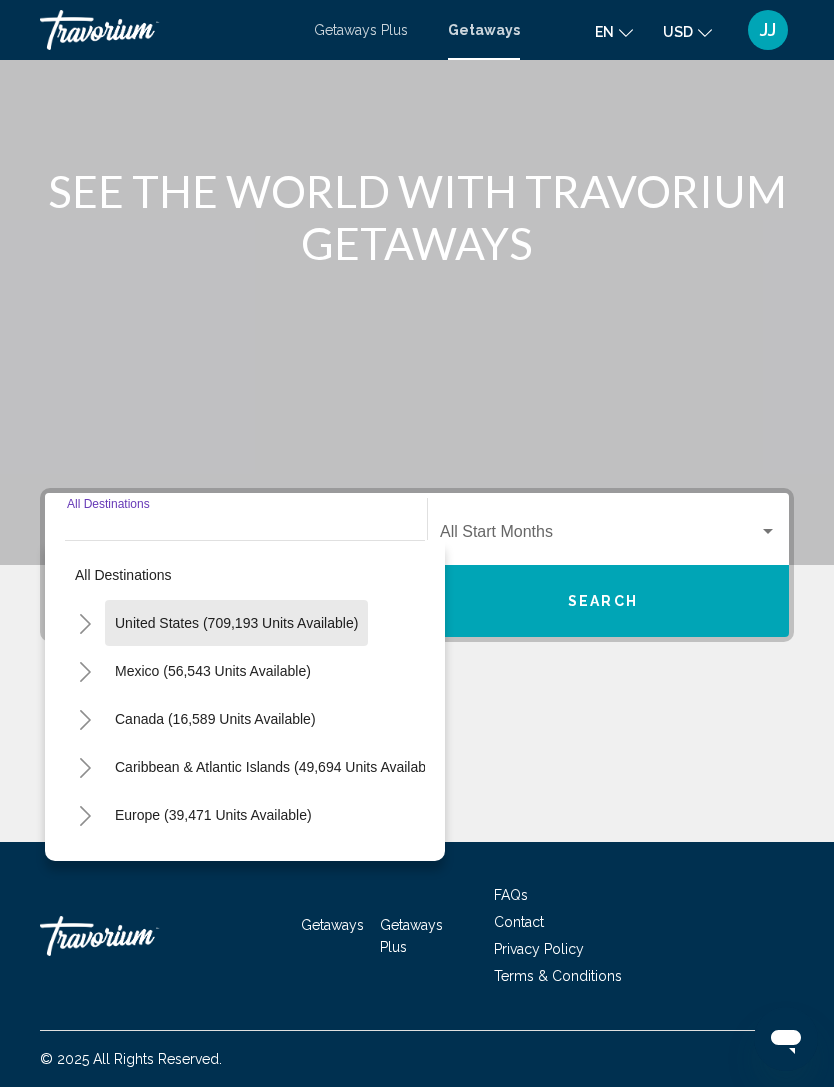 click on "United States (709,193 units available)" at bounding box center [213, 671] 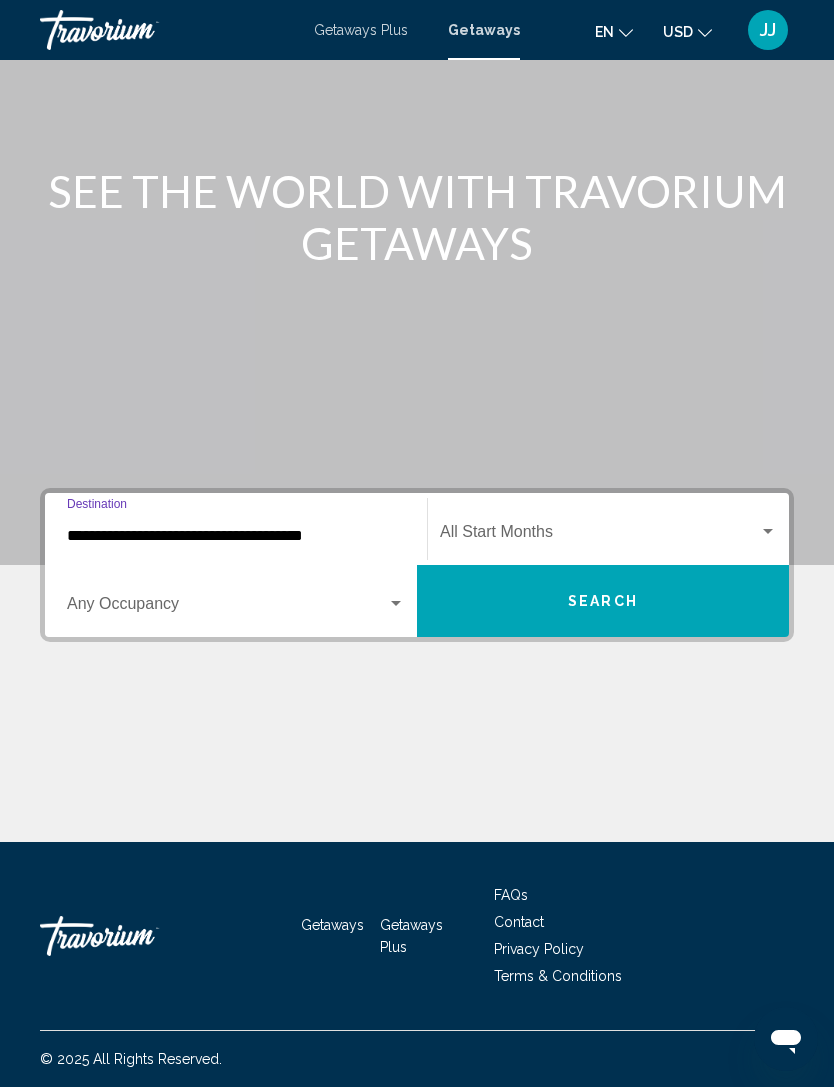 scroll, scrollTop: 60, scrollLeft: 0, axis: vertical 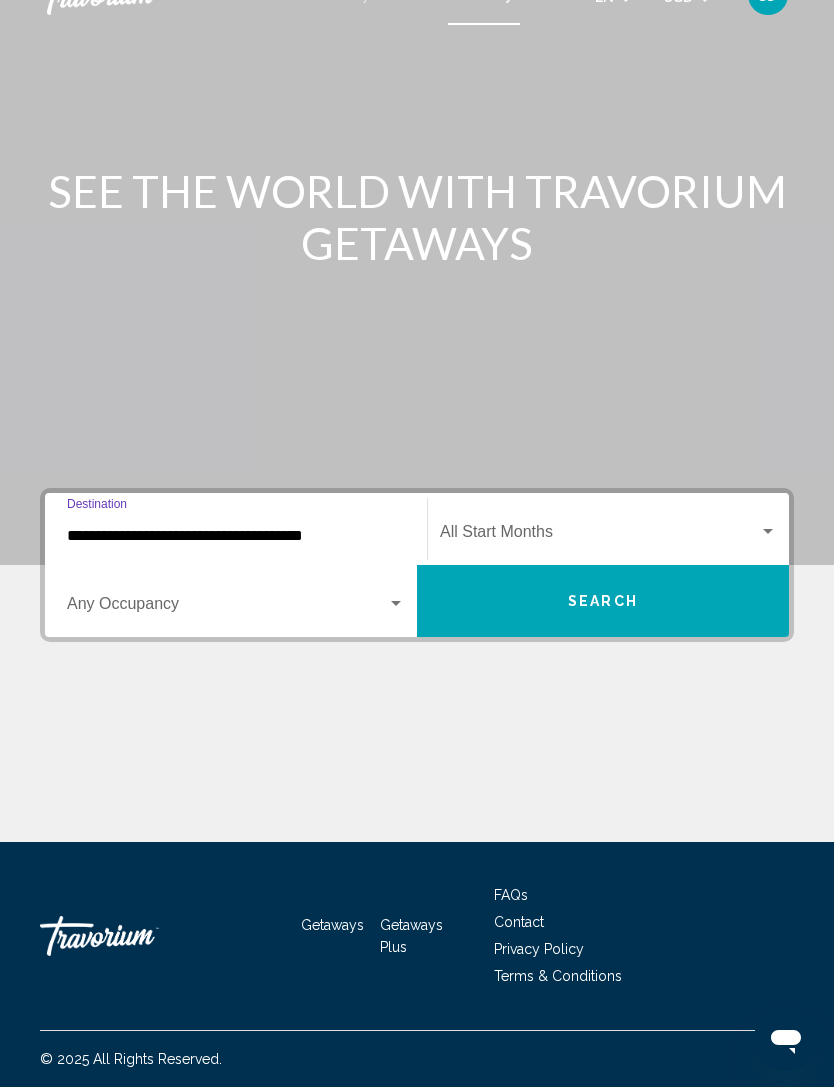 click at bounding box center (396, 604) 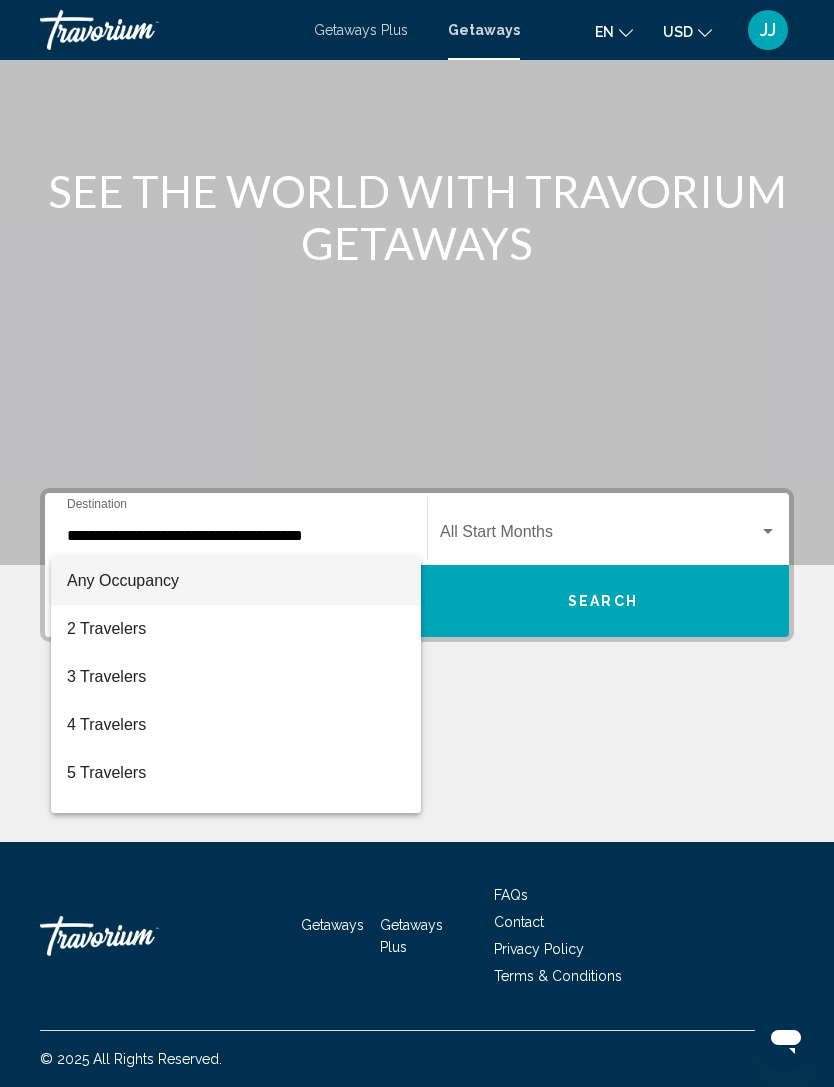 scroll, scrollTop: 64, scrollLeft: 0, axis: vertical 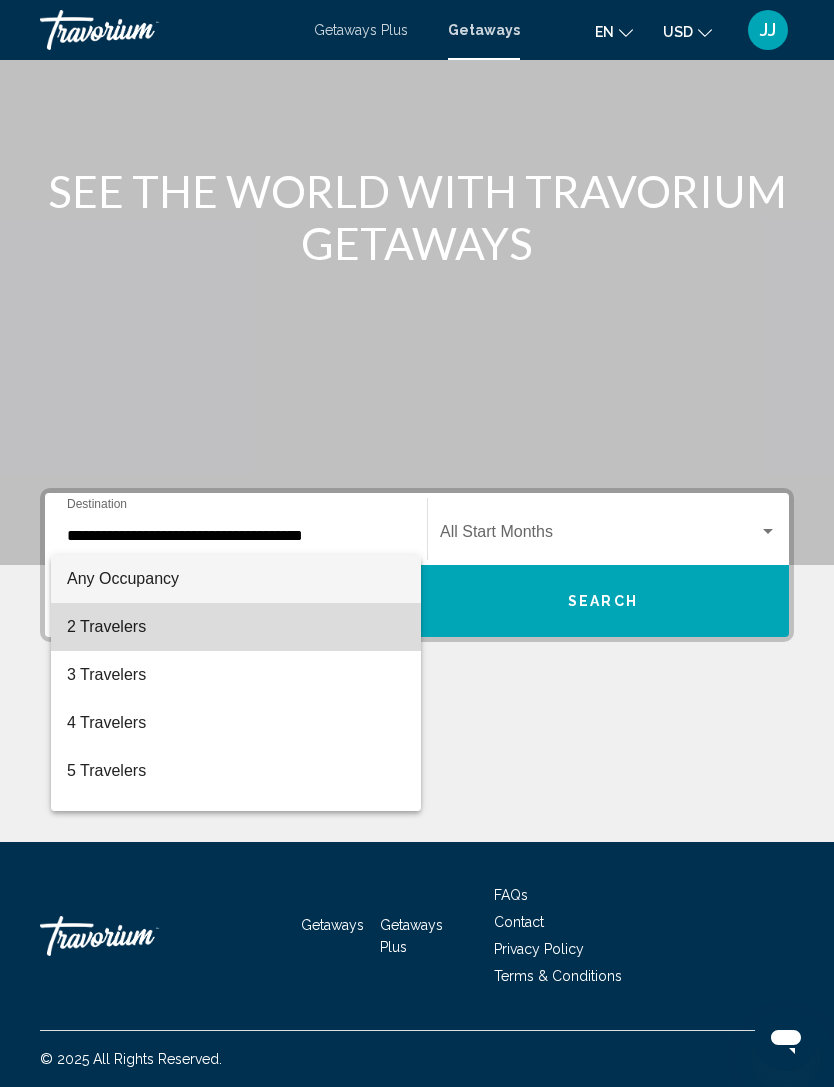 click on "2 Travelers" at bounding box center [236, 627] 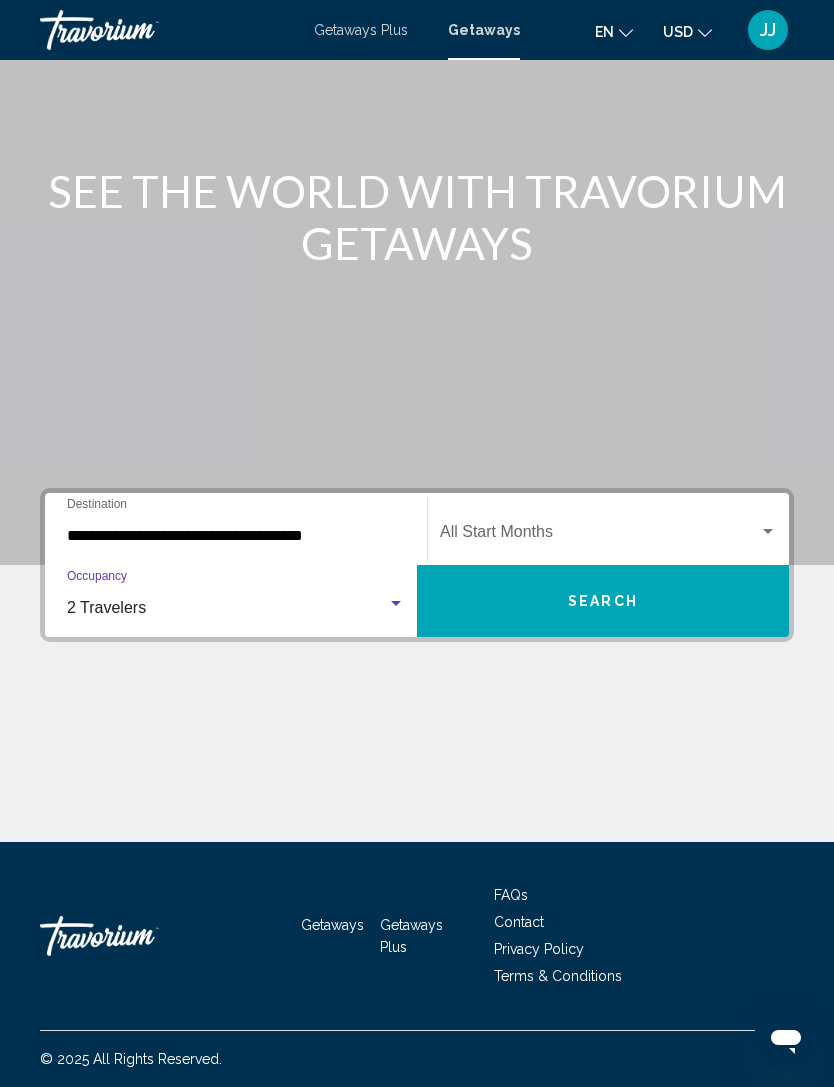 click on "Start Month All Start Months" 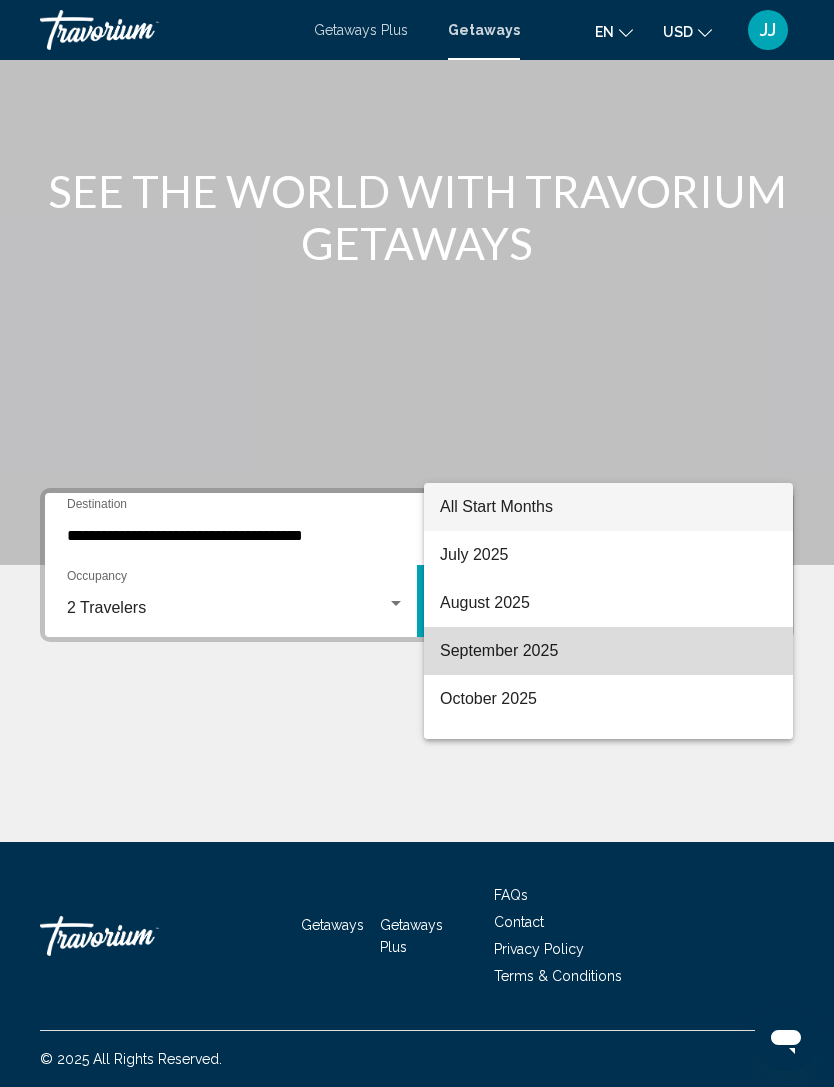 click on "September 2025" at bounding box center (608, 651) 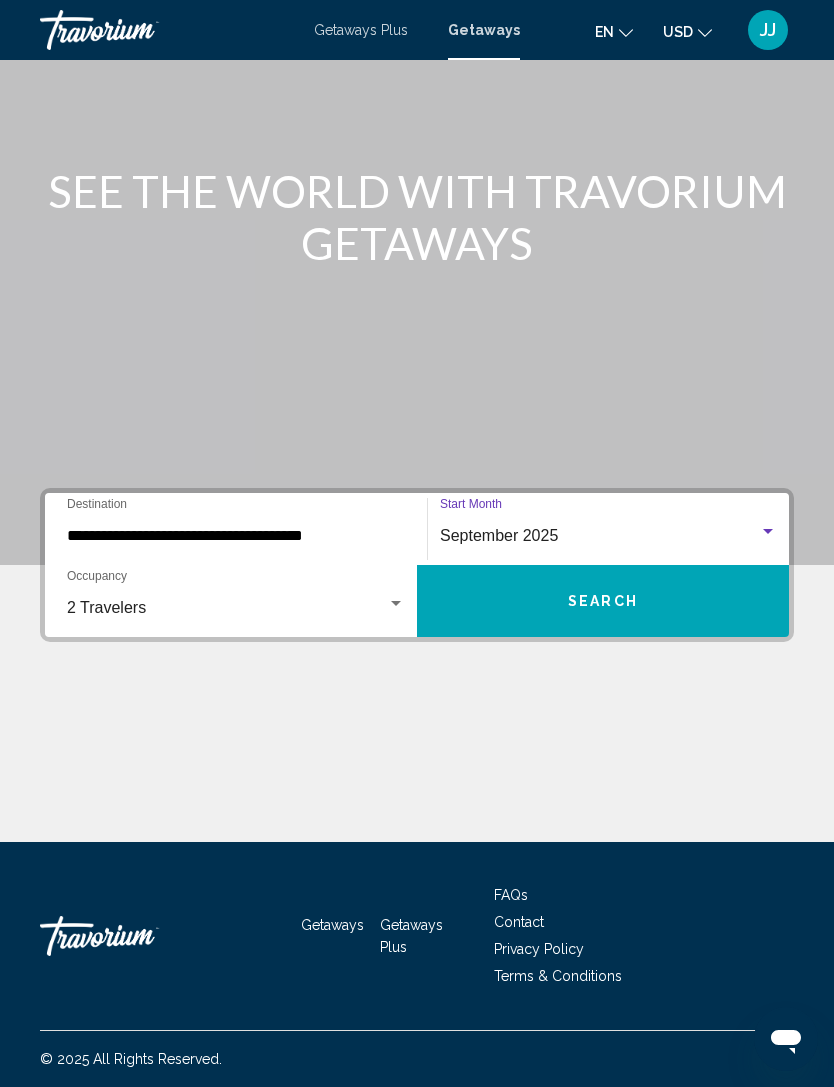 click on "Search" at bounding box center (603, 602) 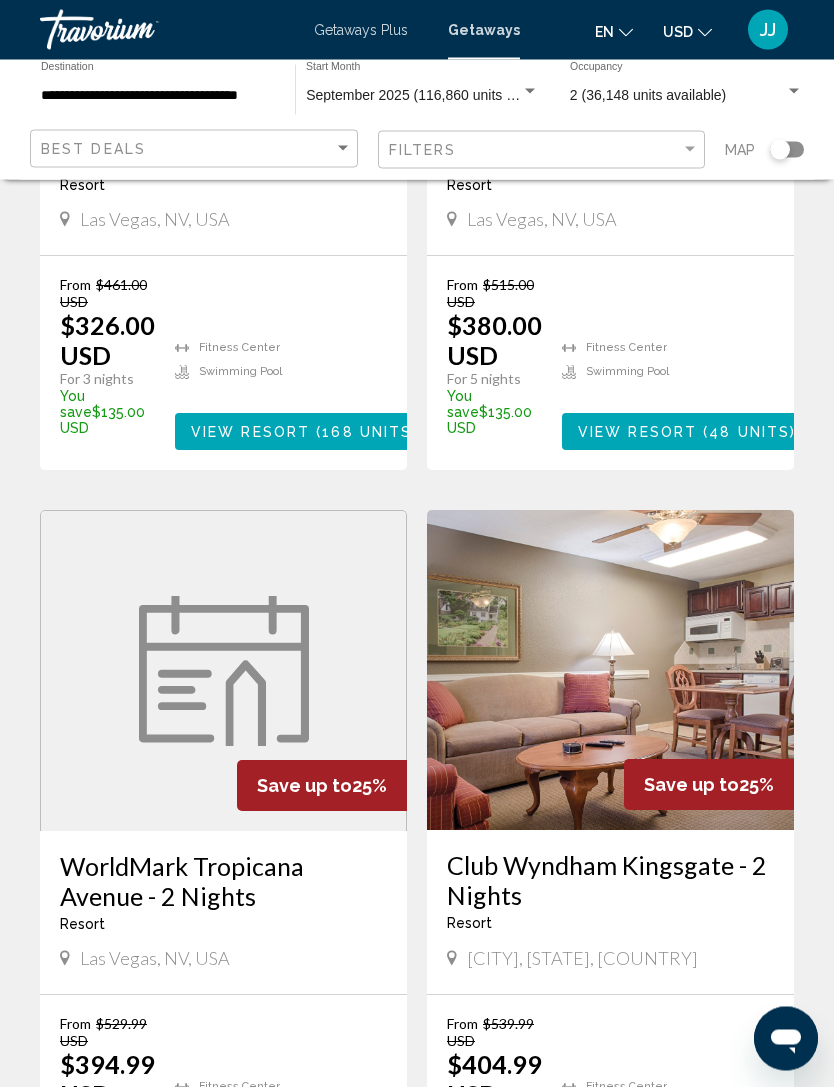 scroll, scrollTop: 498, scrollLeft: 0, axis: vertical 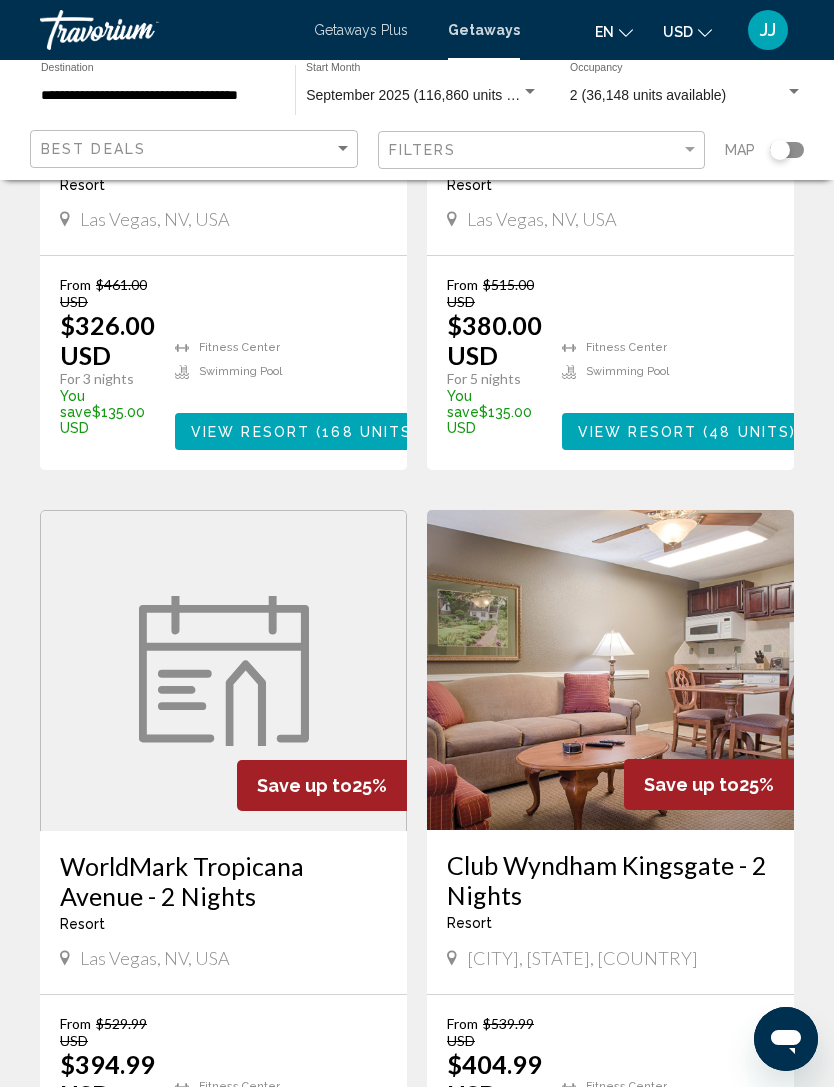 click on "Best Deals" 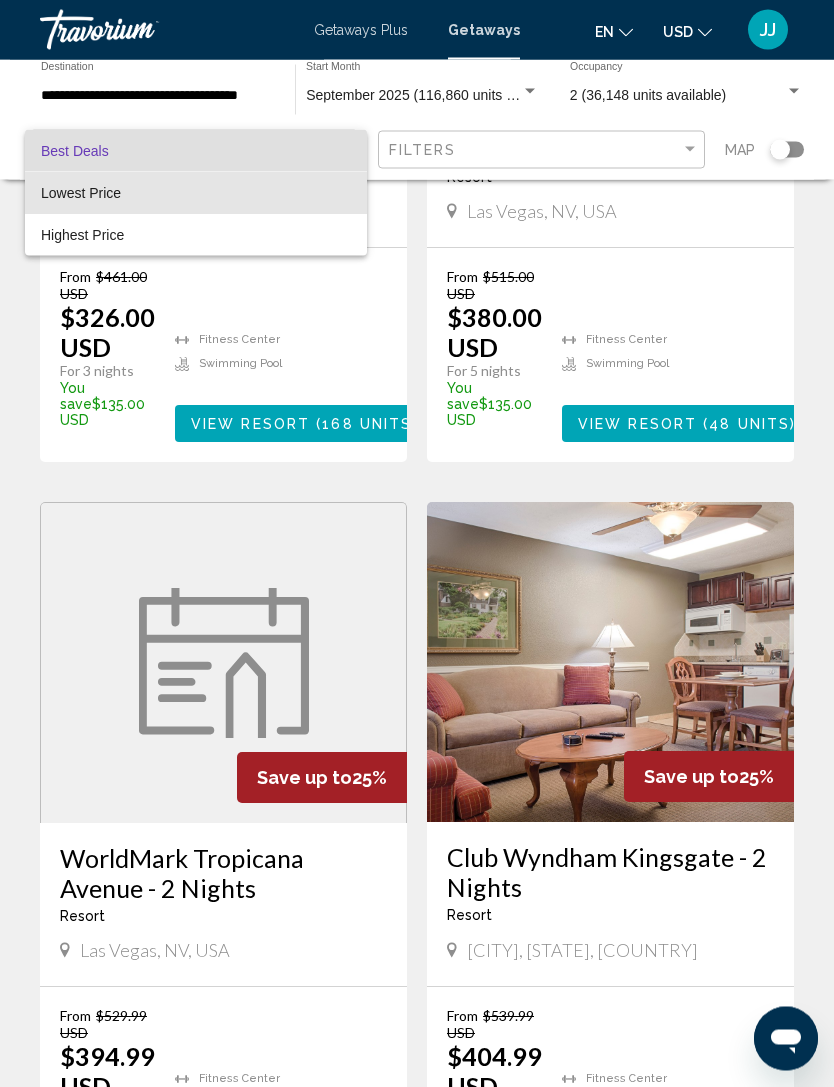 scroll, scrollTop: 506, scrollLeft: 0, axis: vertical 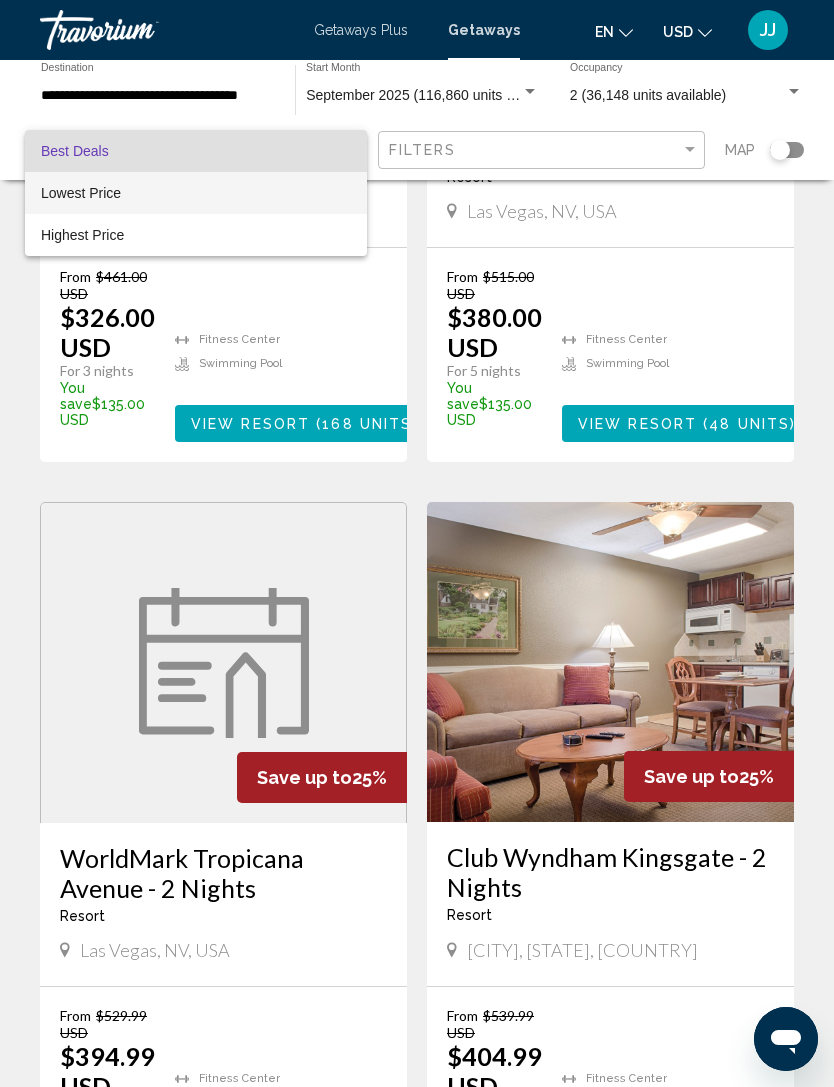 click on "Lowest Price" at bounding box center (196, 193) 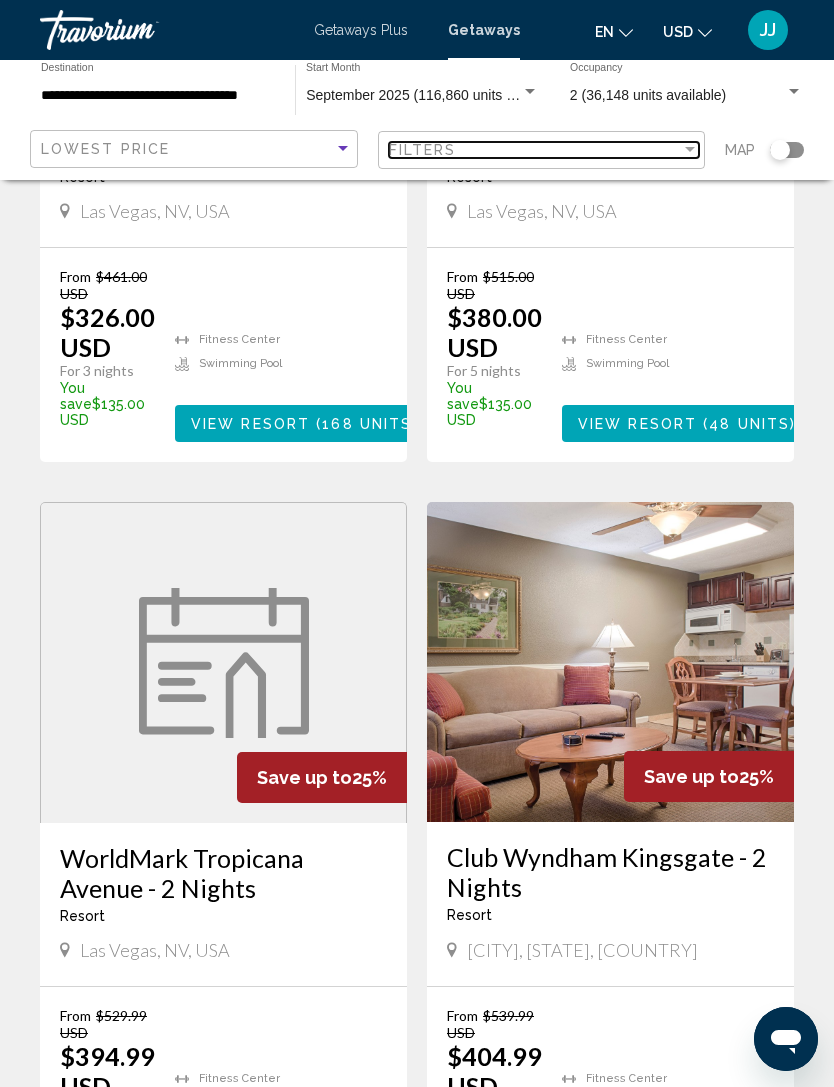 click at bounding box center (690, 150) 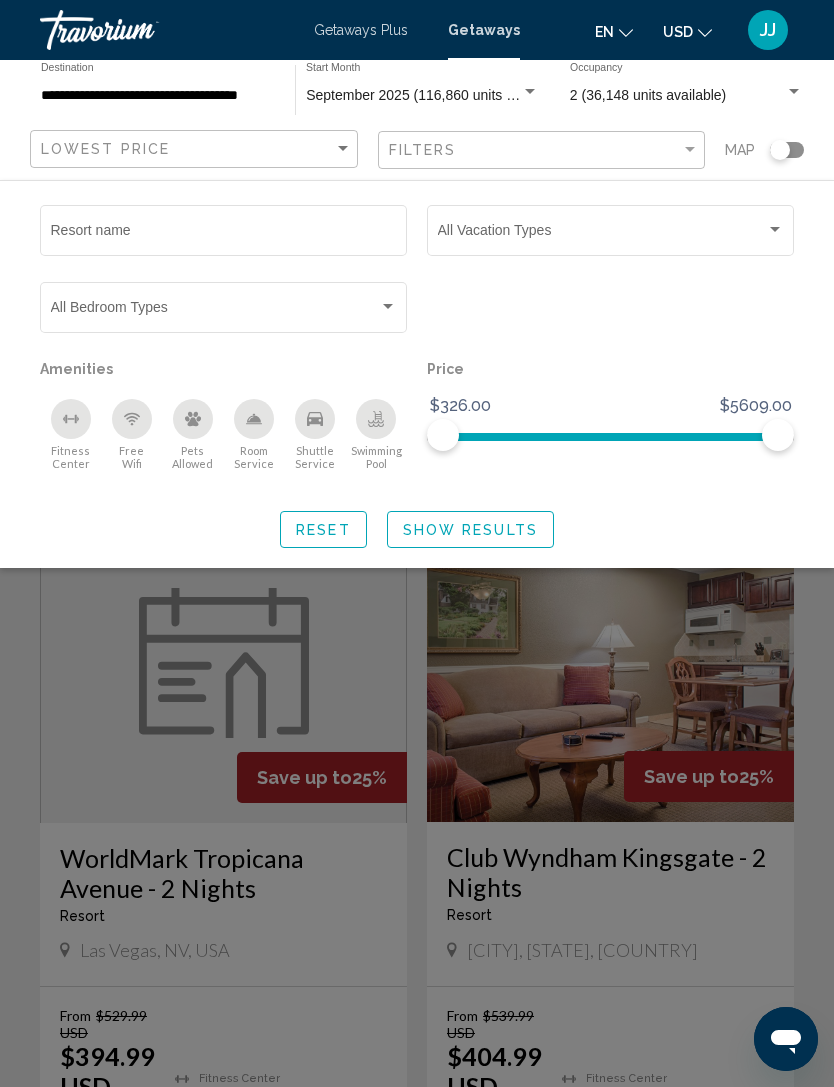 click on "Vacation Types All Vacation Types" 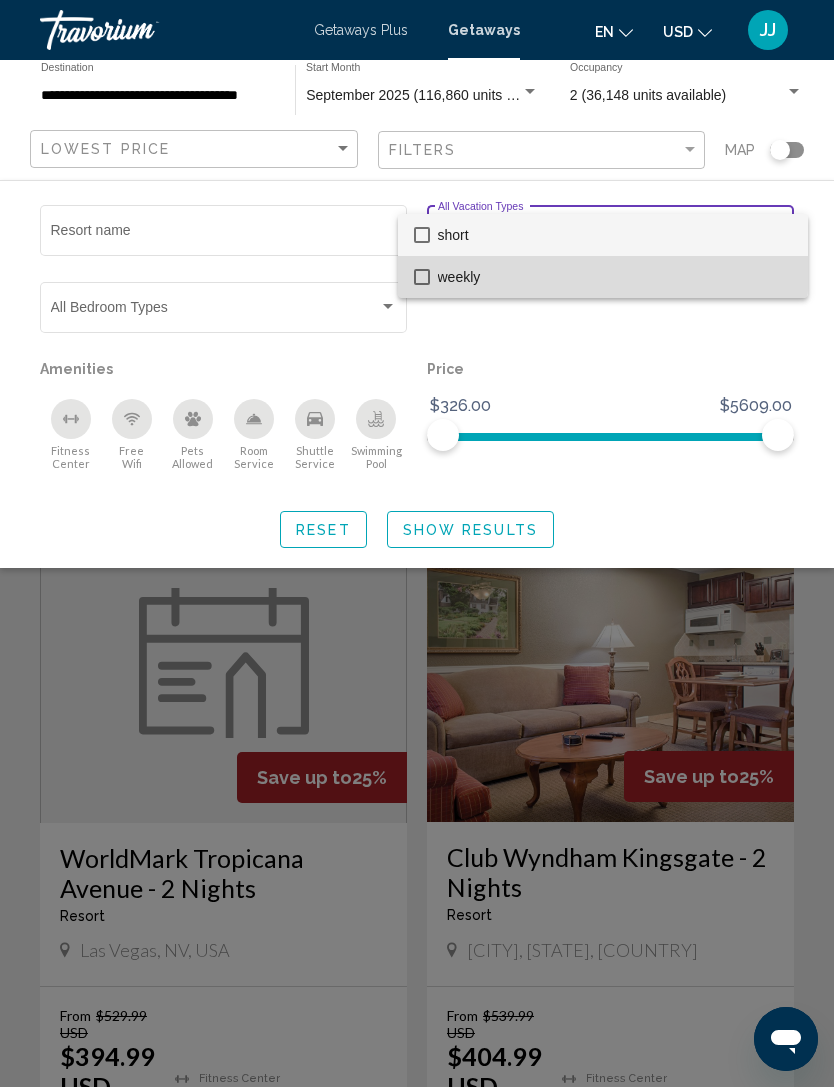 click on "weekly" at bounding box center (615, 277) 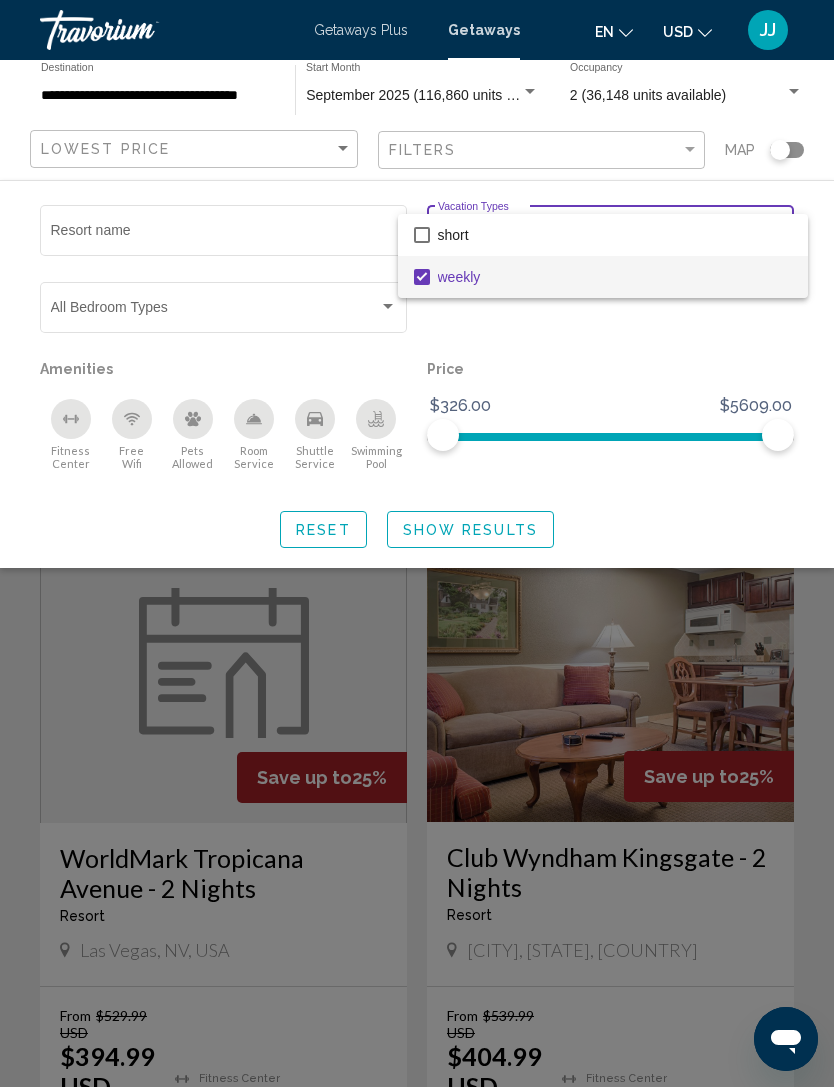 click at bounding box center (417, 543) 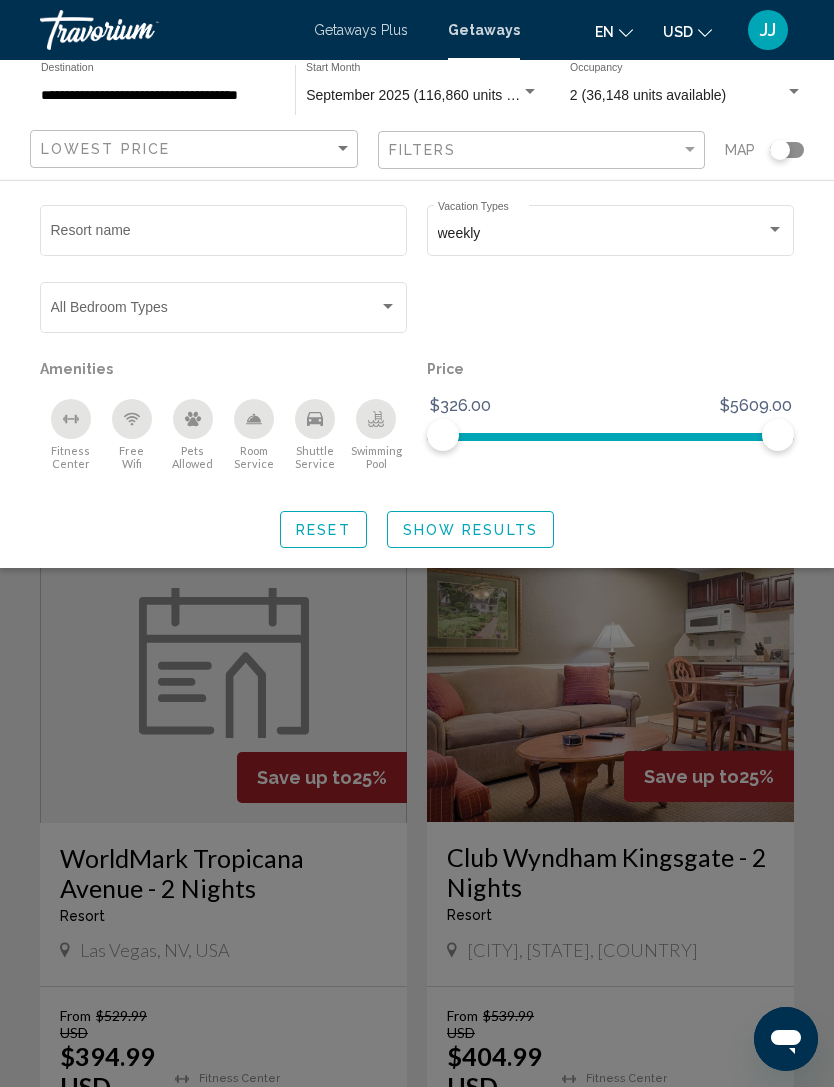 click on "Resort name" at bounding box center [224, 234] 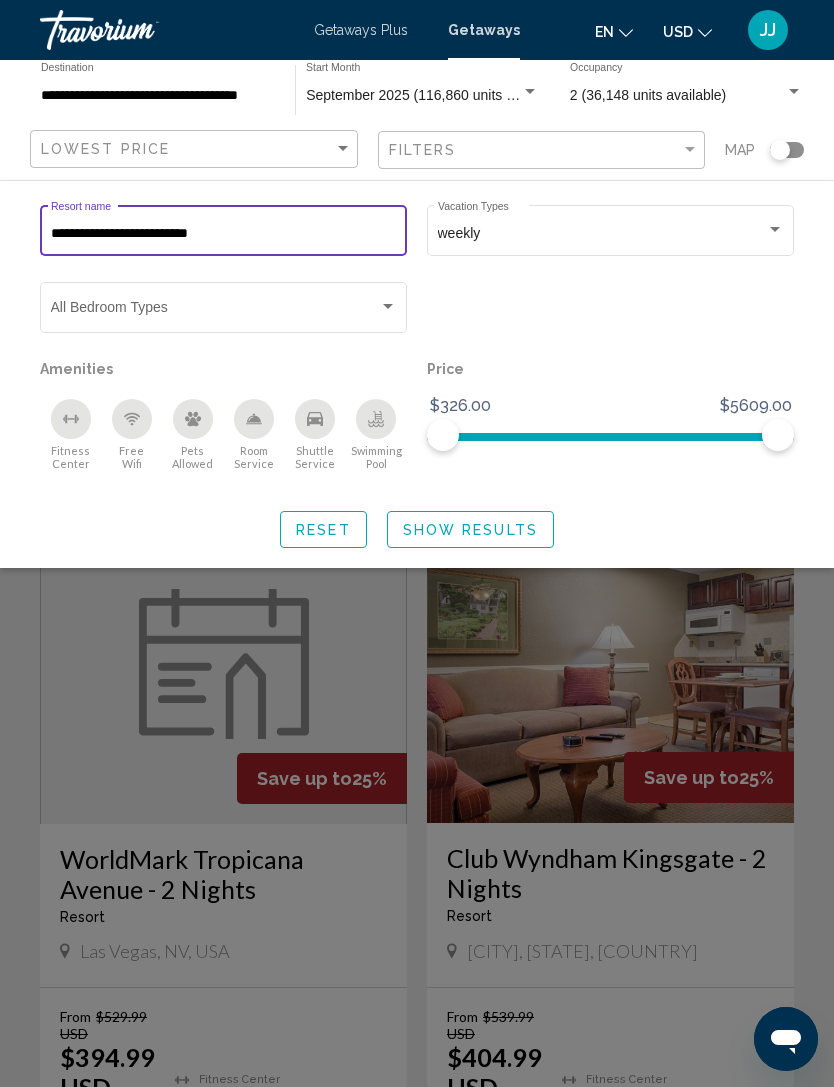 type on "**********" 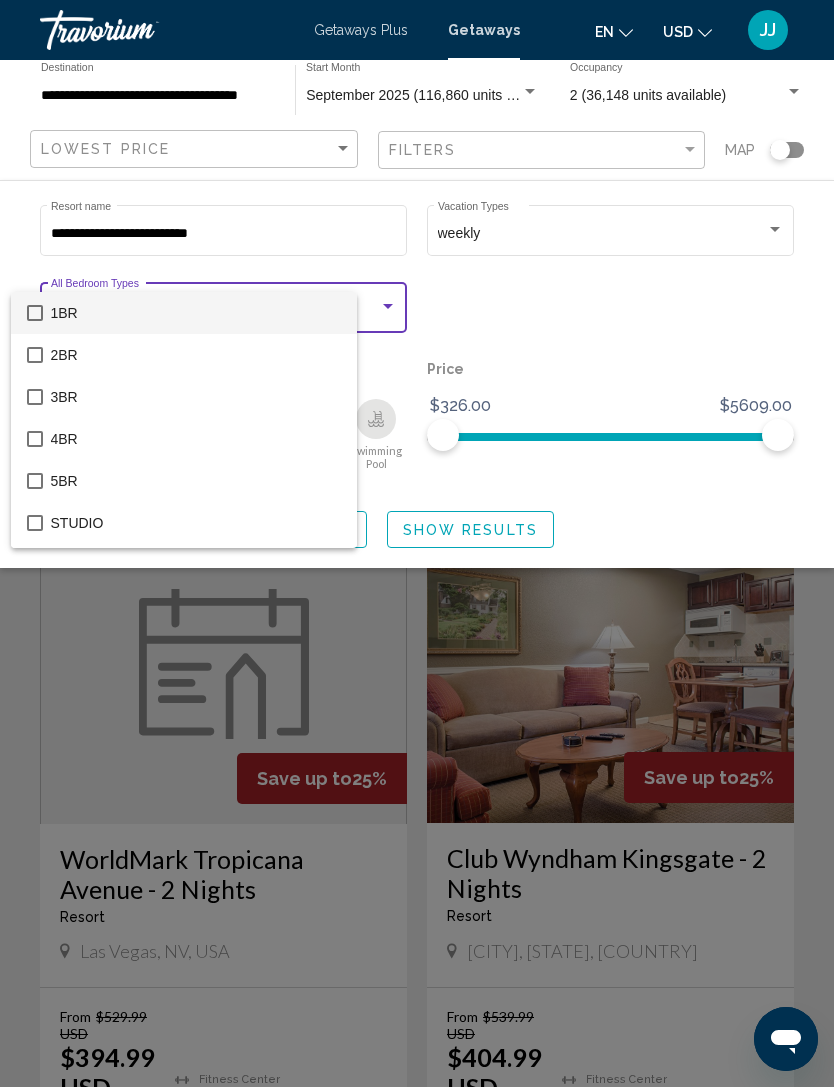 scroll, scrollTop: 506, scrollLeft: 0, axis: vertical 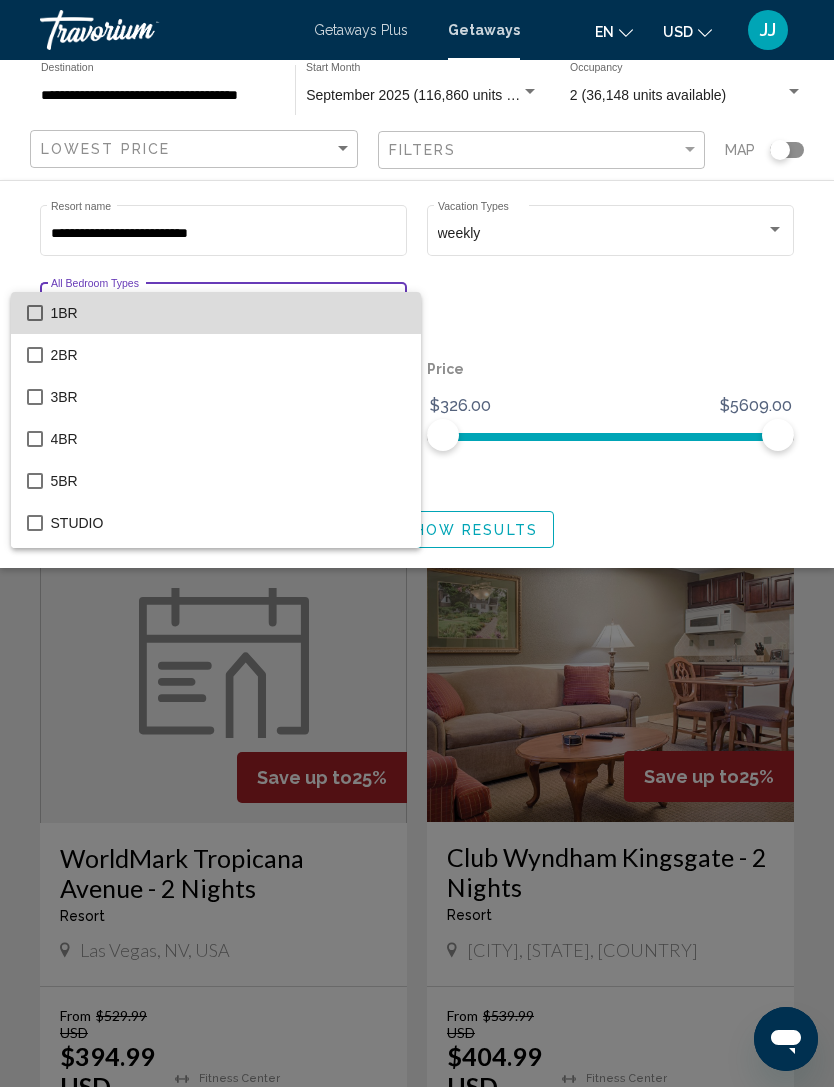 click on "1BR" at bounding box center [228, 313] 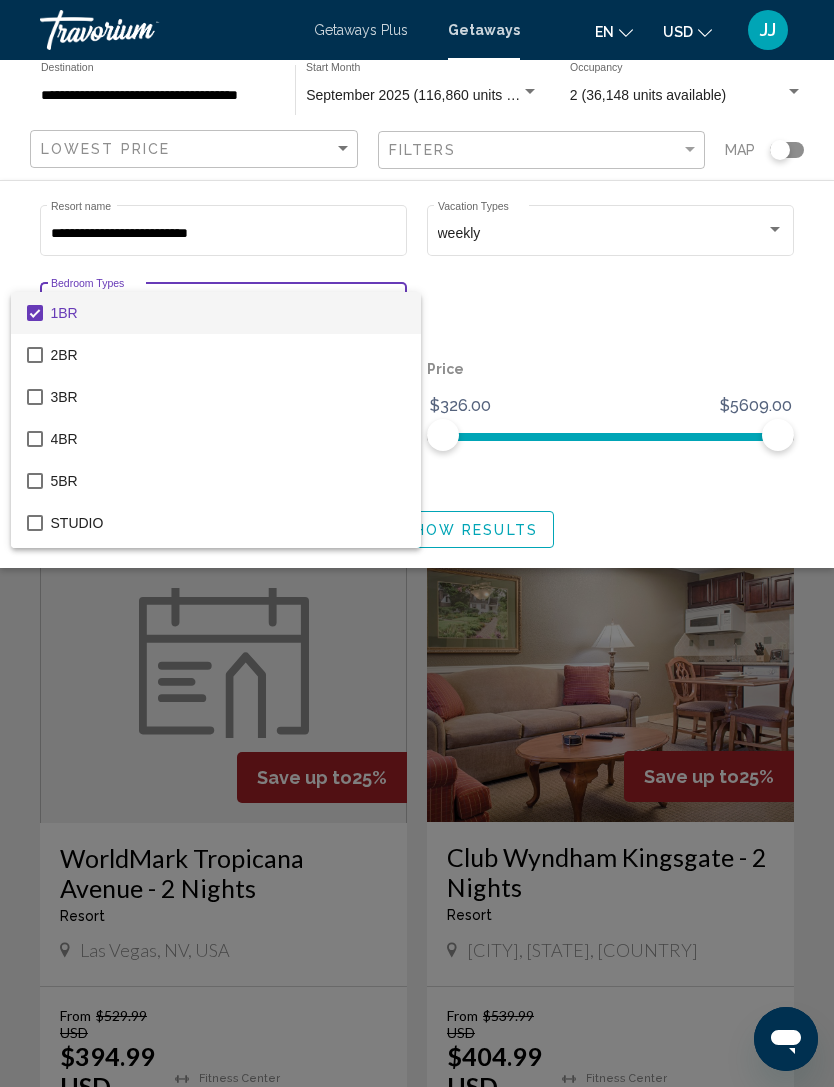 click at bounding box center [417, 543] 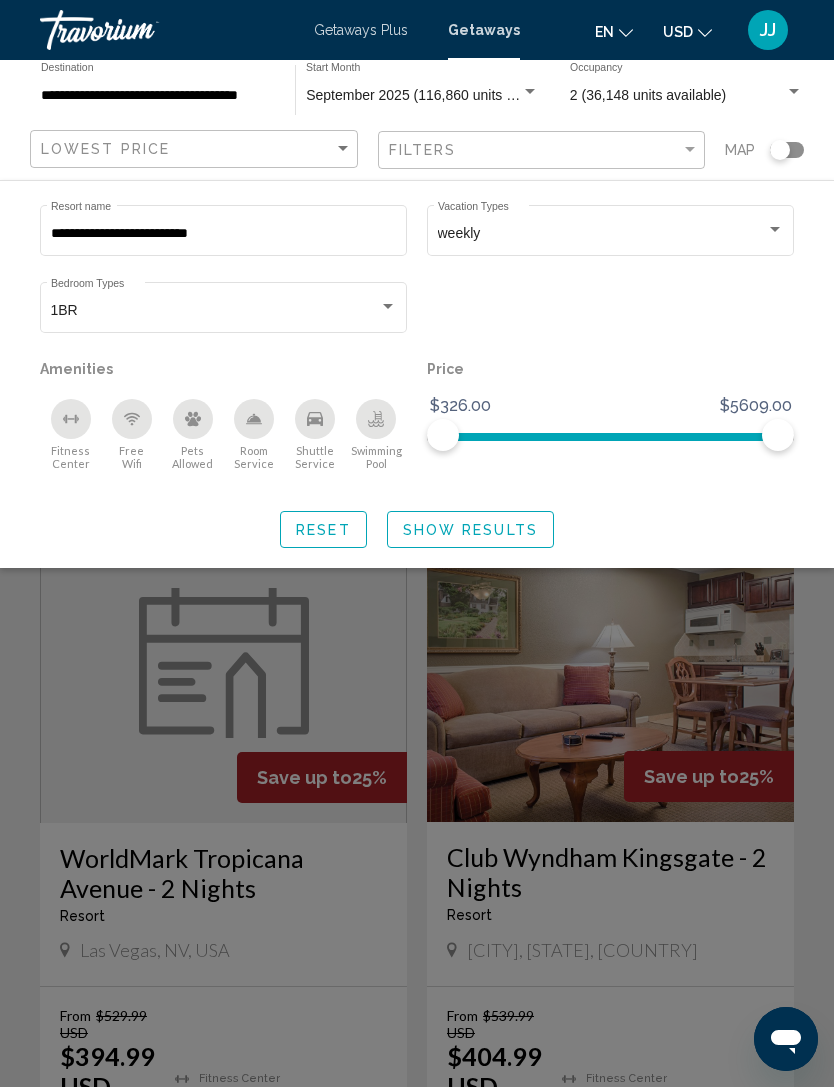 click 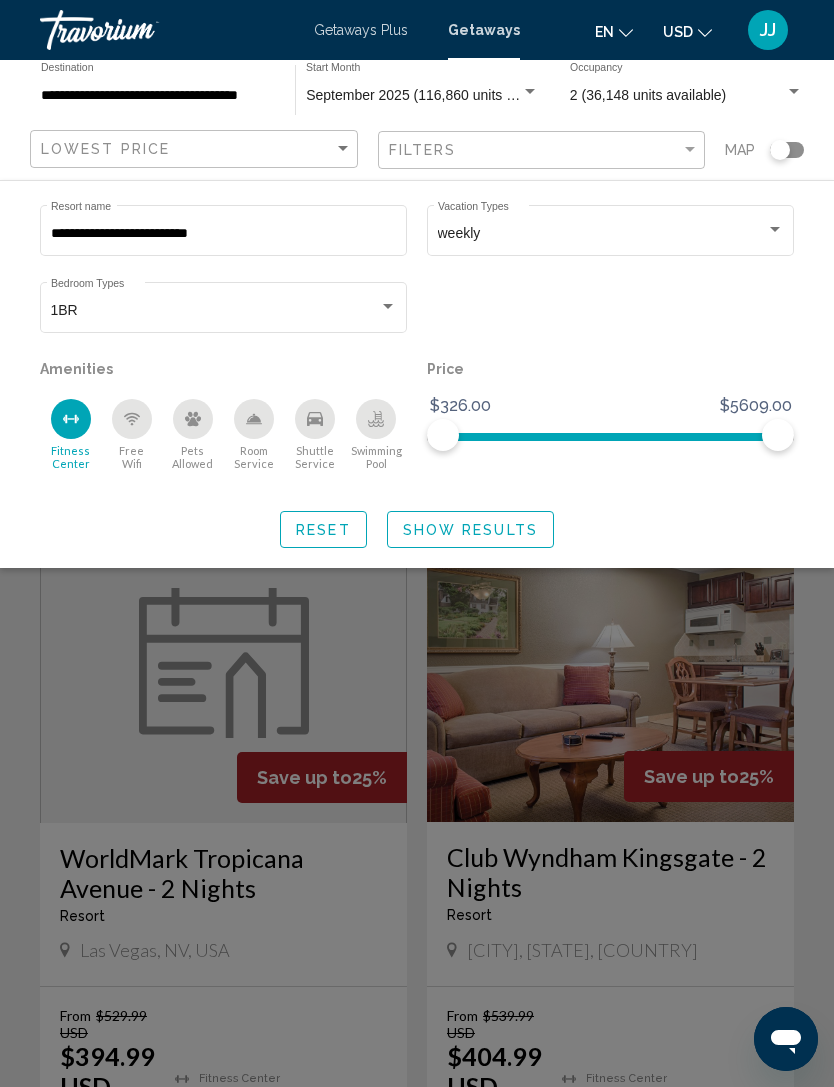 click on "Free Wifi" 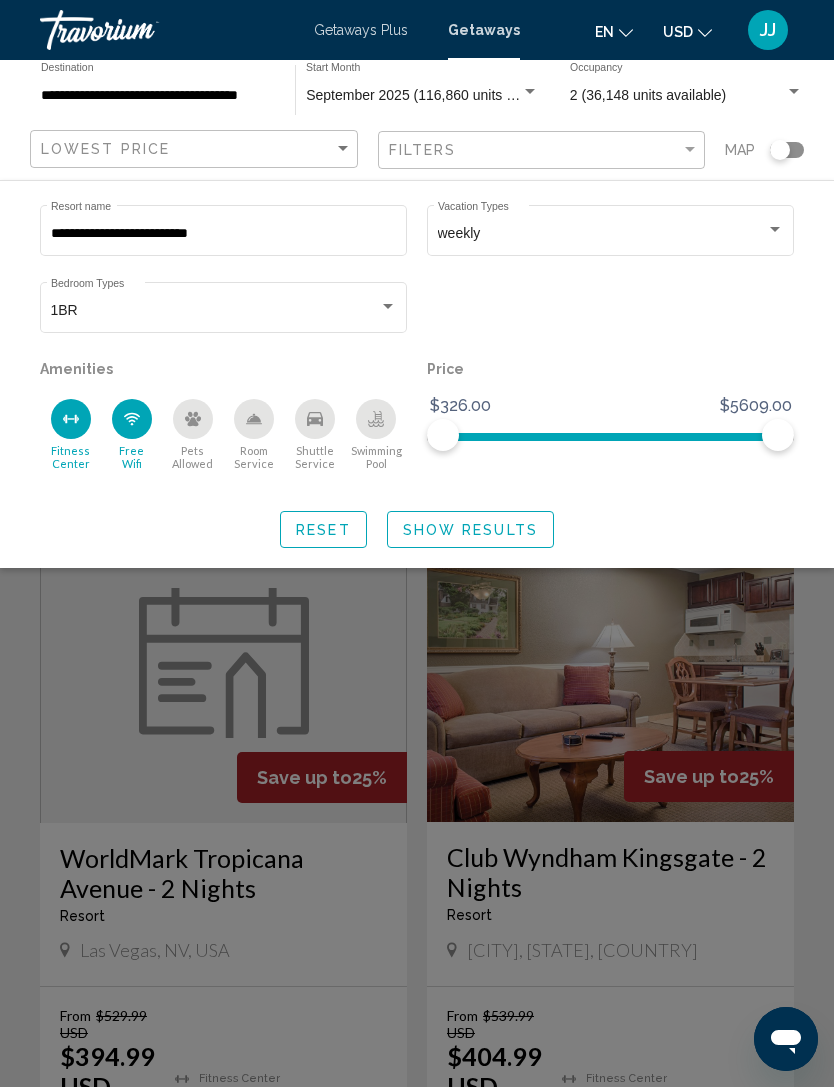 click 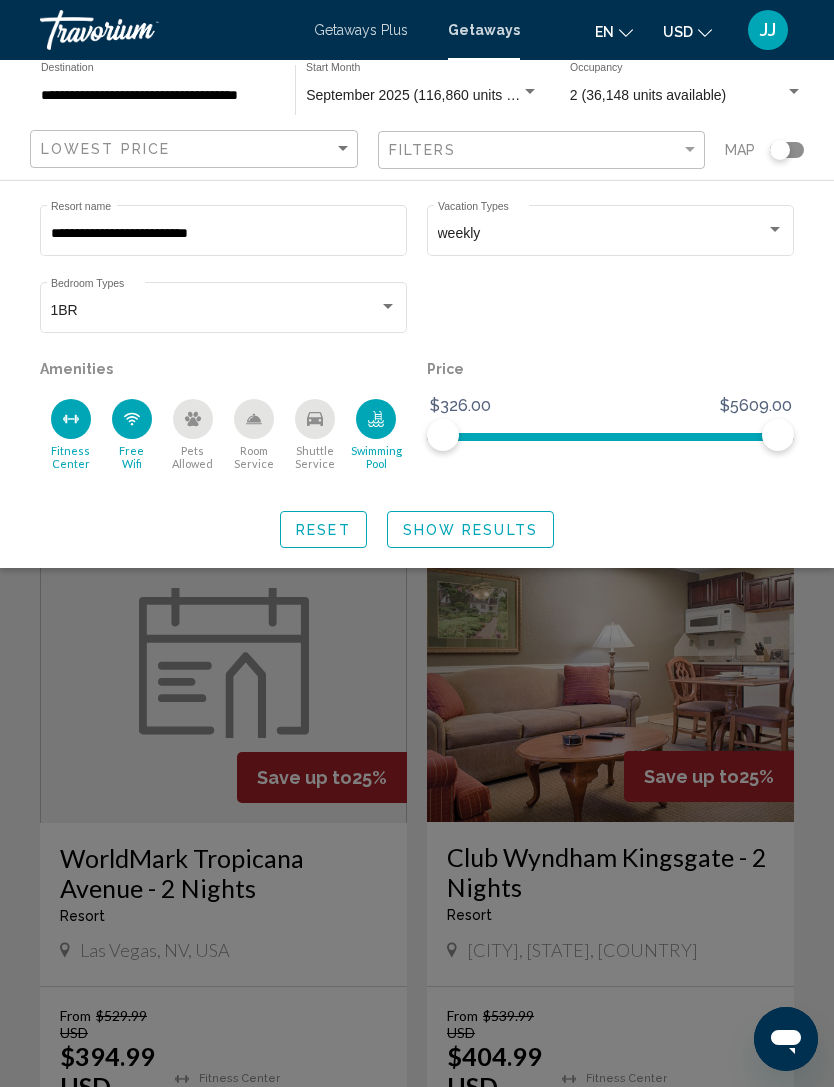 click on "Show Results" 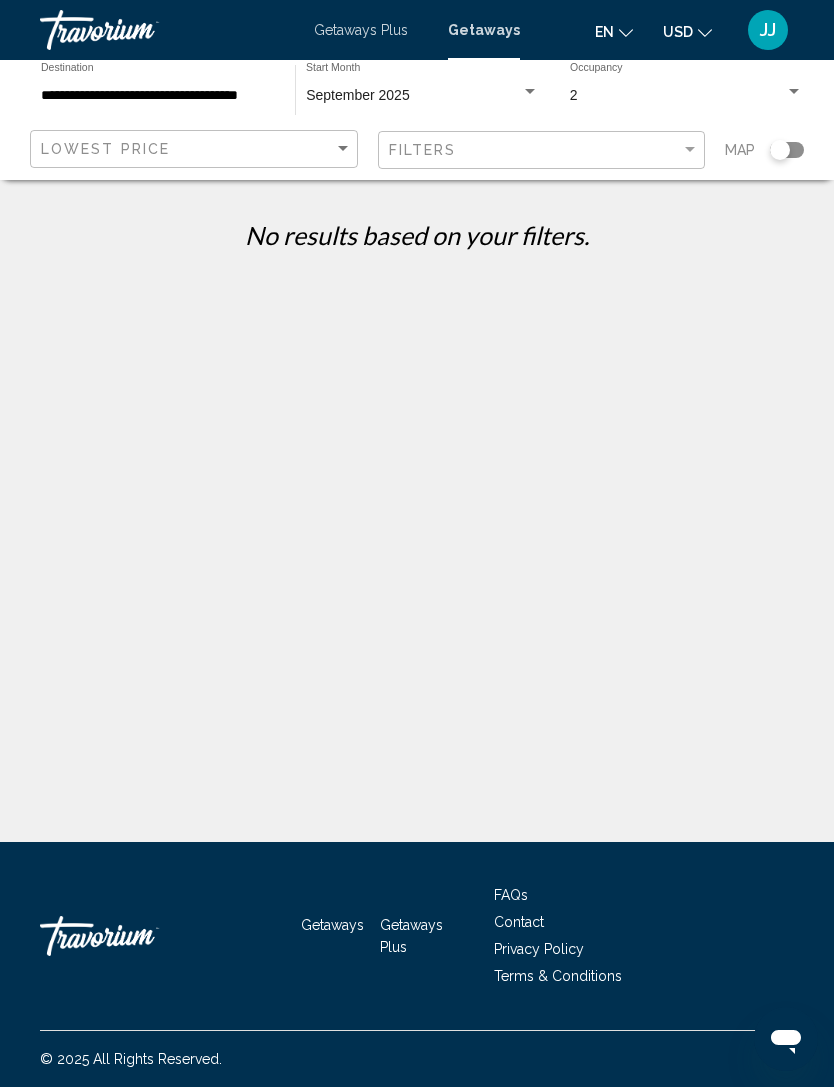 click on "Filters" 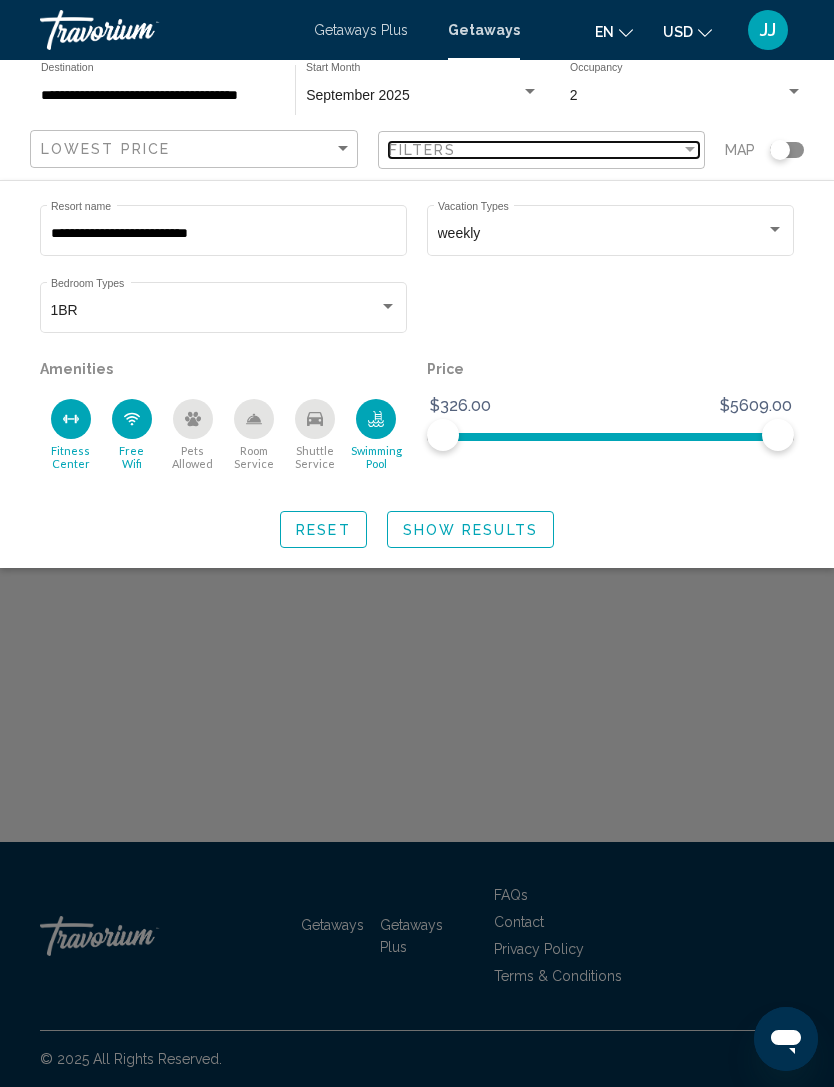 click on "Filters" at bounding box center [535, 150] 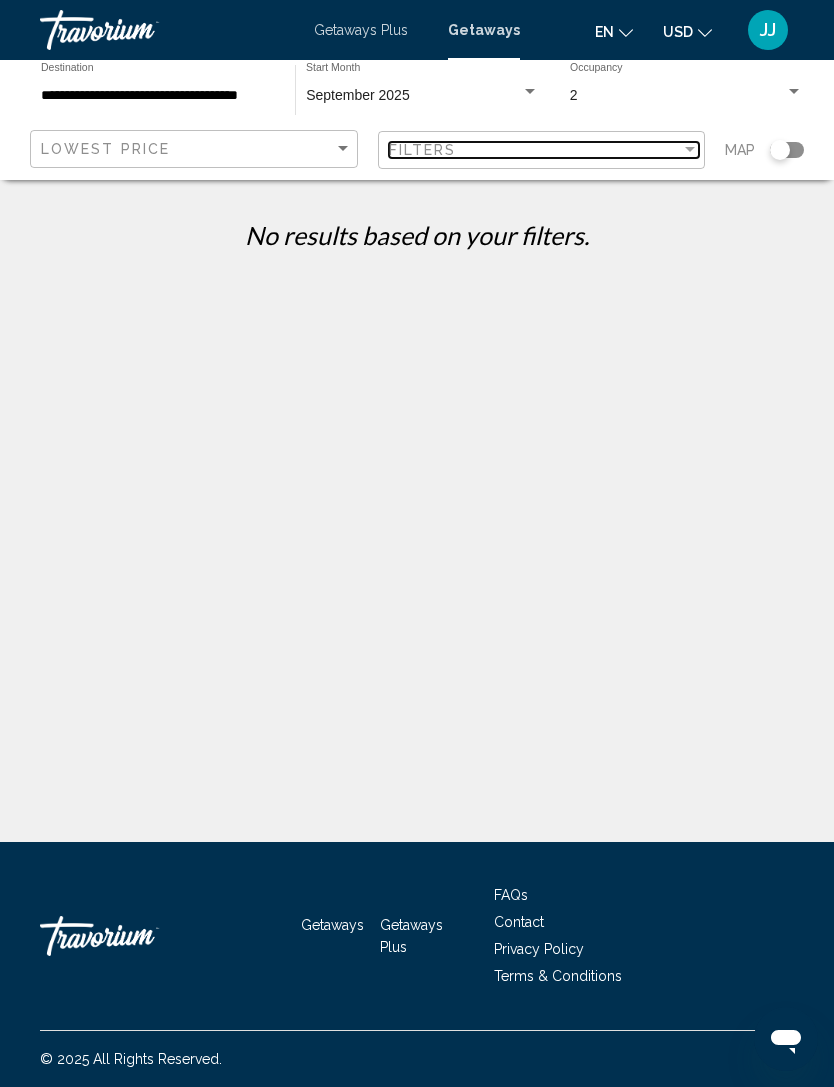 click on "Filters" at bounding box center (535, 150) 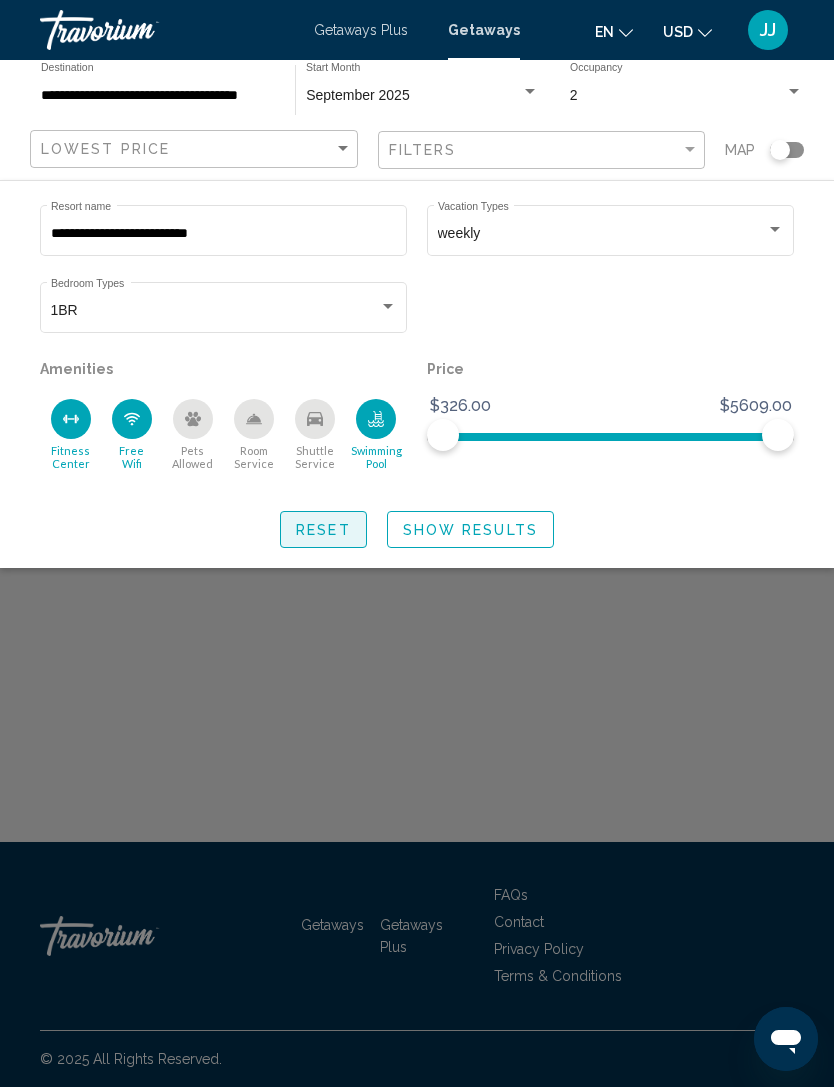 click on "Reset" 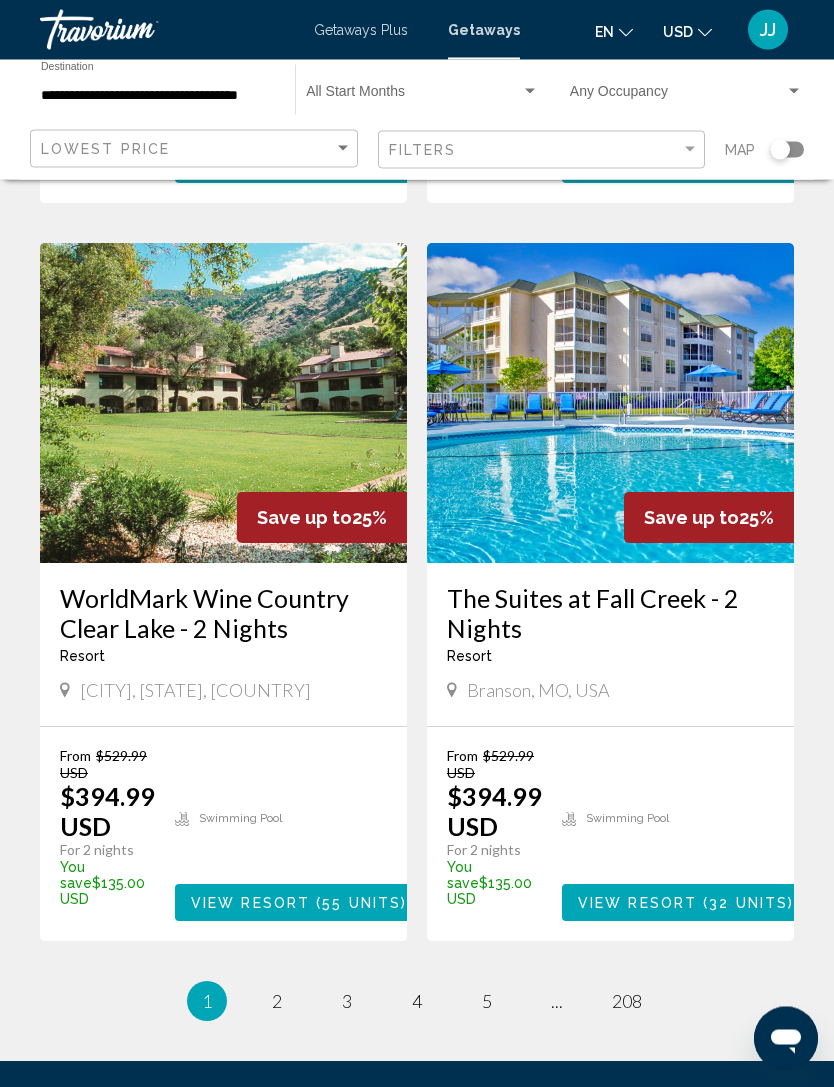 scroll, scrollTop: 3719, scrollLeft: 0, axis: vertical 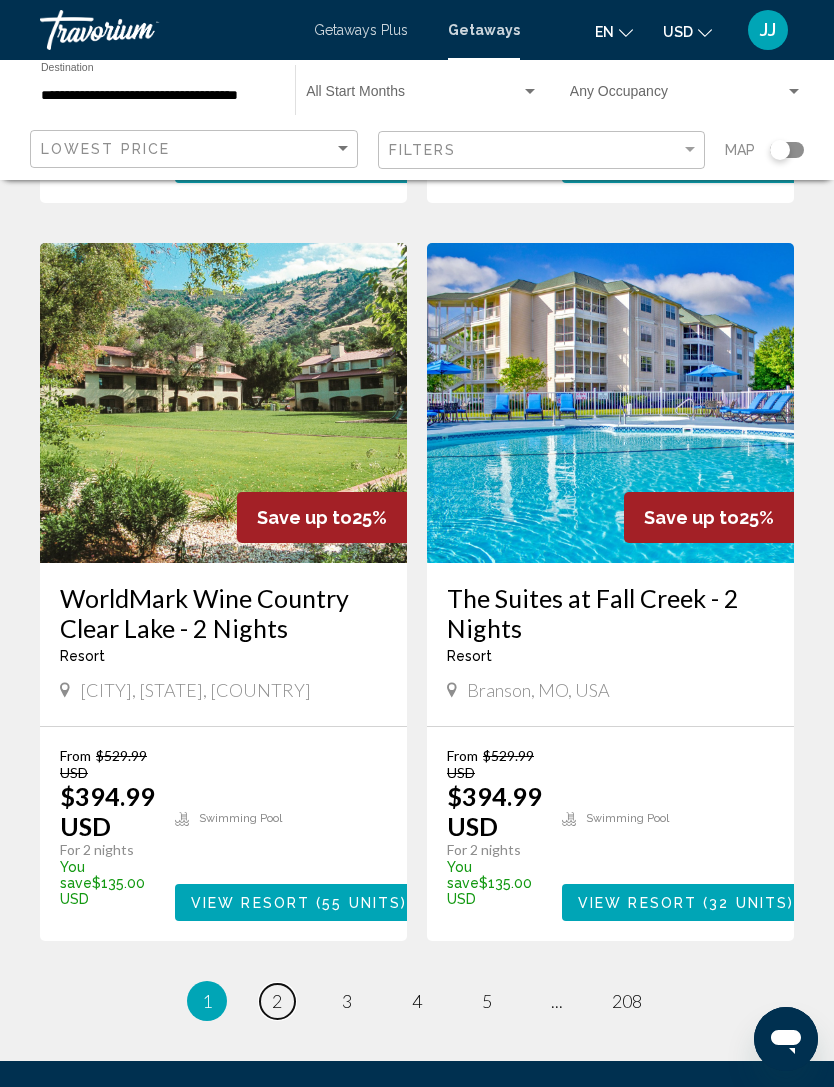 click on "page  2" at bounding box center (277, 1001) 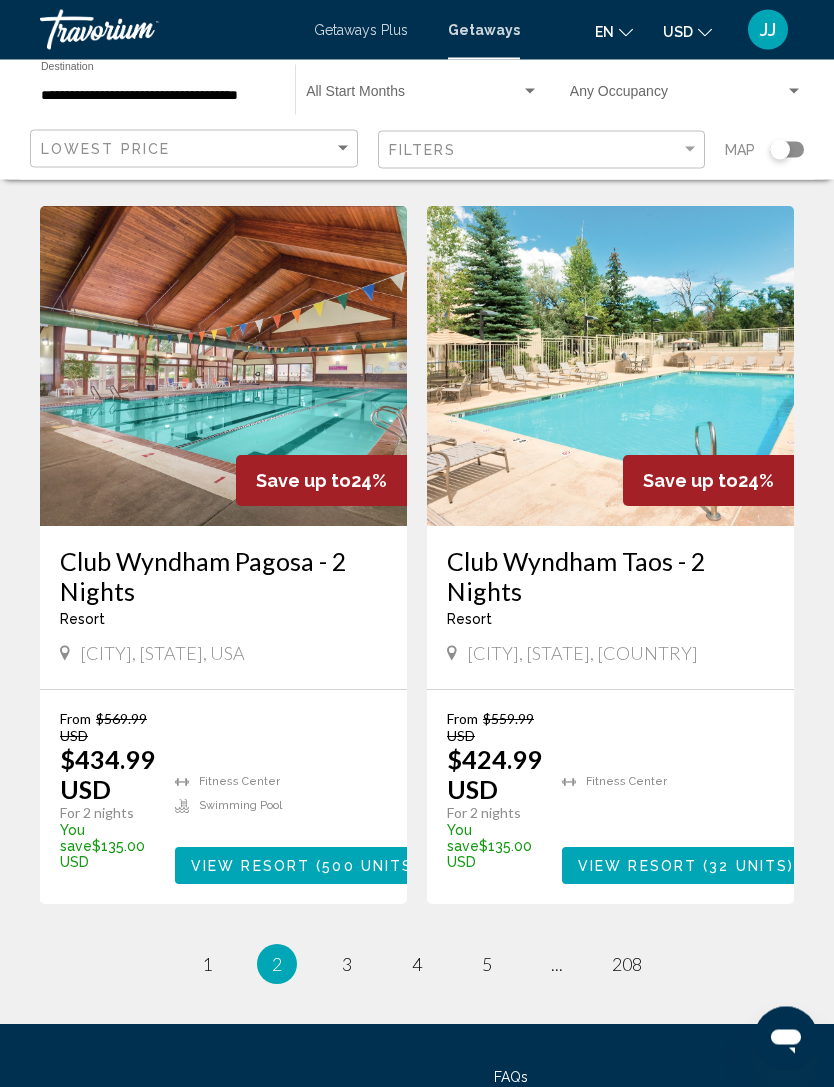 scroll, scrollTop: 3809, scrollLeft: 0, axis: vertical 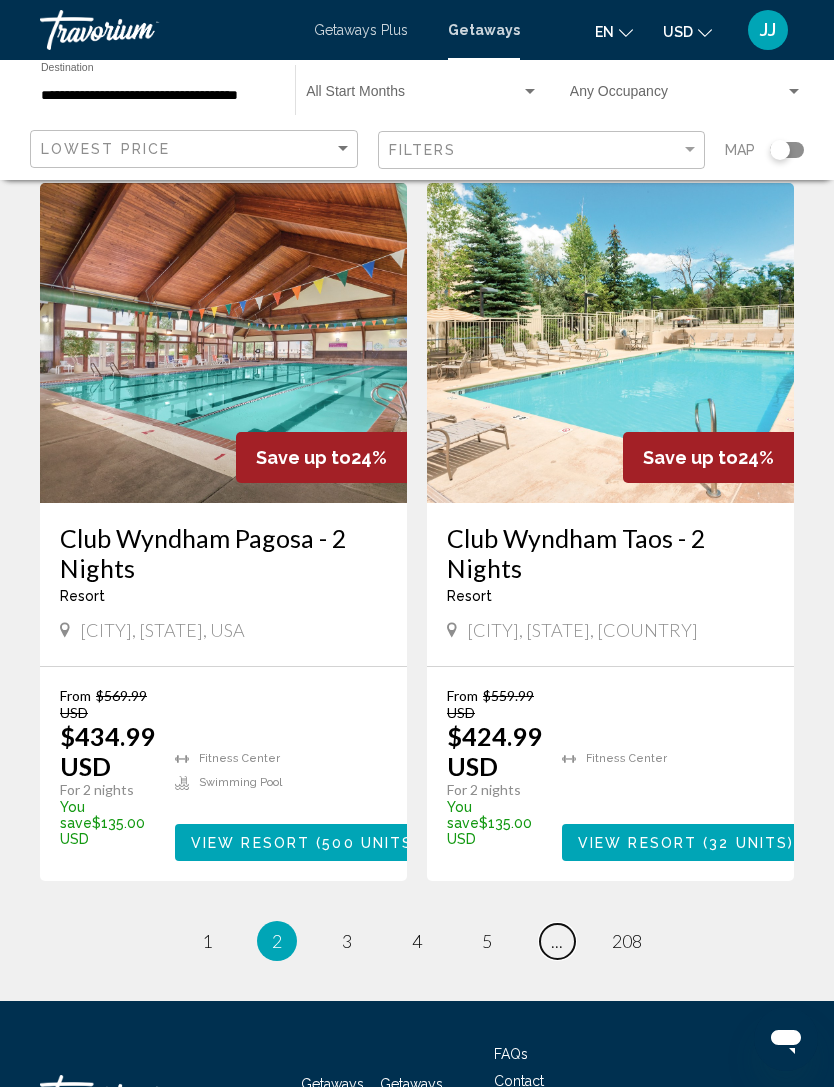 click on "page  ..." at bounding box center (557, 941) 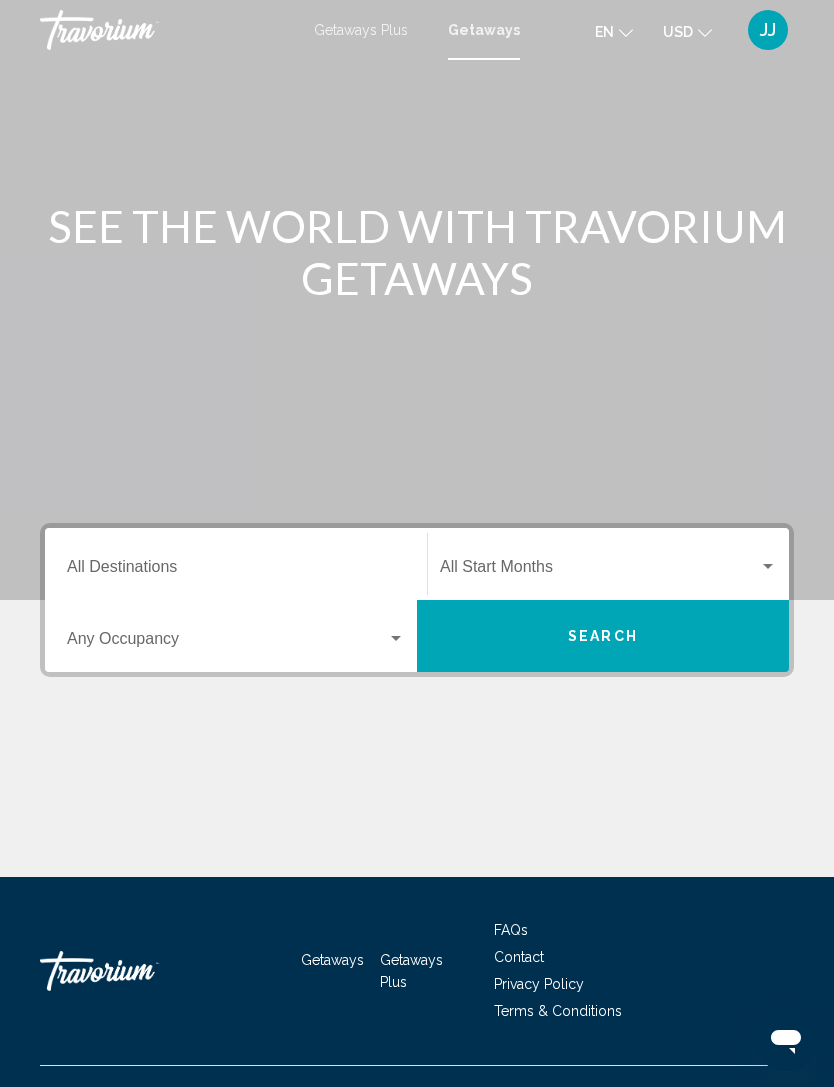 scroll, scrollTop: 64, scrollLeft: 0, axis: vertical 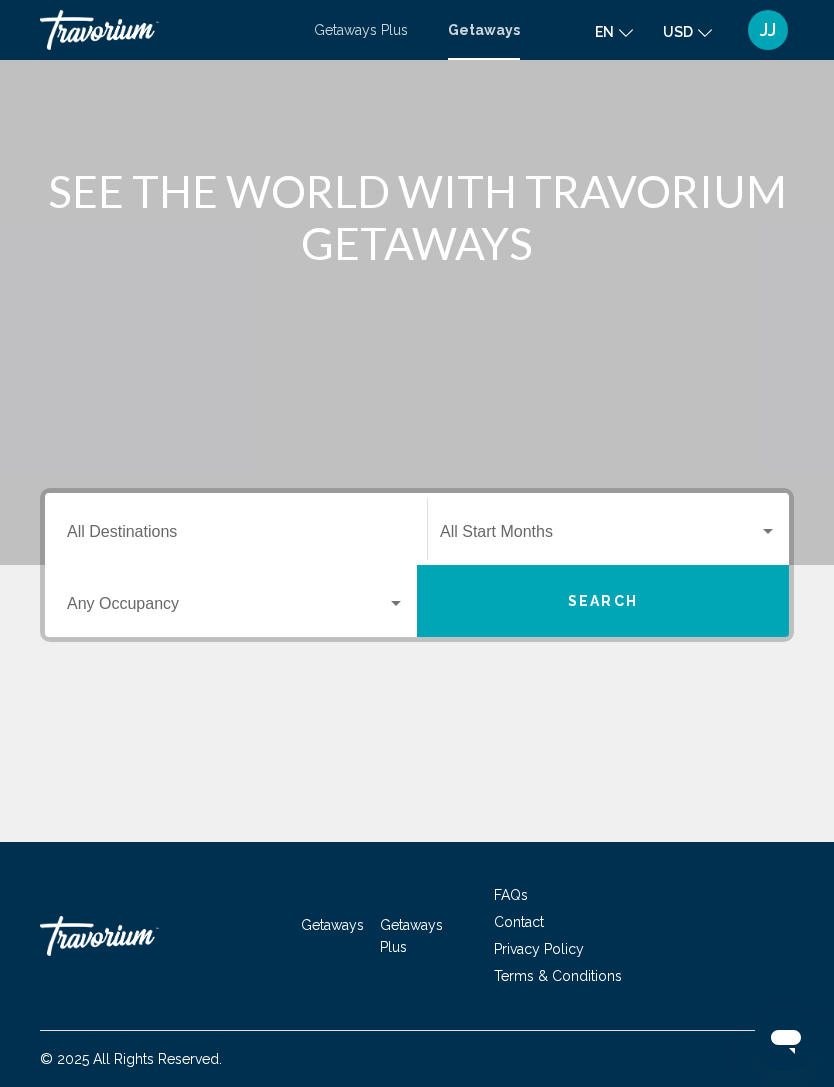 click on "Occupancy Any Occupancy" at bounding box center (236, 601) 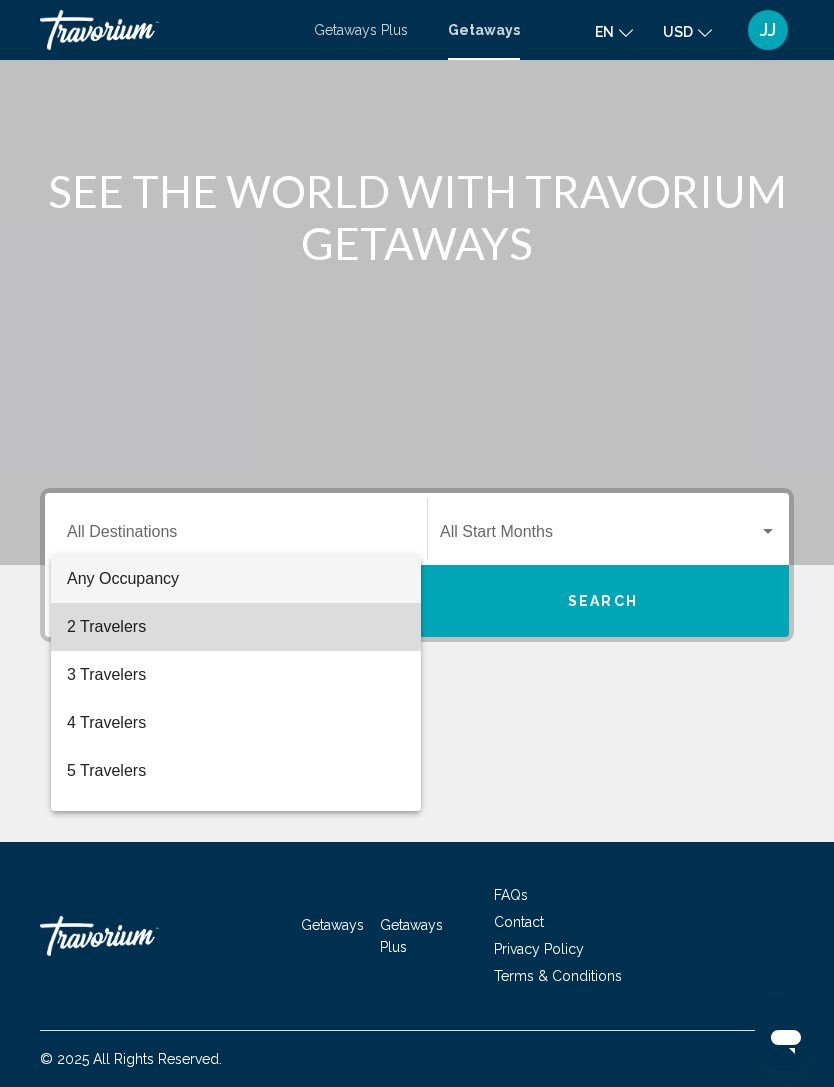 click on "2 Travelers" at bounding box center (236, 627) 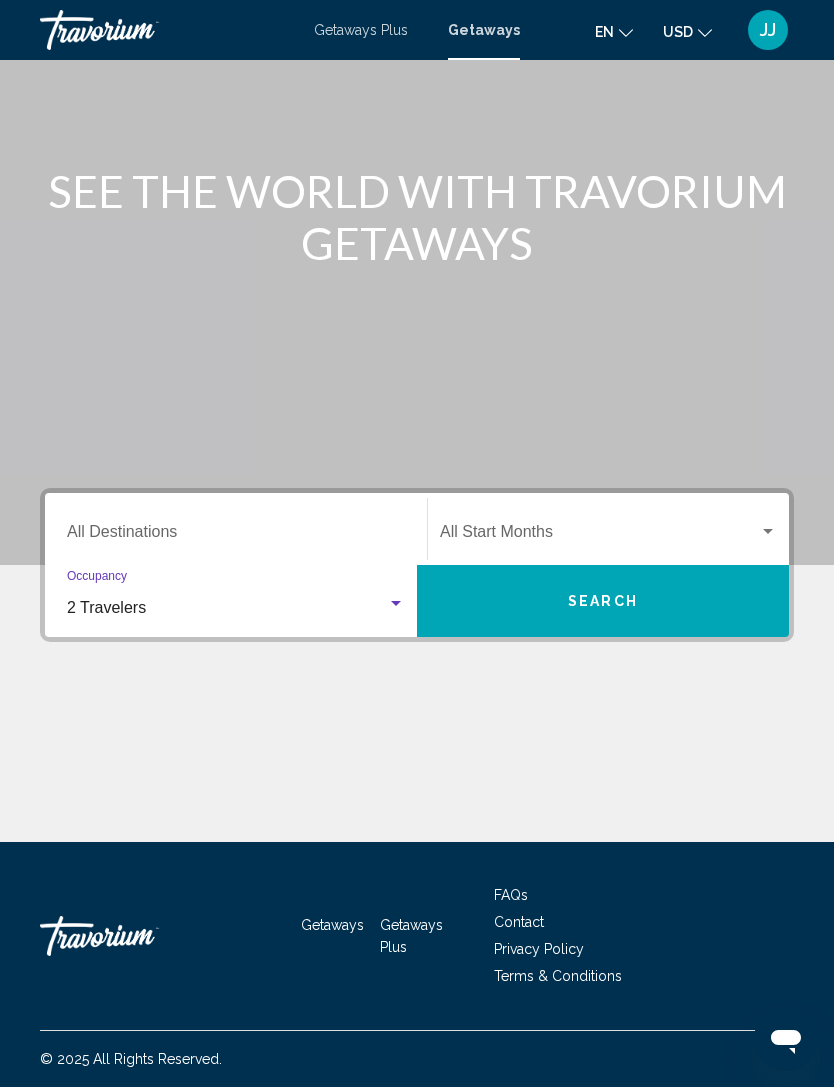 click on "Destination All Destinations" at bounding box center (236, 529) 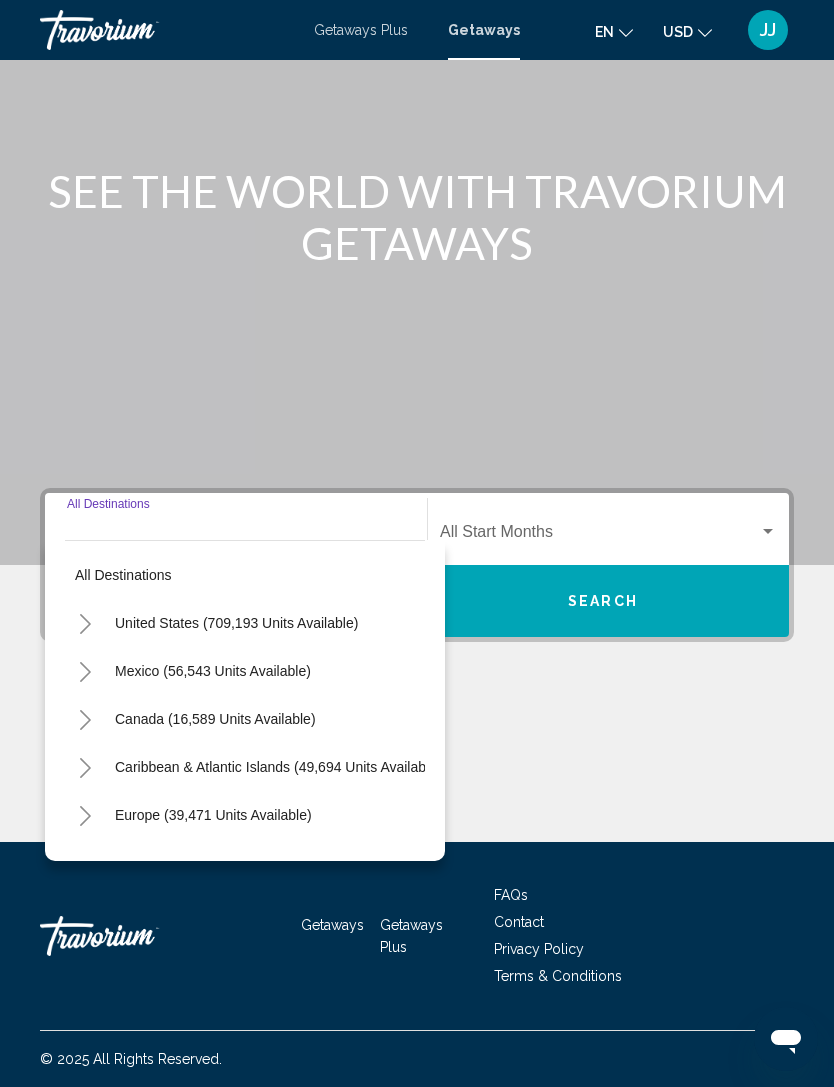 click on "United States (709,193 units available)" at bounding box center [213, 671] 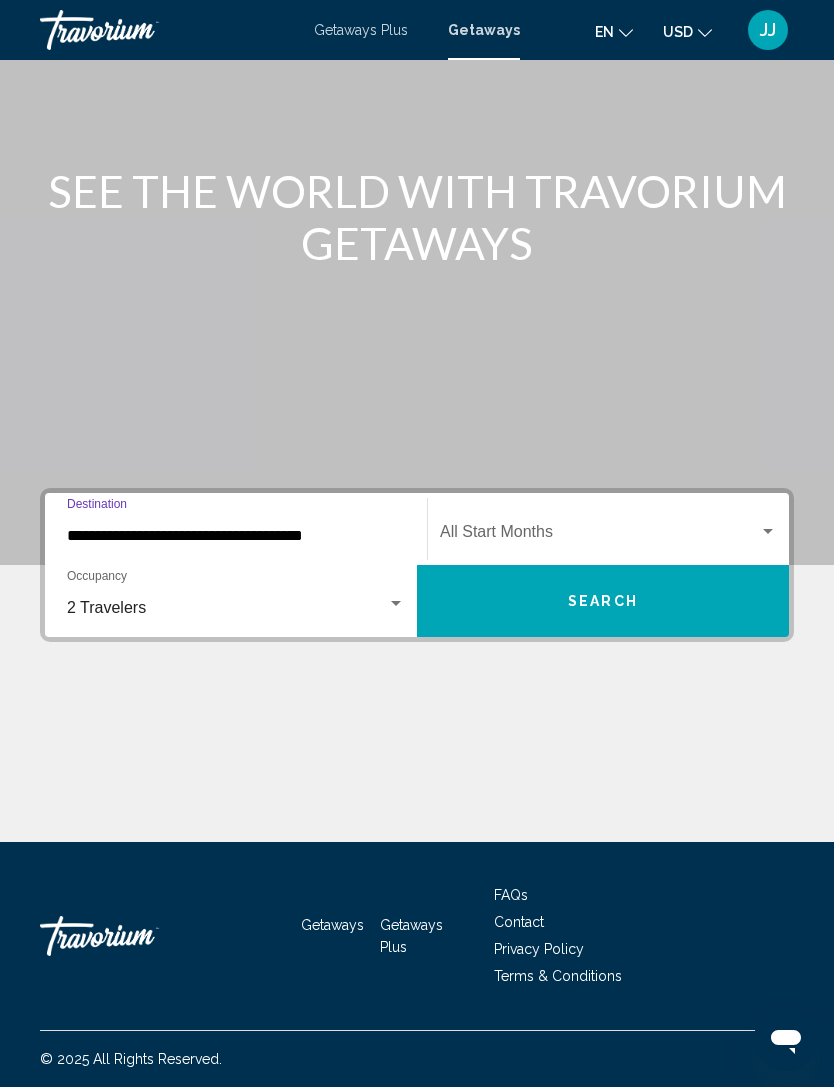 click at bounding box center (768, 532) 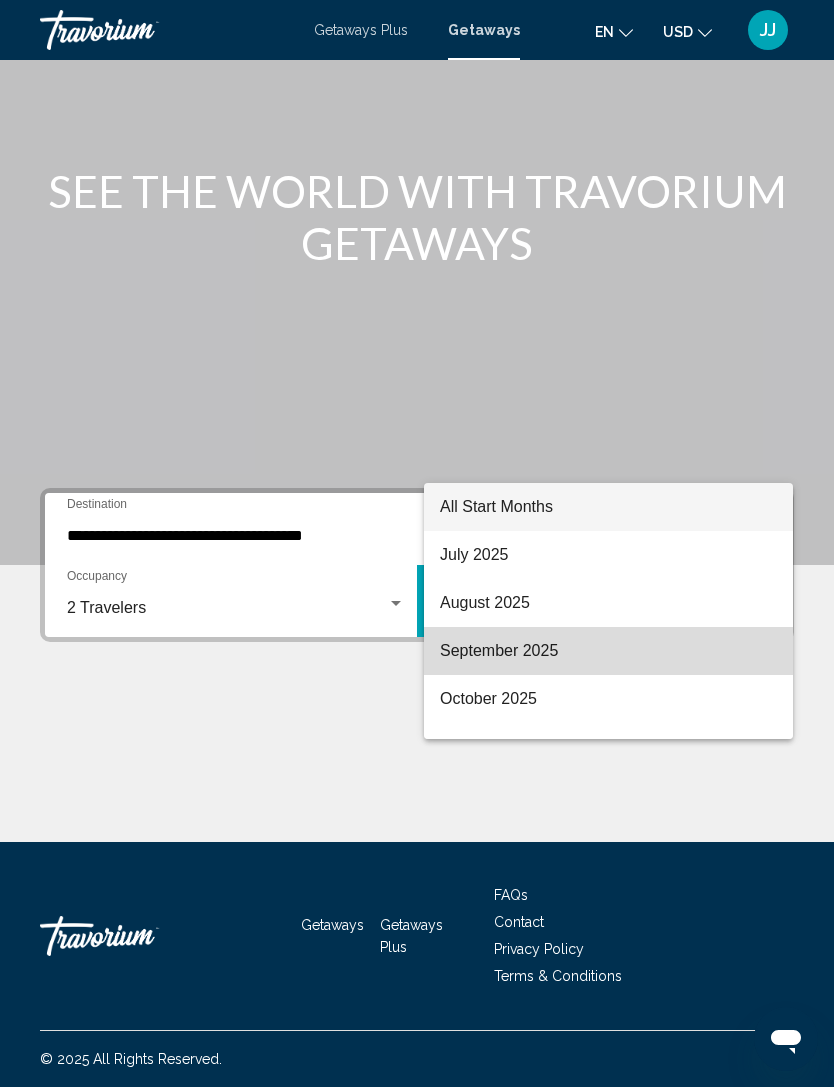click on "September 2025" at bounding box center (608, 651) 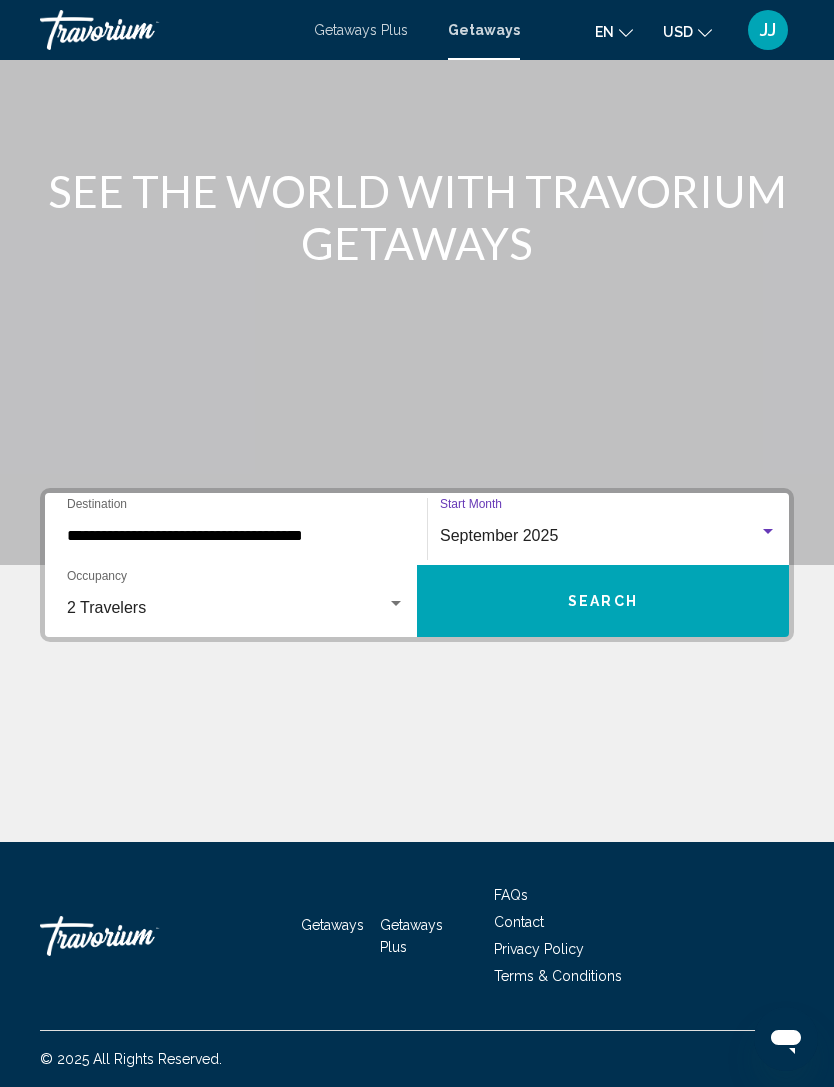 click on "Search" at bounding box center (603, 601) 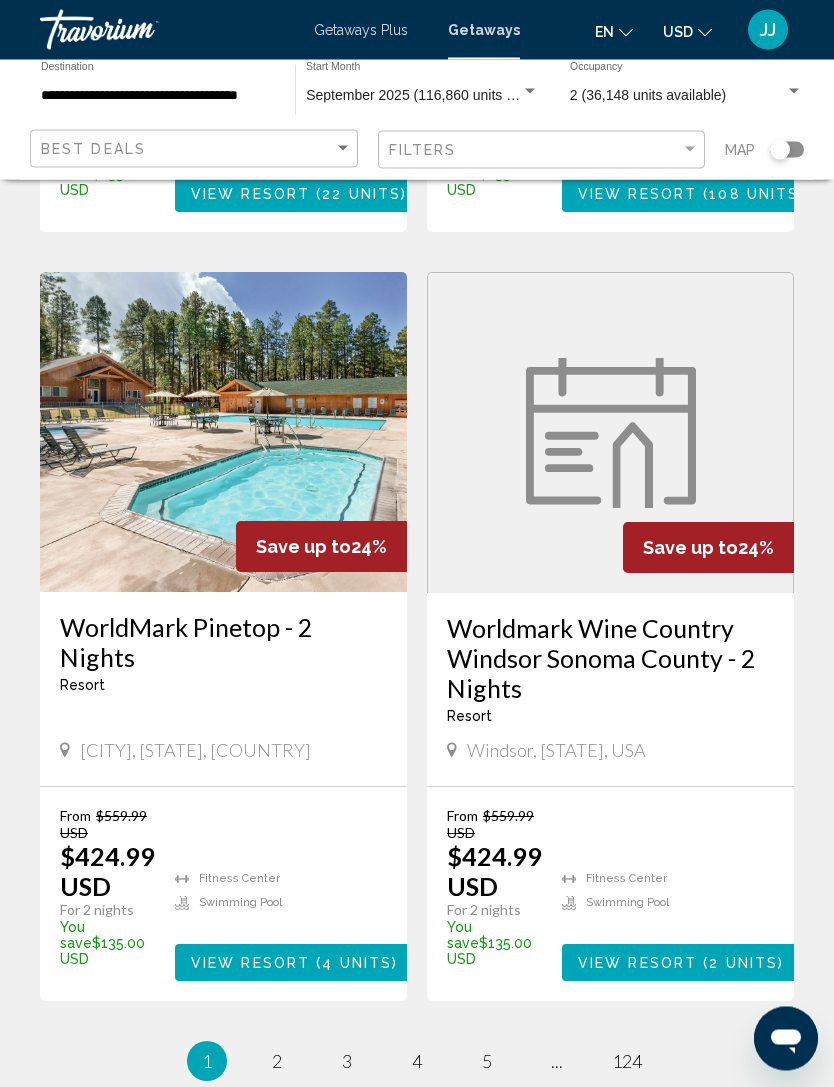 scroll, scrollTop: 3692, scrollLeft: 0, axis: vertical 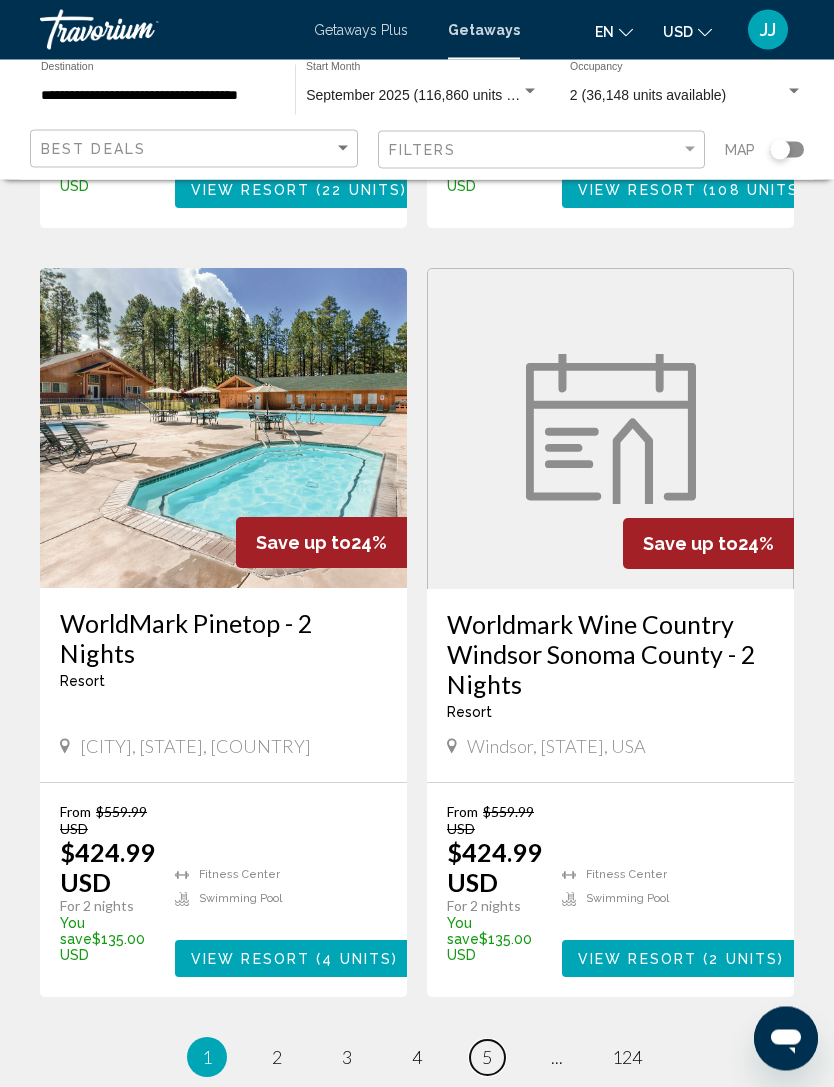 click on "page  5" at bounding box center (487, 1058) 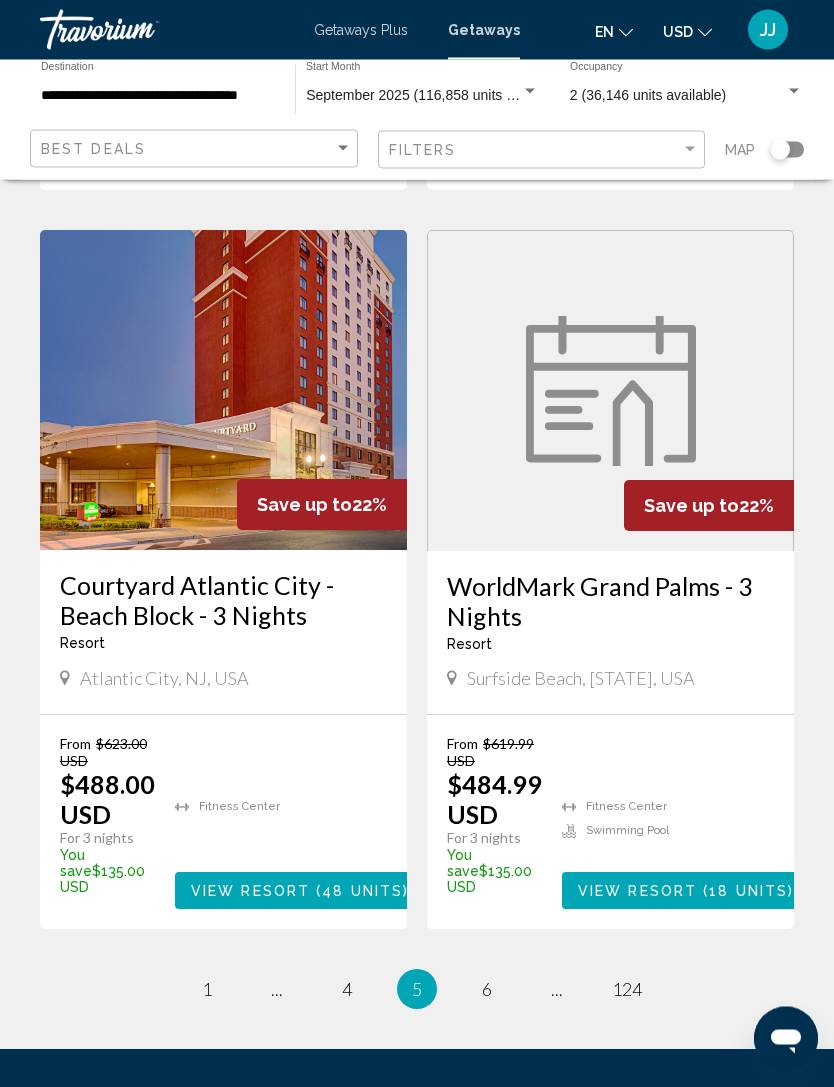 scroll, scrollTop: 3822, scrollLeft: 0, axis: vertical 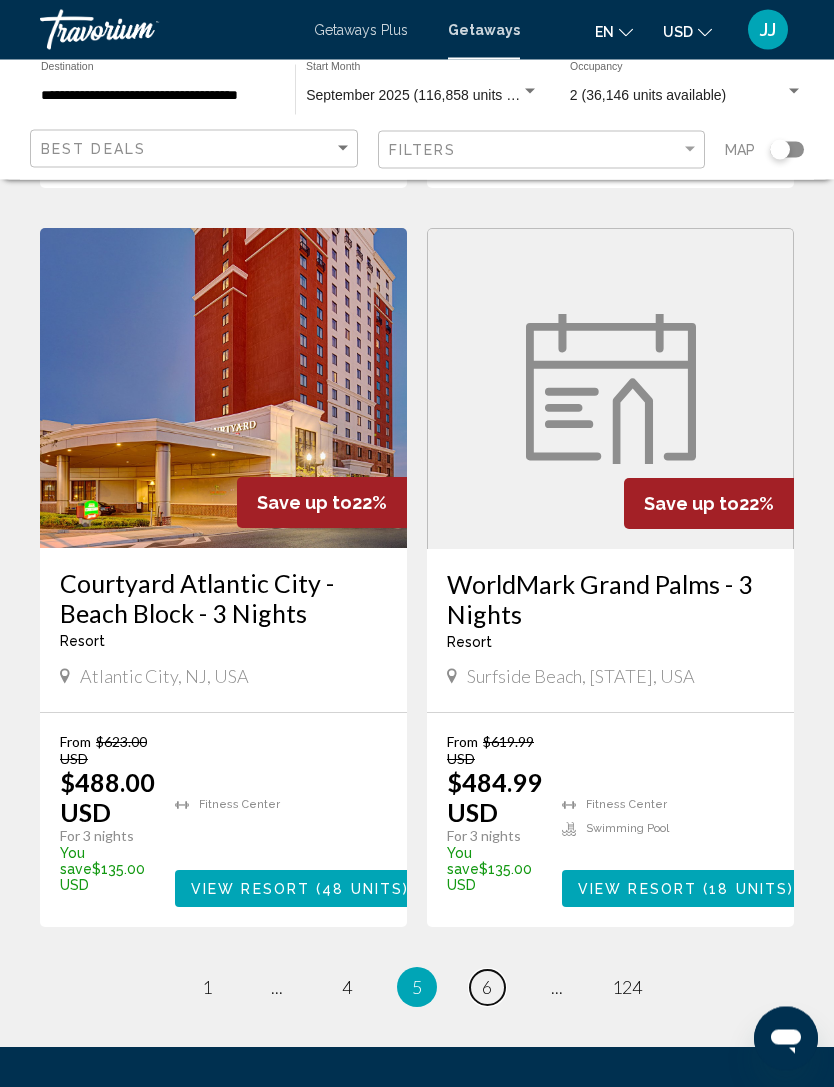click on "page  6" at bounding box center (487, 988) 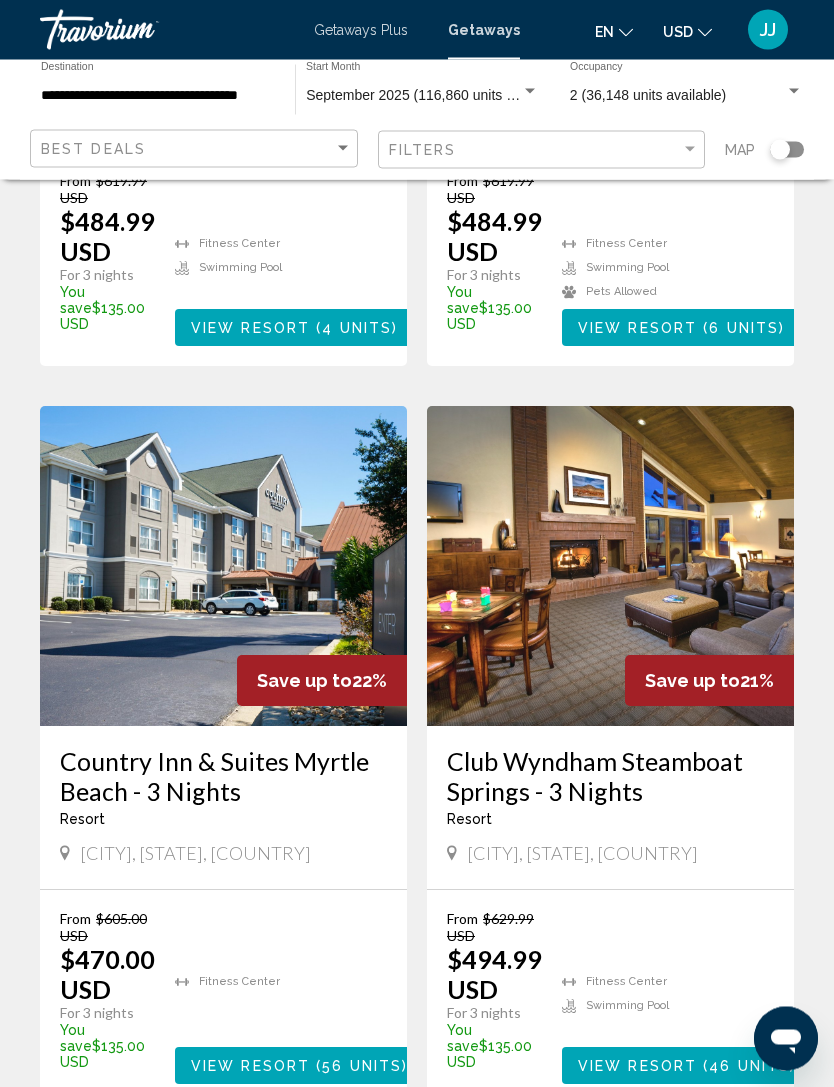 scroll, scrollTop: 2079, scrollLeft: 0, axis: vertical 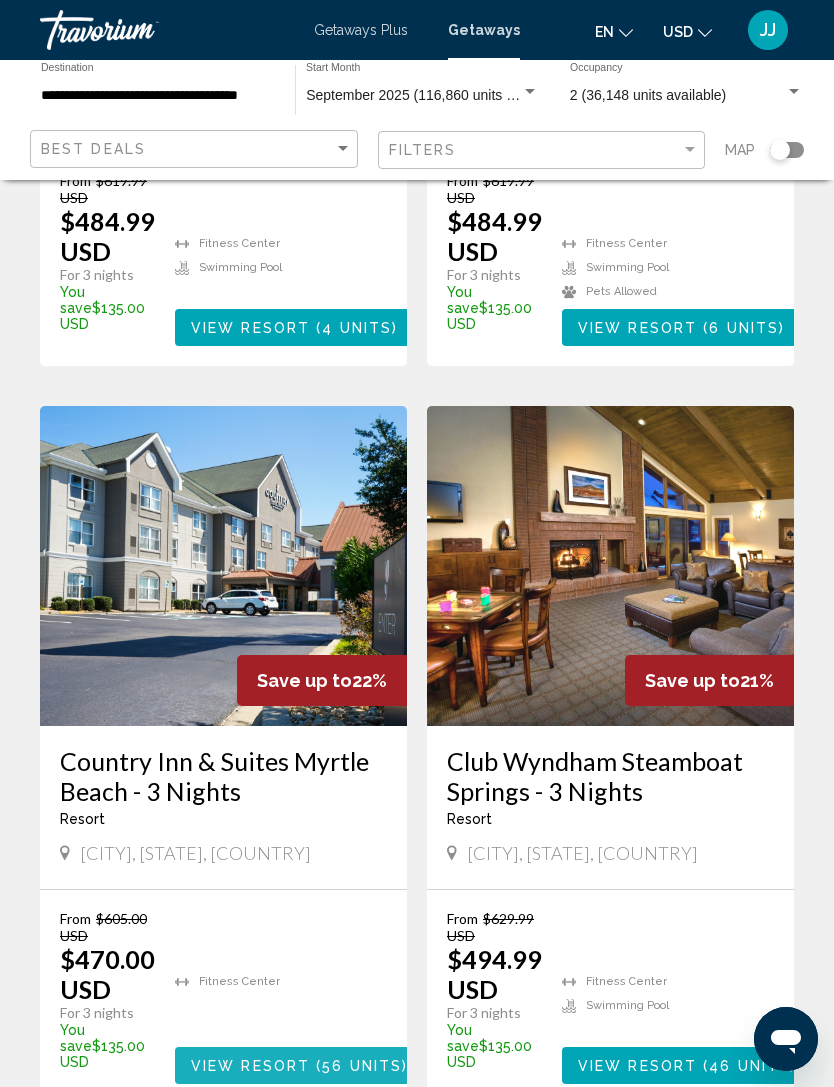 click on "56 units" at bounding box center [362, 1066] 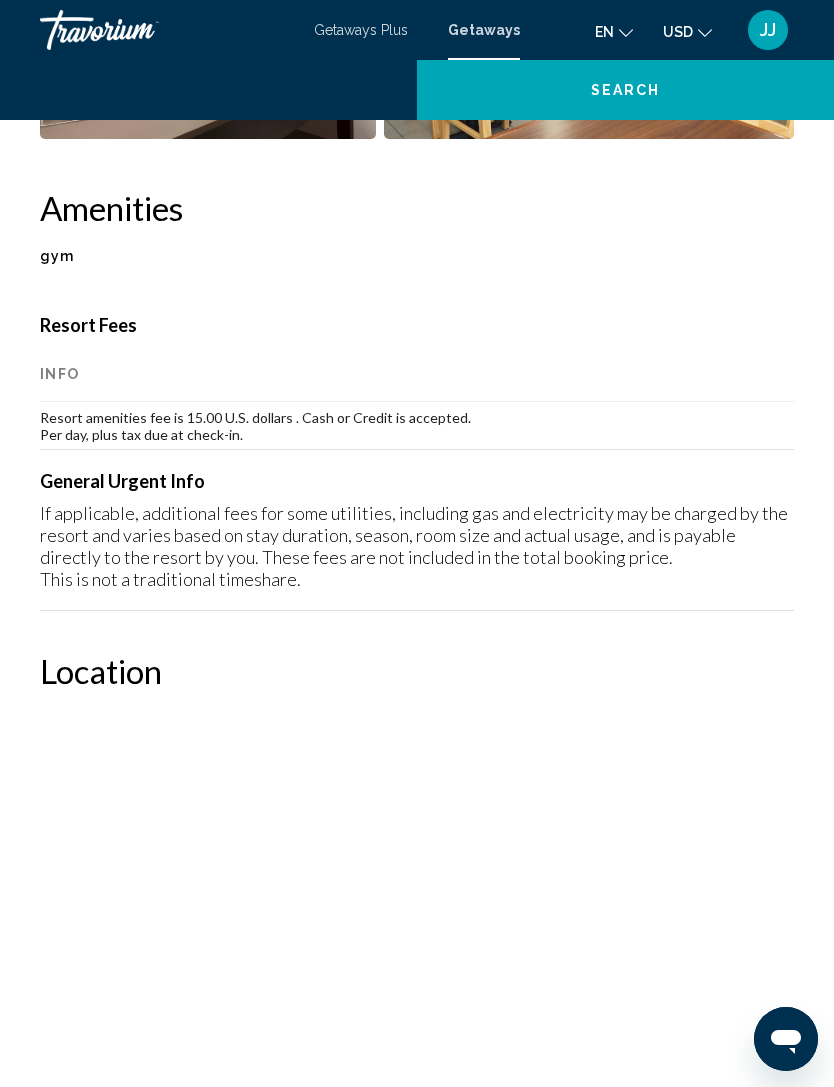 scroll, scrollTop: 0, scrollLeft: 0, axis: both 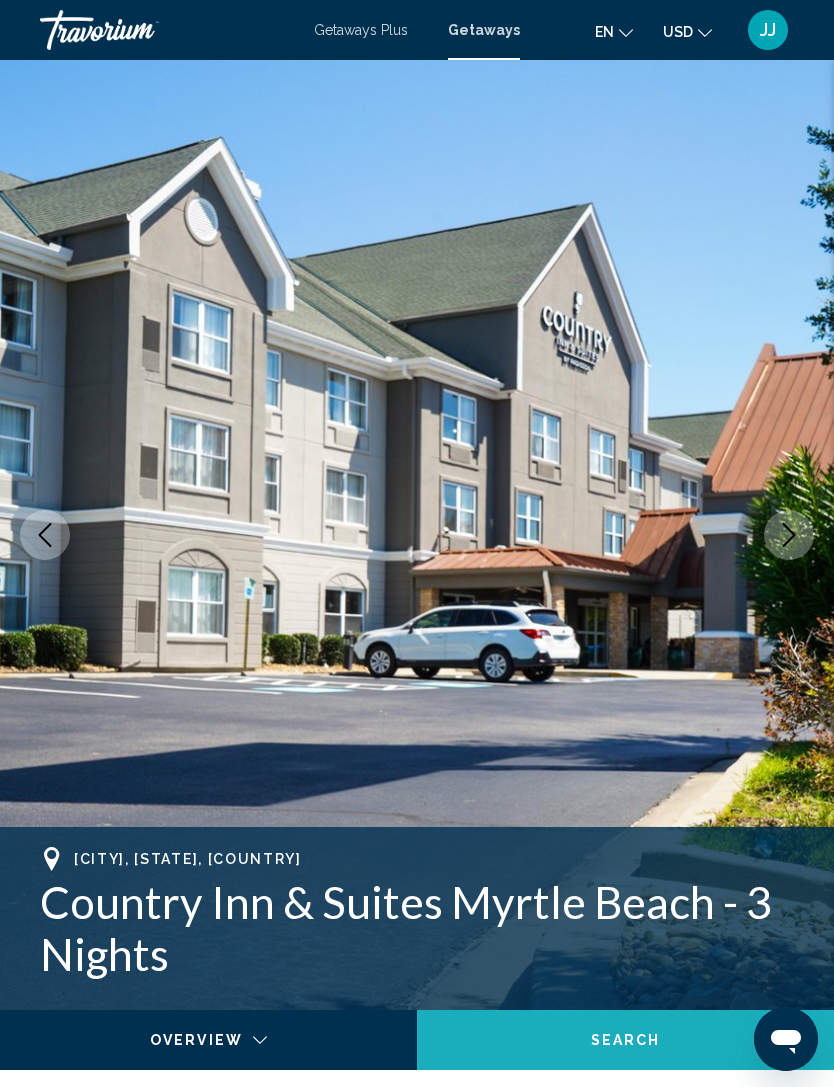 click on "Search" 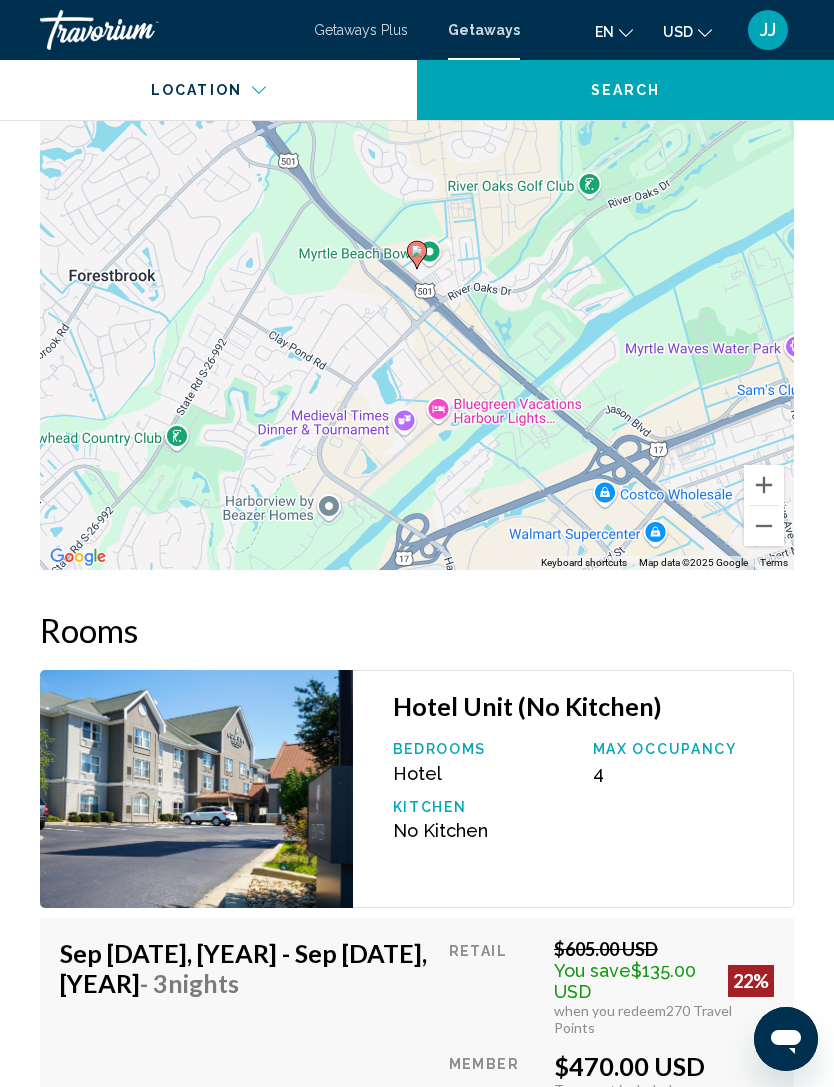 scroll, scrollTop: 2819, scrollLeft: 0, axis: vertical 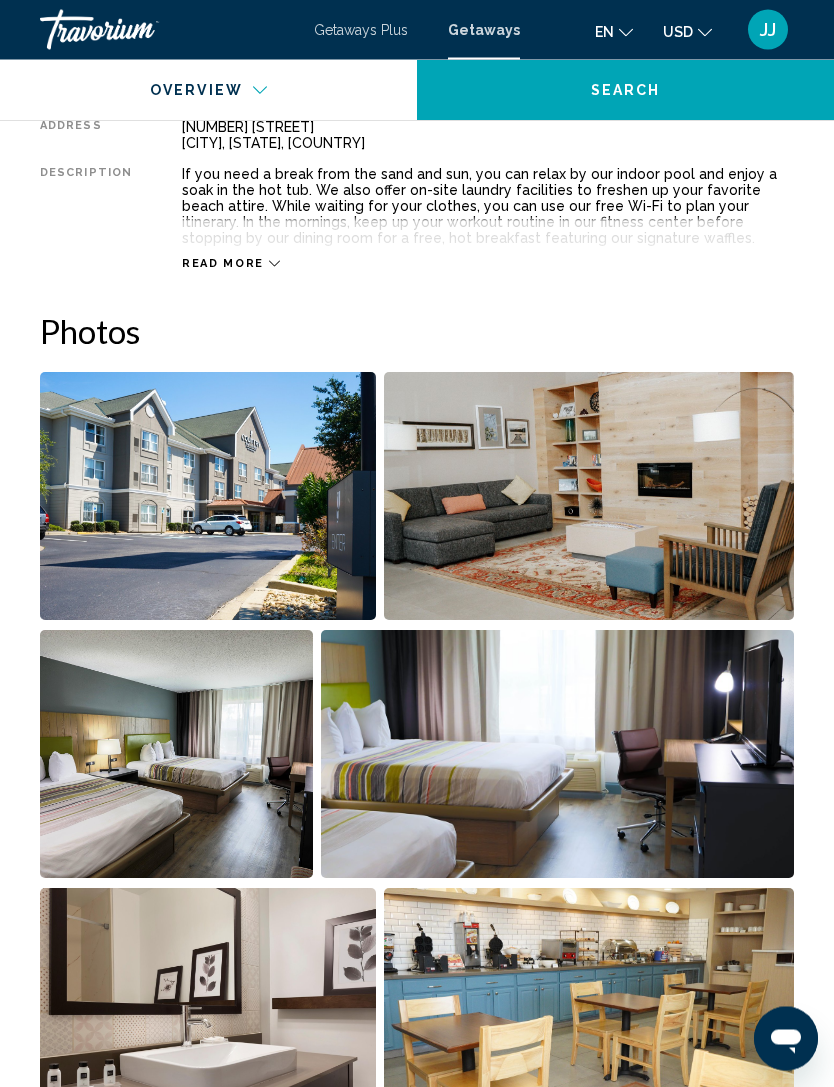 click at bounding box center (208, 497) 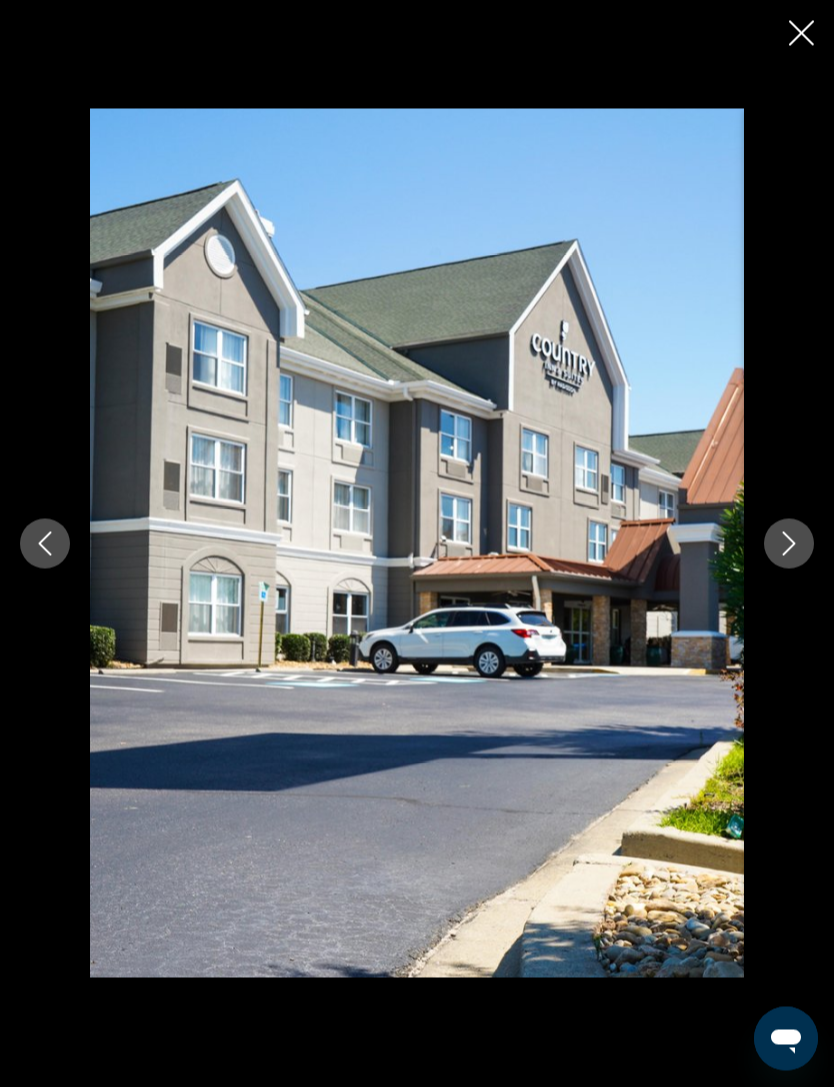 scroll, scrollTop: 1083, scrollLeft: 0, axis: vertical 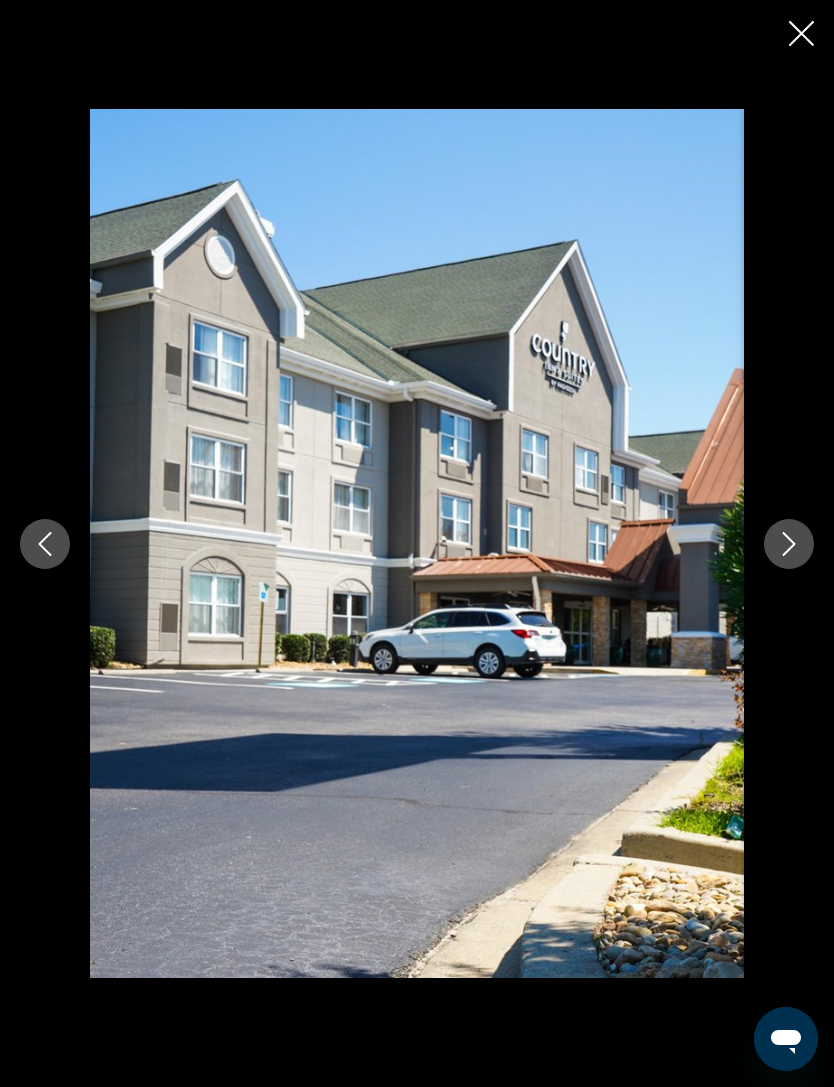 click at bounding box center (789, 544) 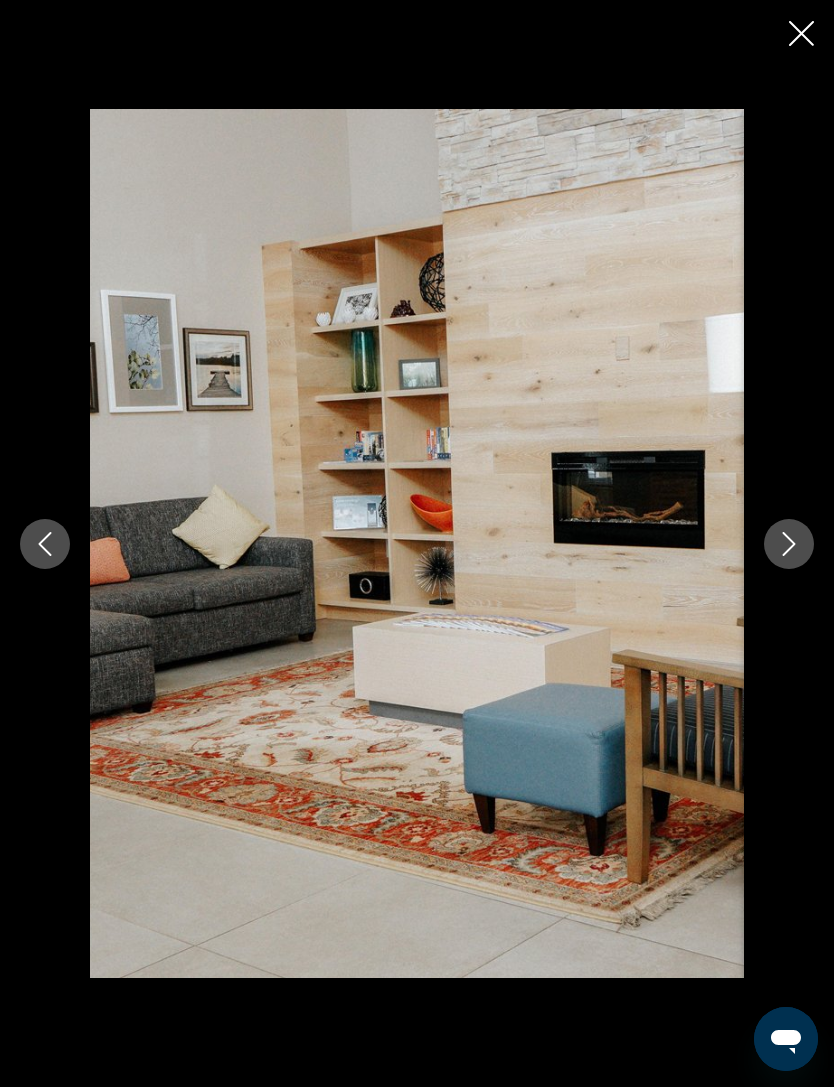 click at bounding box center (789, 544) 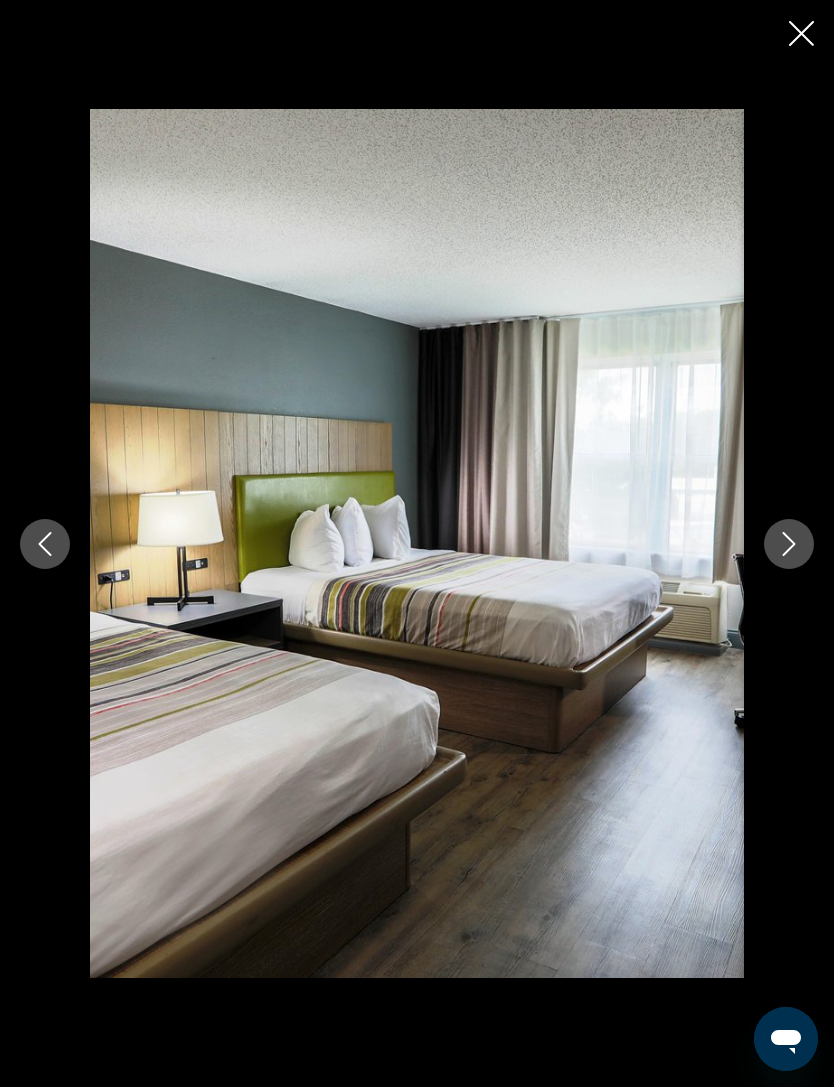 click at bounding box center [789, 544] 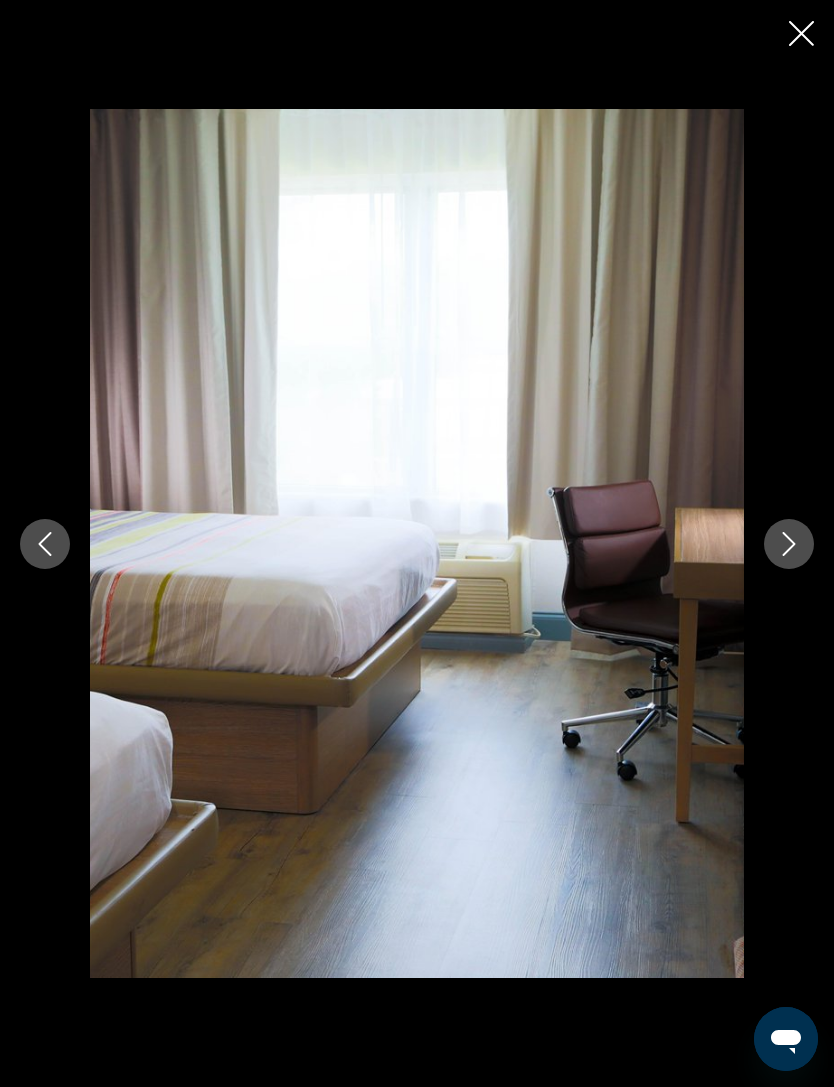 click at bounding box center [789, 544] 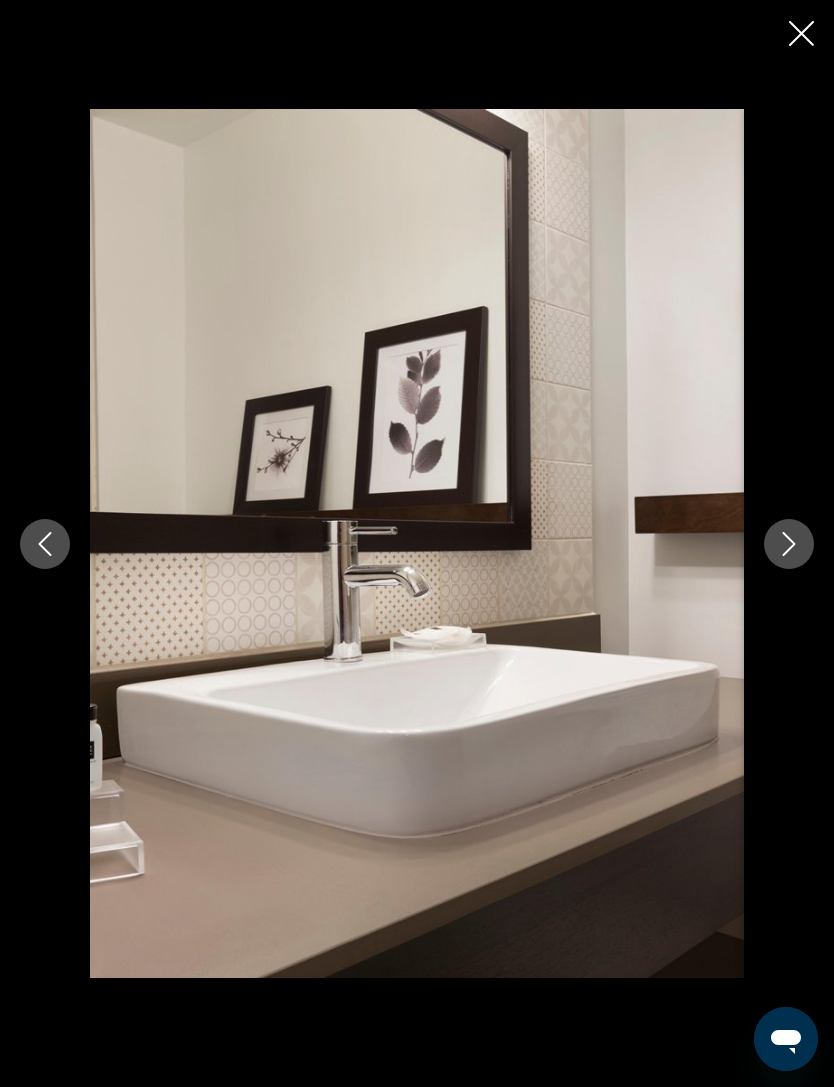 click at bounding box center [789, 544] 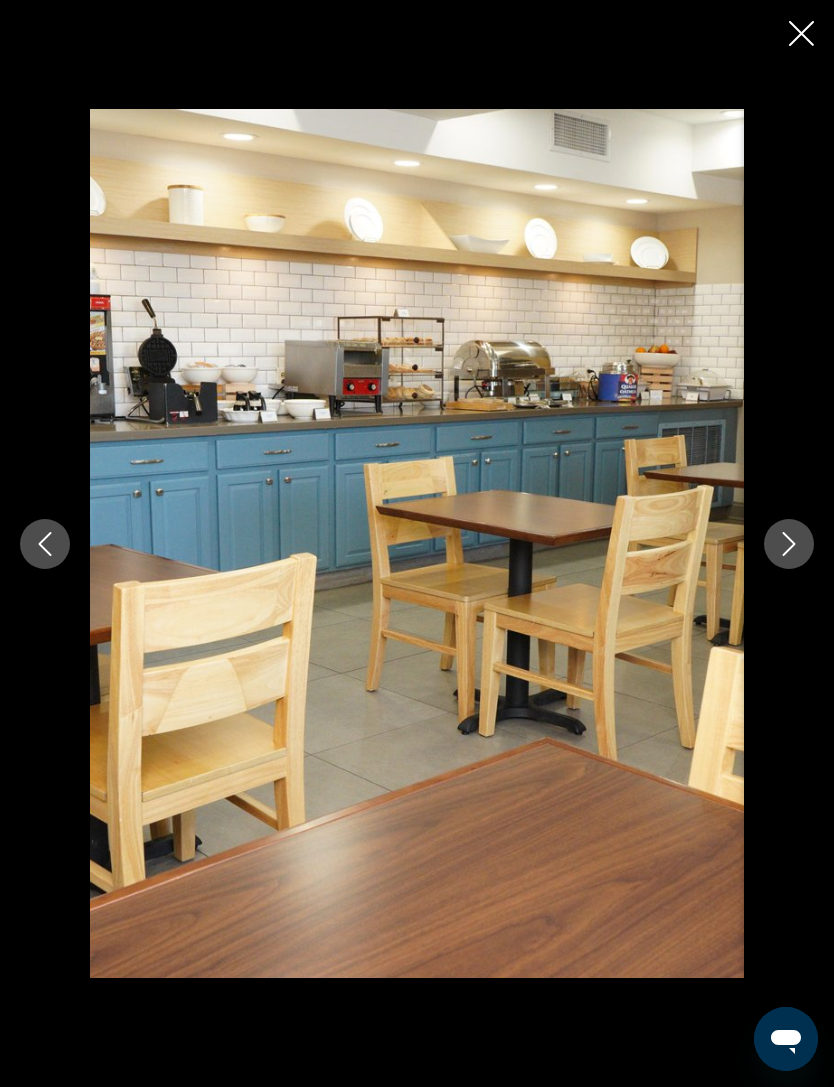 click at bounding box center (789, 544) 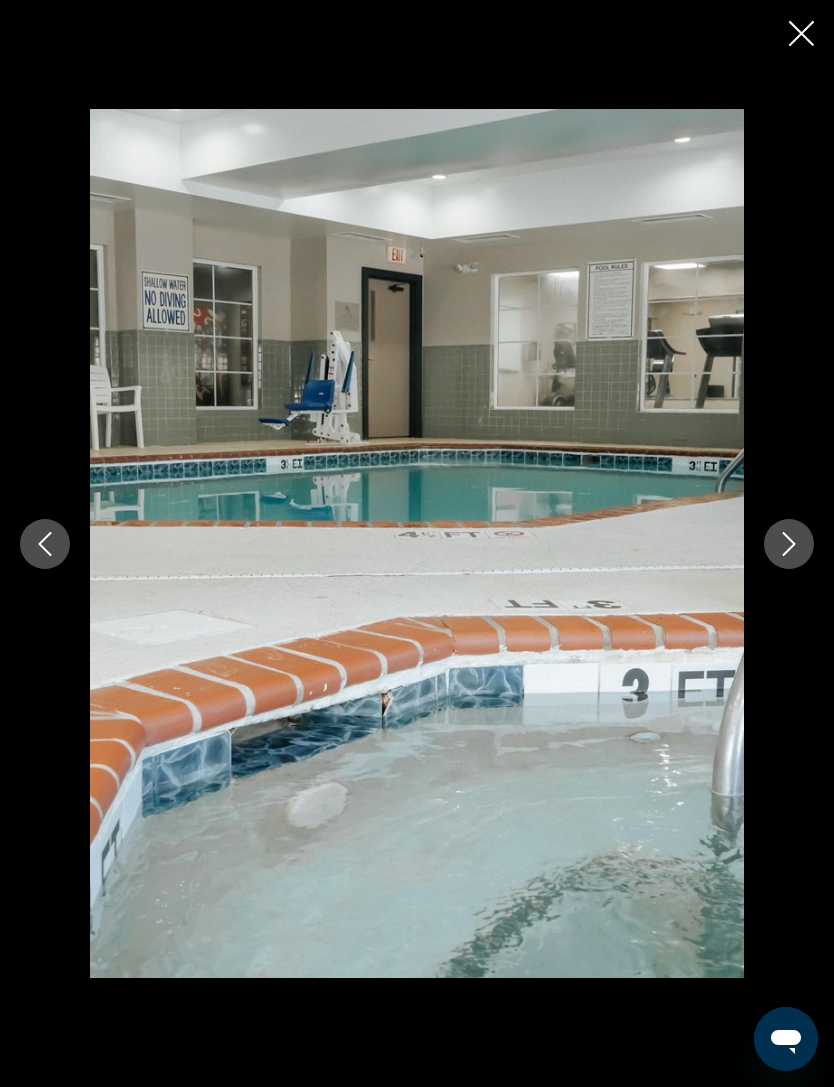 click at bounding box center [789, 544] 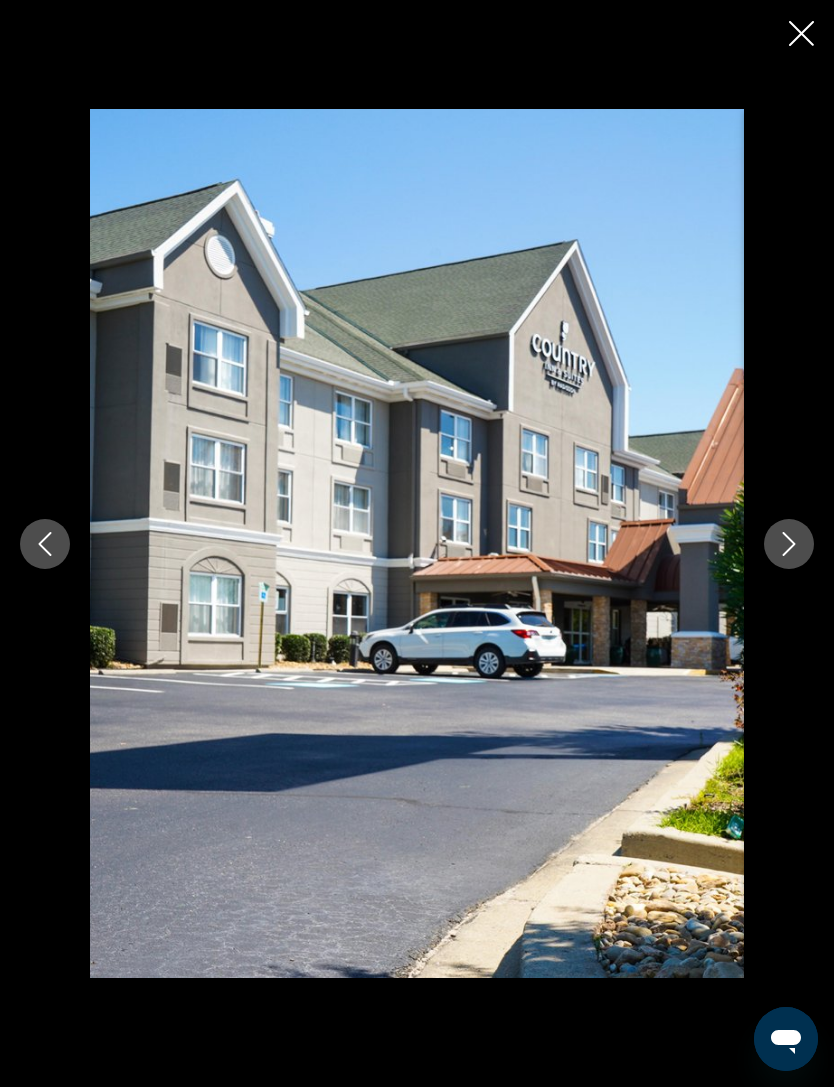 click 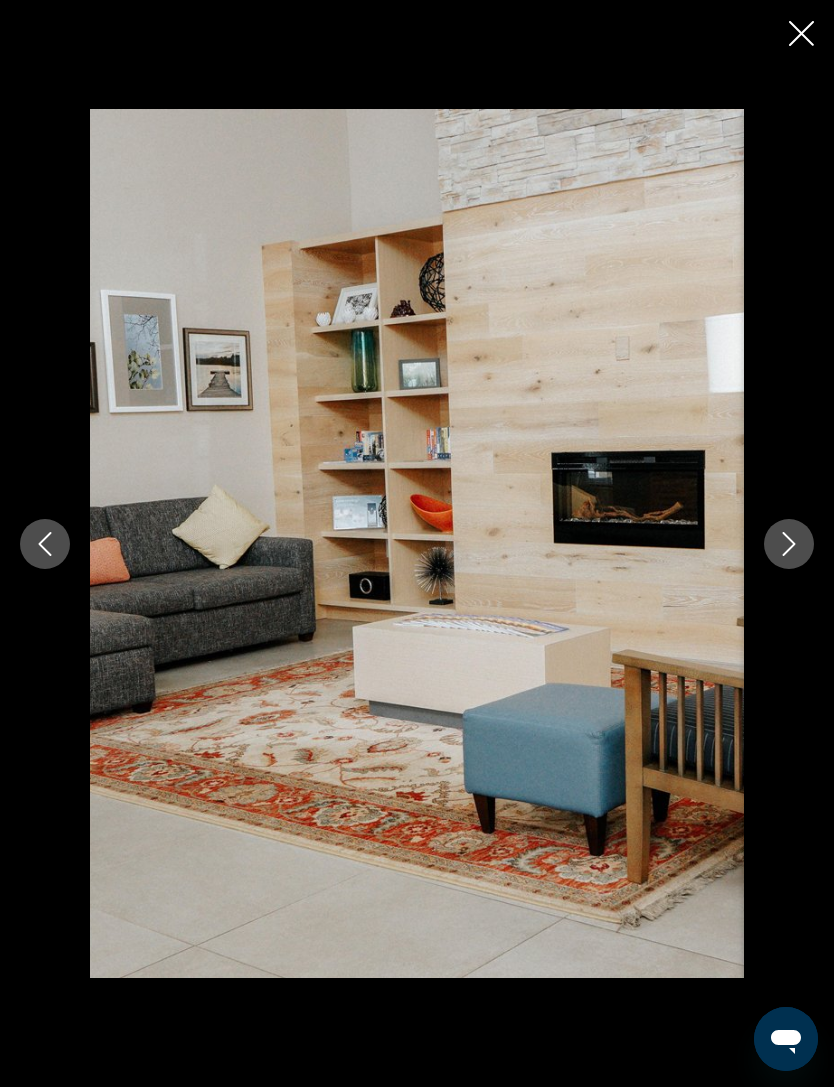click 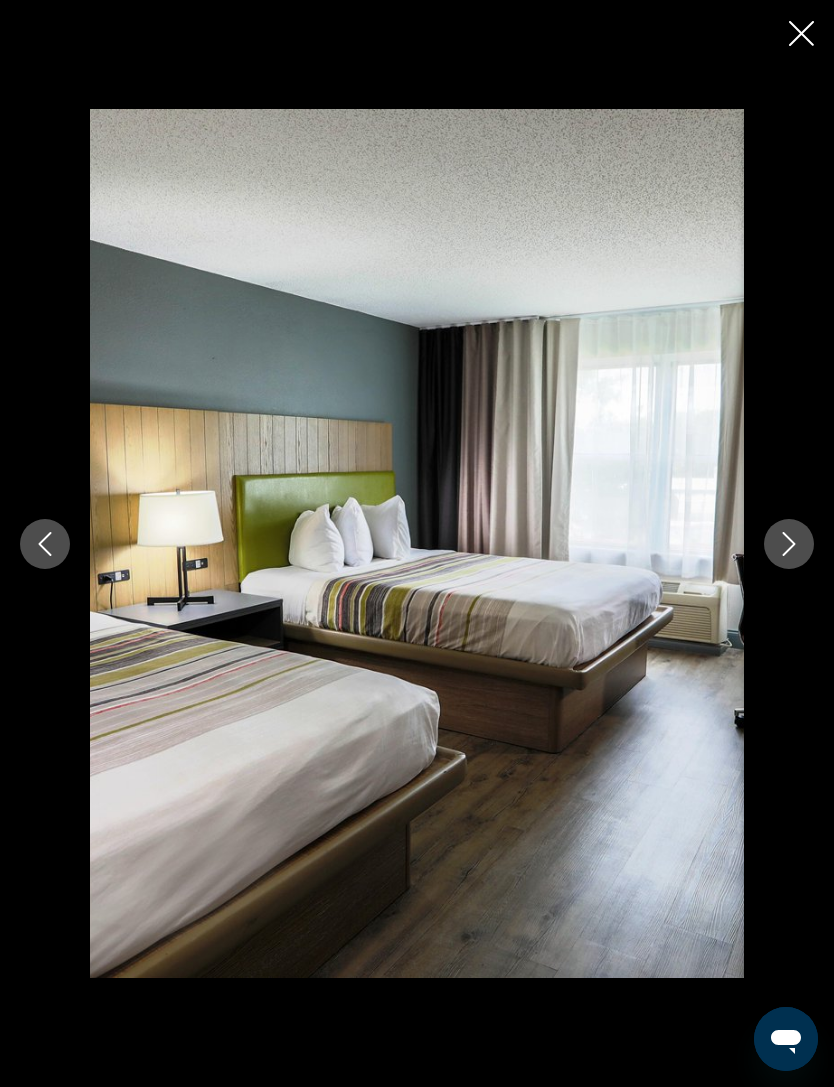 click 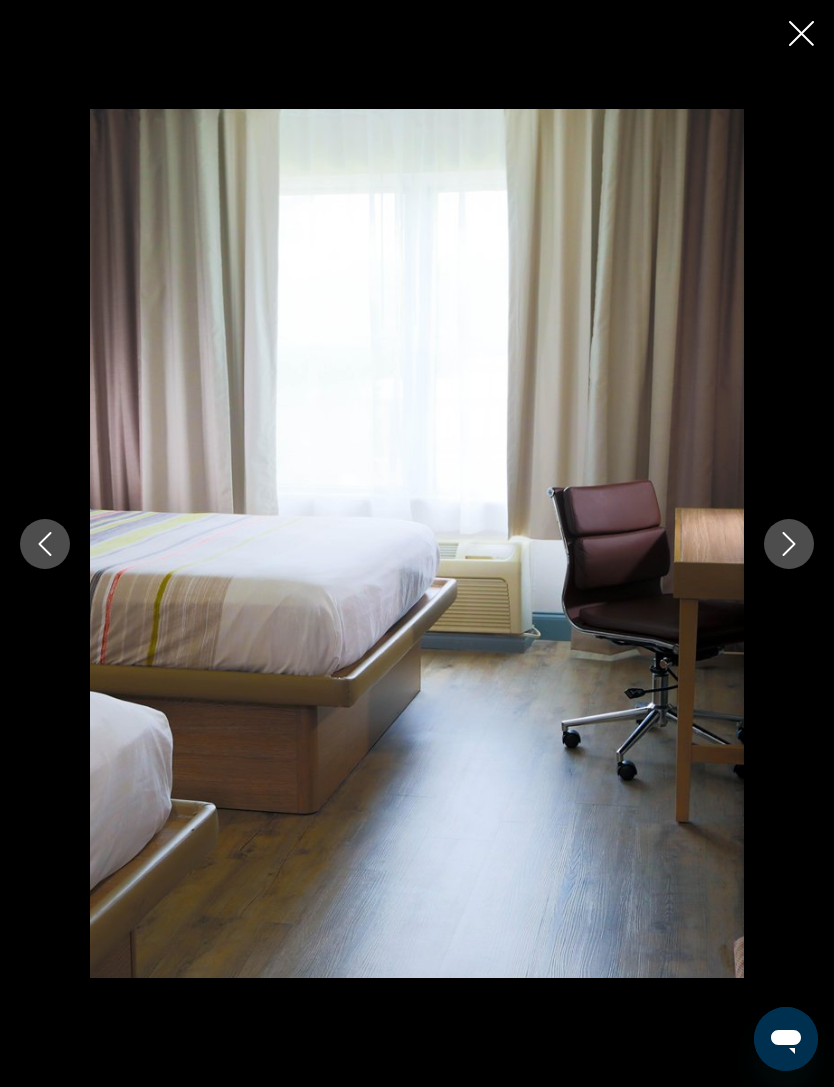 click at bounding box center (789, 544) 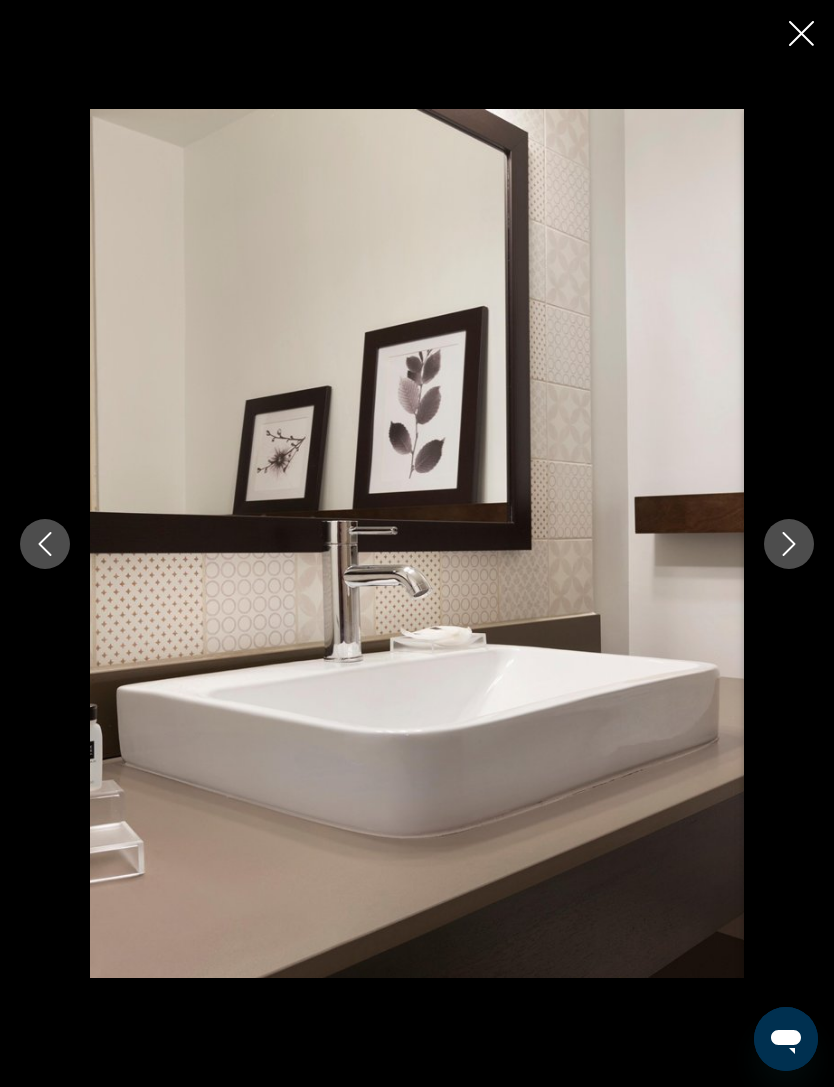 click at bounding box center [789, 544] 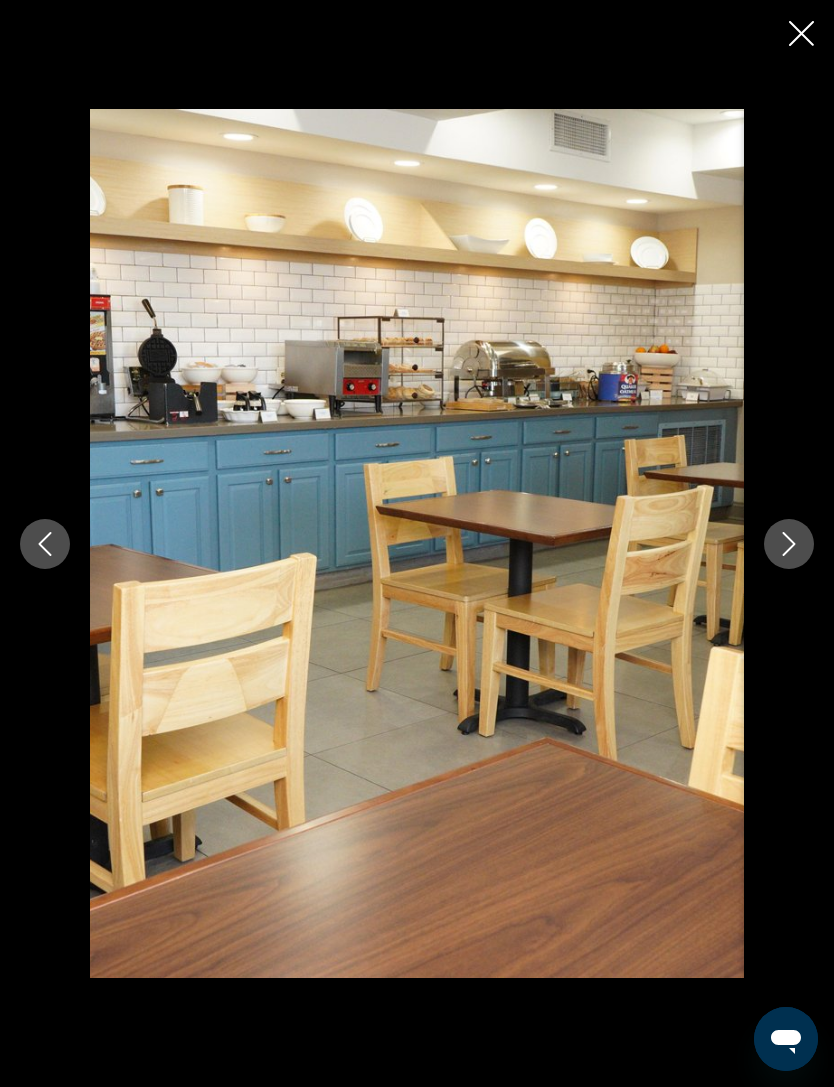 click at bounding box center [789, 544] 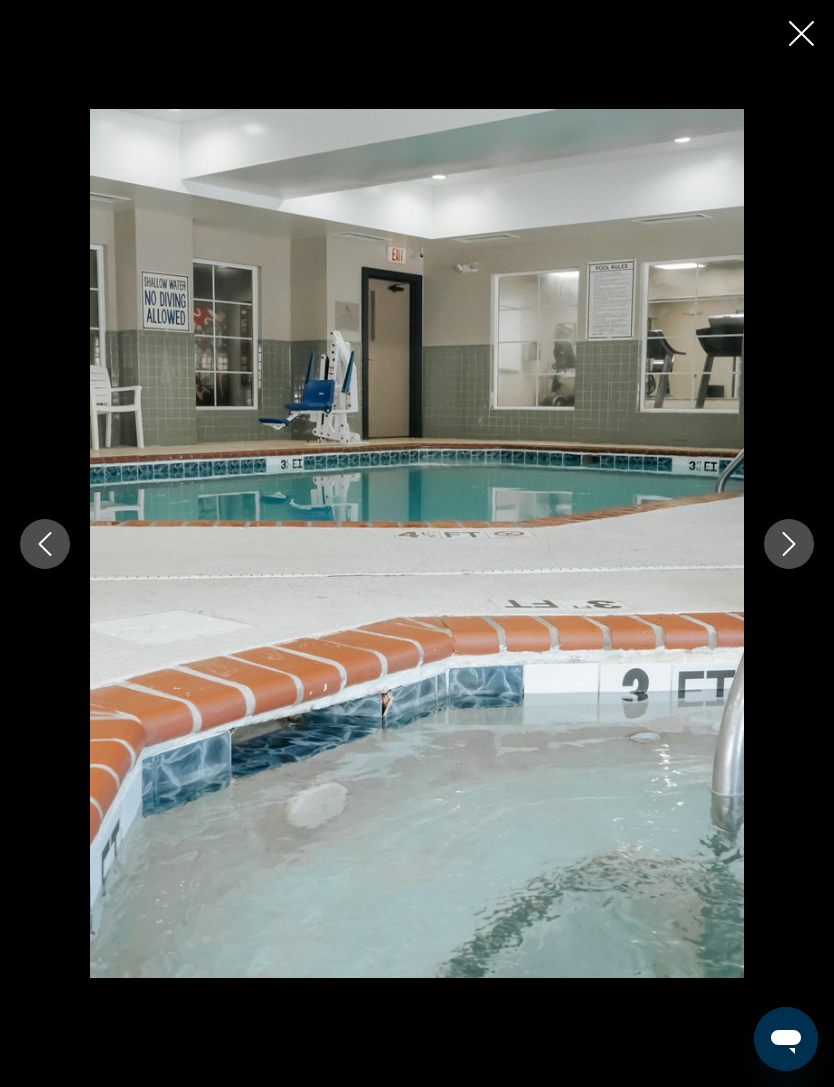 click at bounding box center [789, 544] 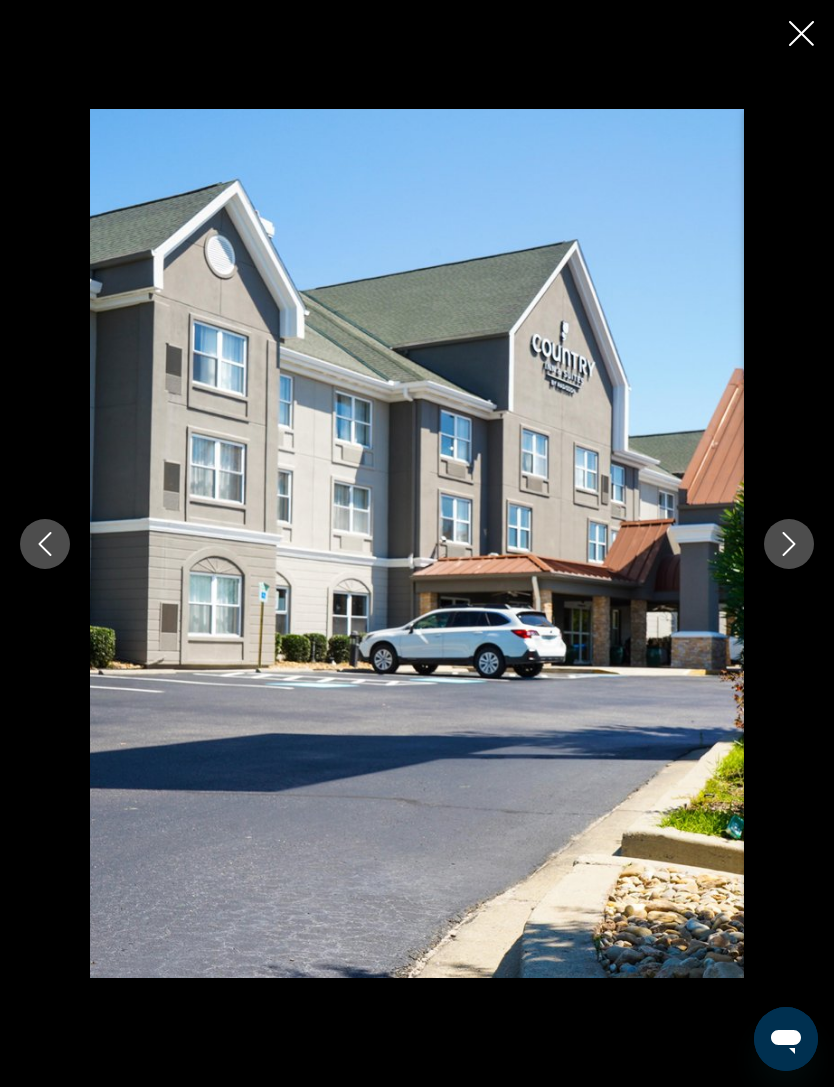 click at bounding box center [417, 543] 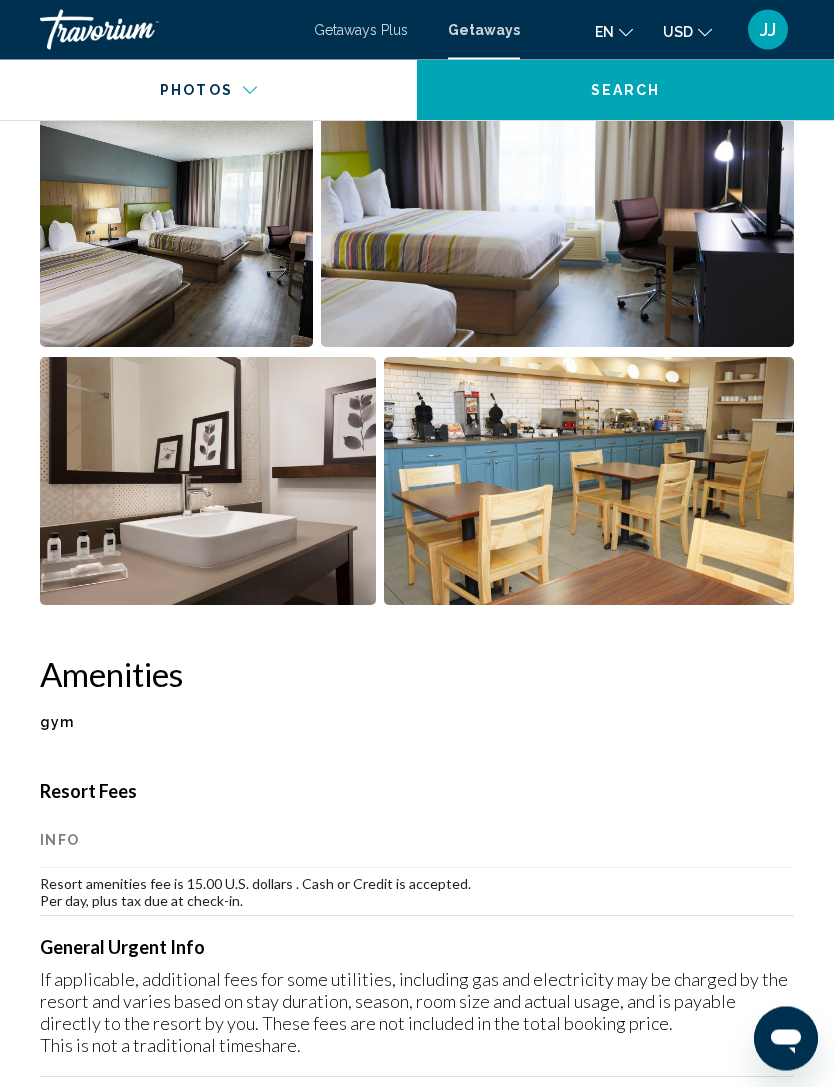 scroll, scrollTop: 1614, scrollLeft: 0, axis: vertical 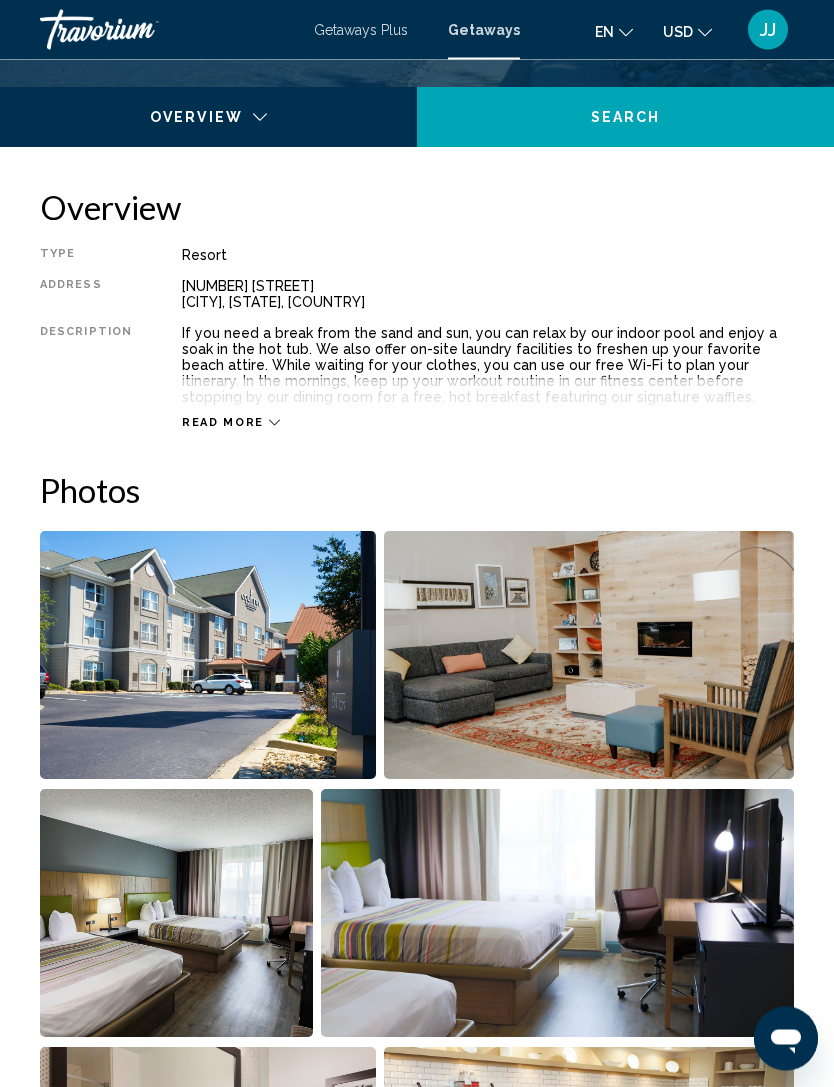 click 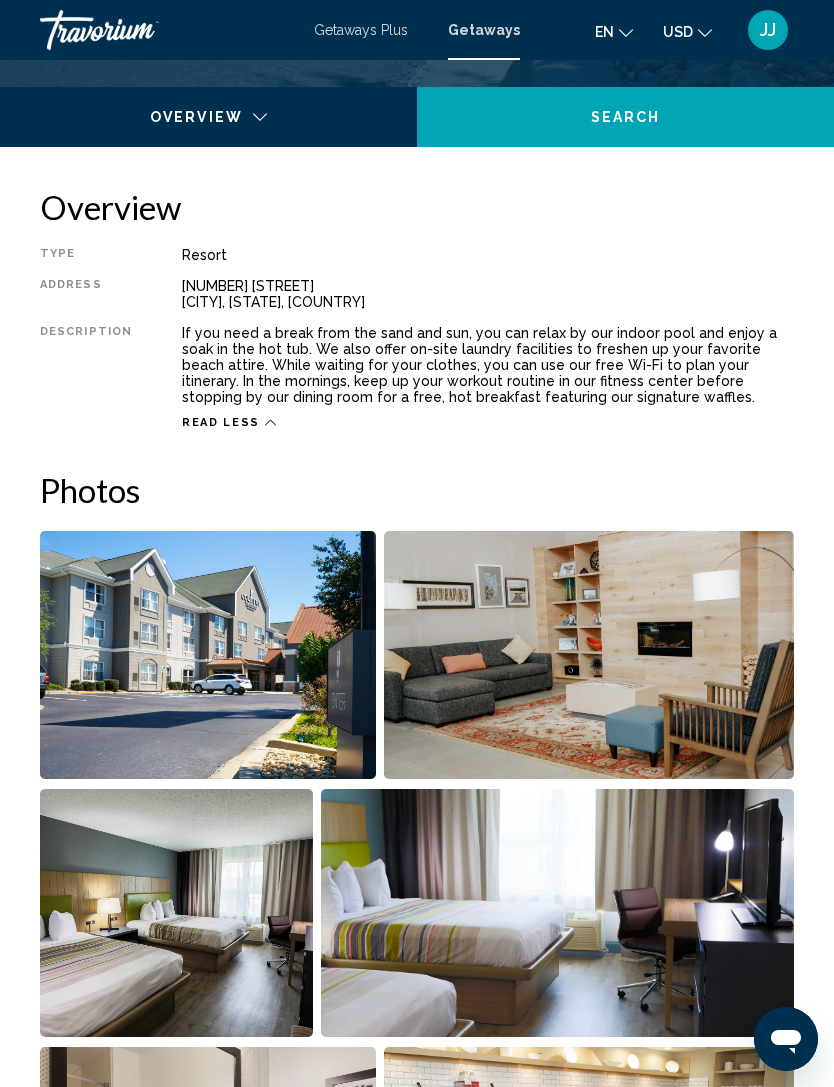click on "Read less" at bounding box center [229, 422] 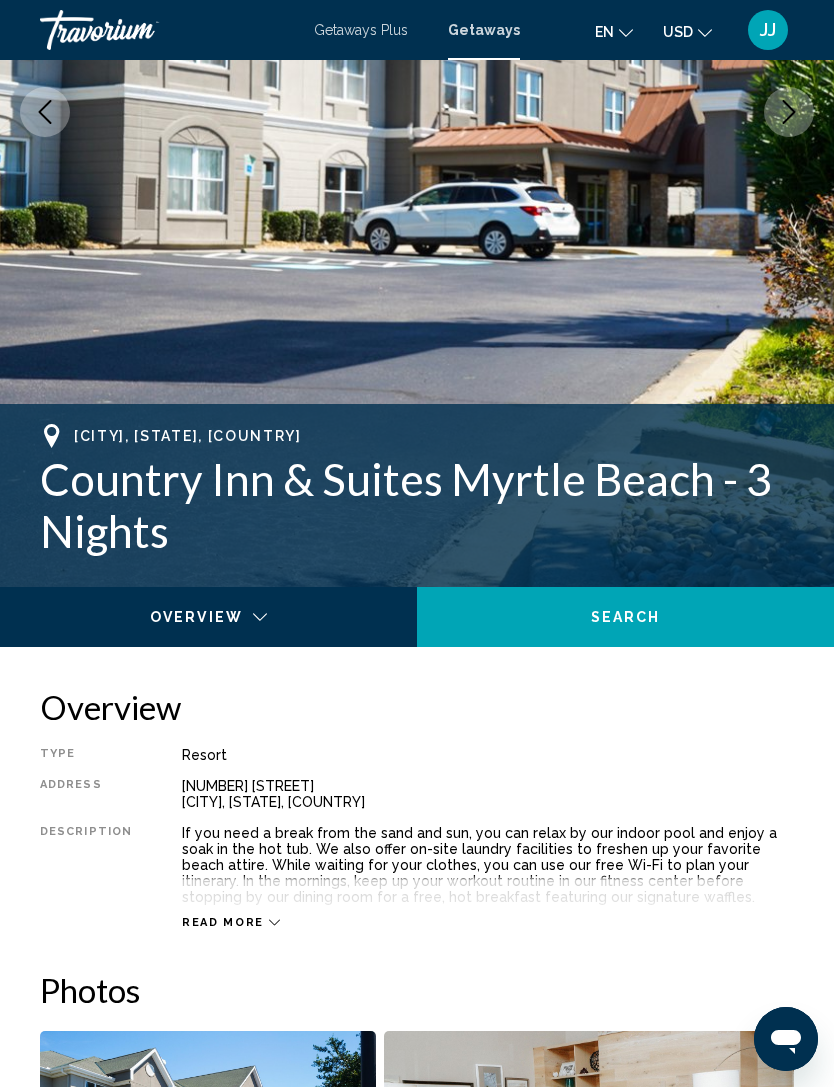 scroll, scrollTop: 434, scrollLeft: 0, axis: vertical 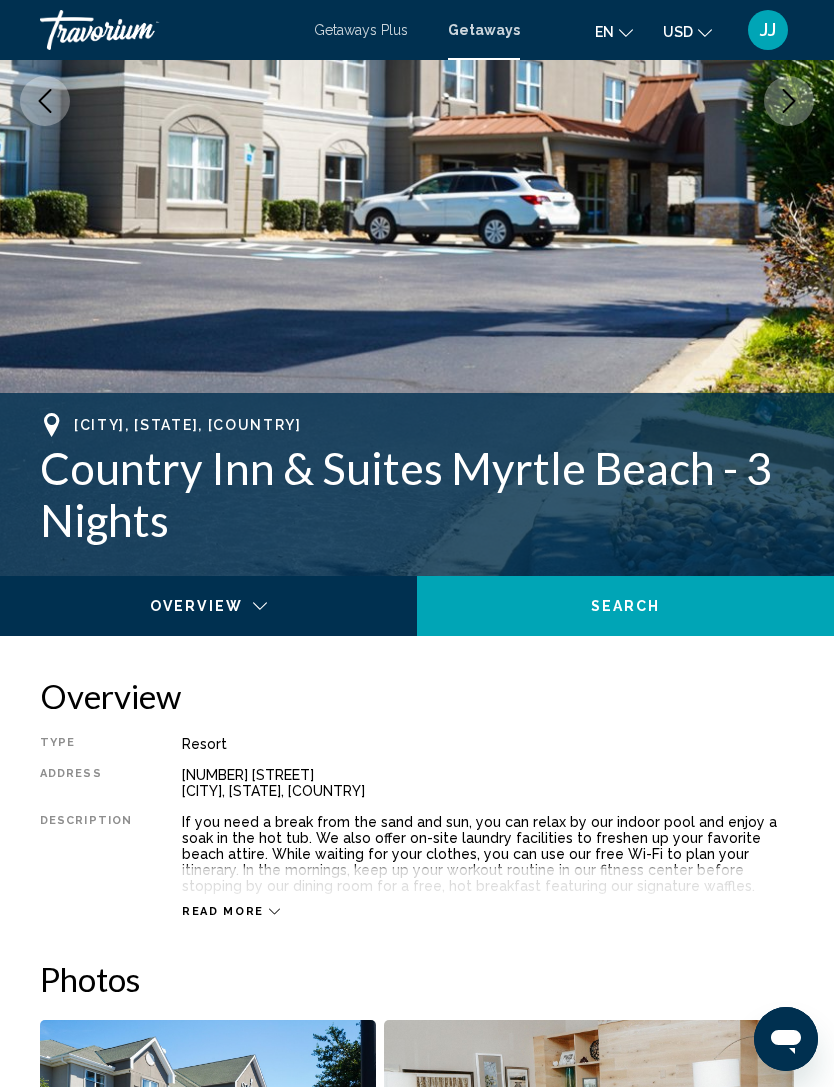 click on "Read more" at bounding box center [223, 911] 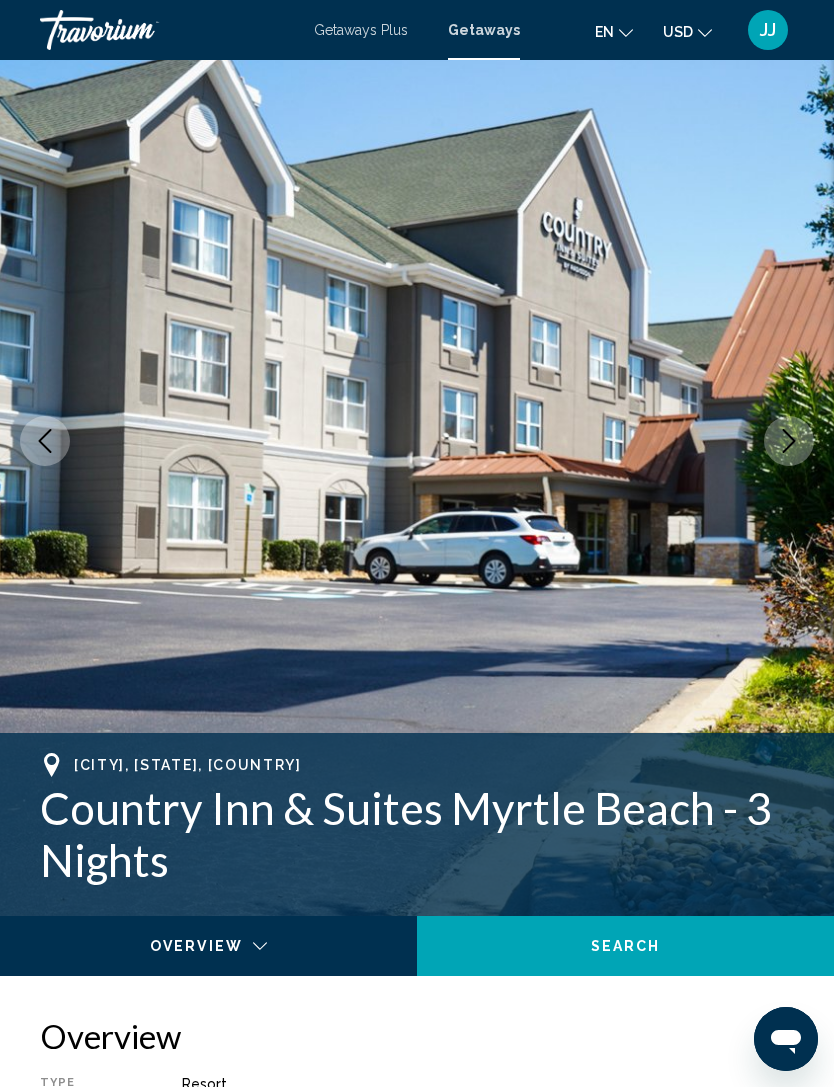 scroll, scrollTop: 0, scrollLeft: 0, axis: both 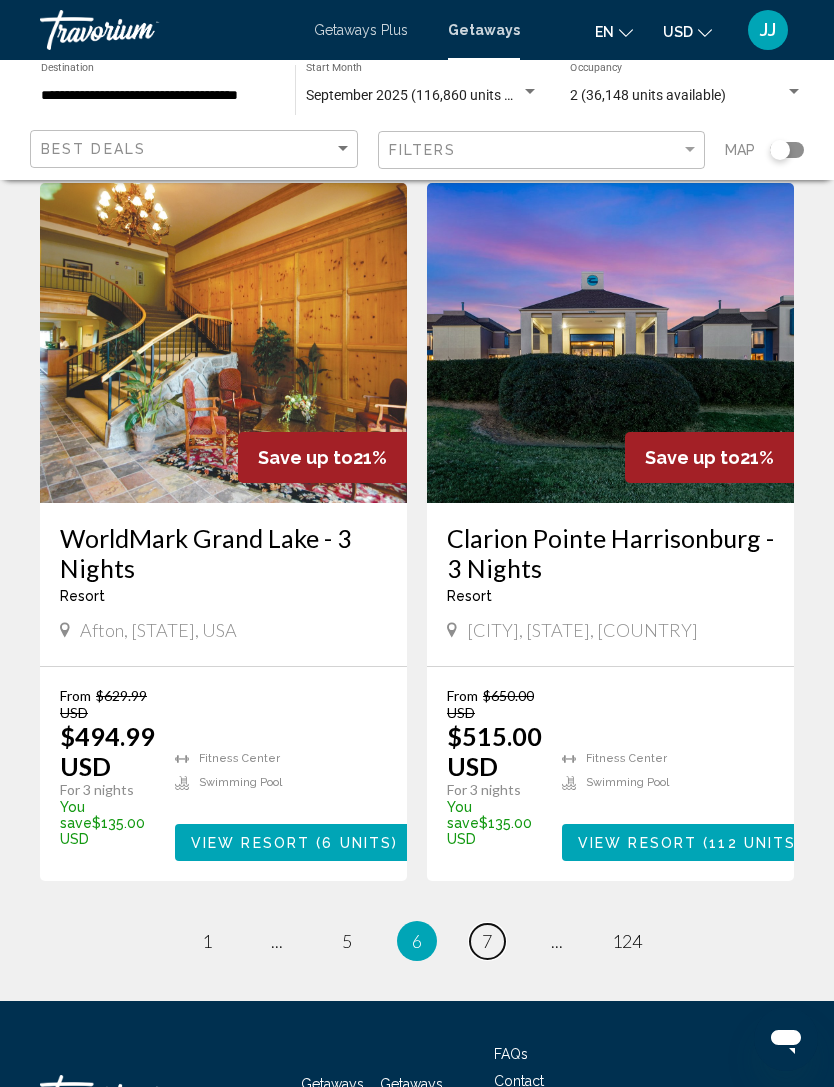 click on "page  7" at bounding box center [487, 941] 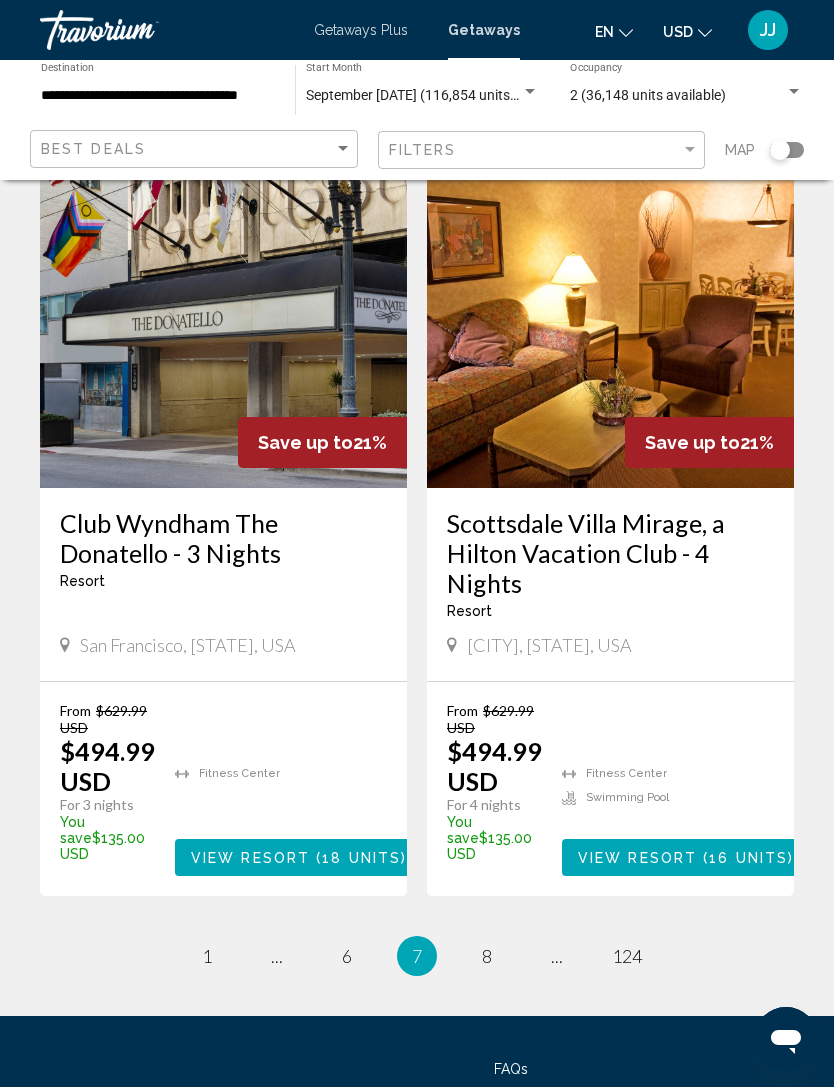 scroll, scrollTop: 3810, scrollLeft: 0, axis: vertical 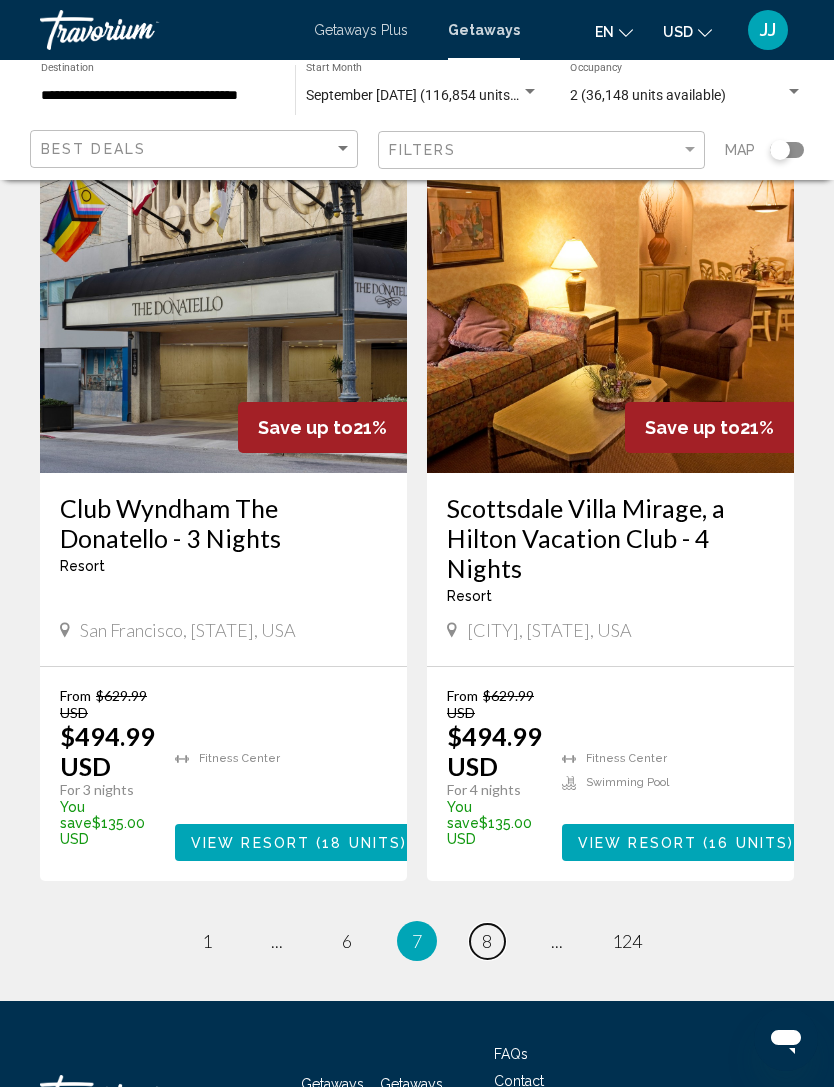 click on "page  8" at bounding box center [487, 941] 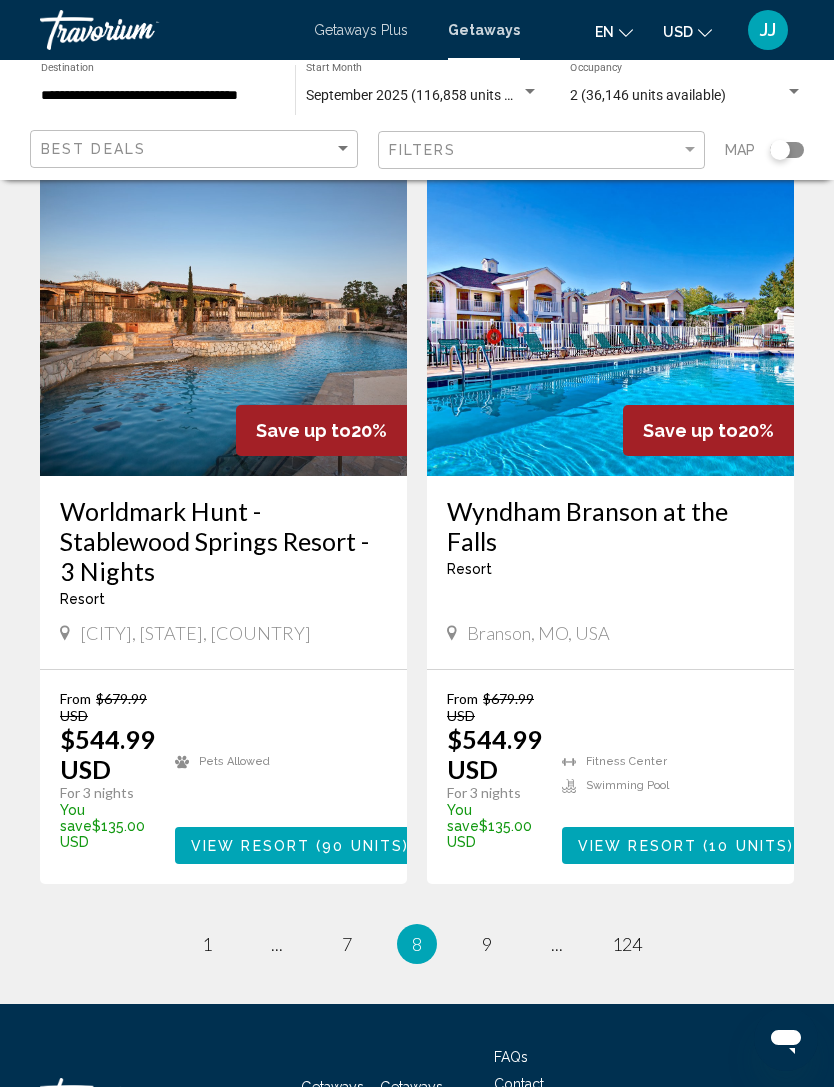 scroll, scrollTop: 3837, scrollLeft: 0, axis: vertical 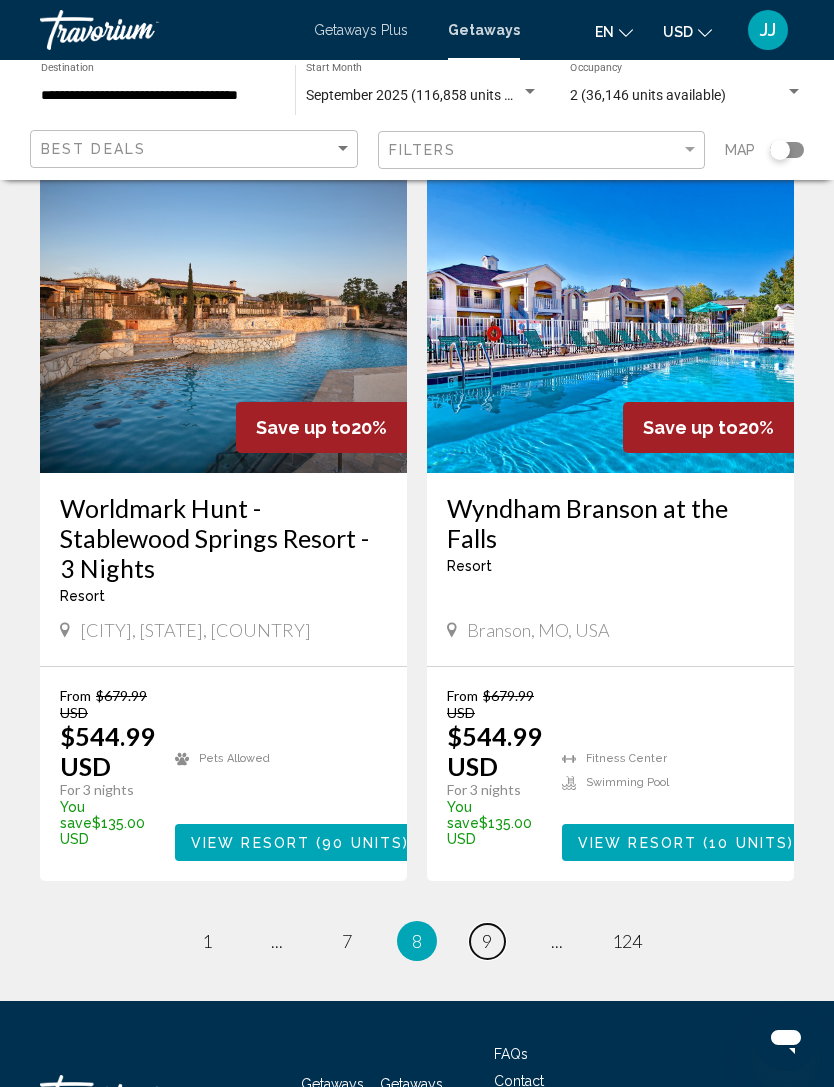 click on "page  9" at bounding box center (487, 941) 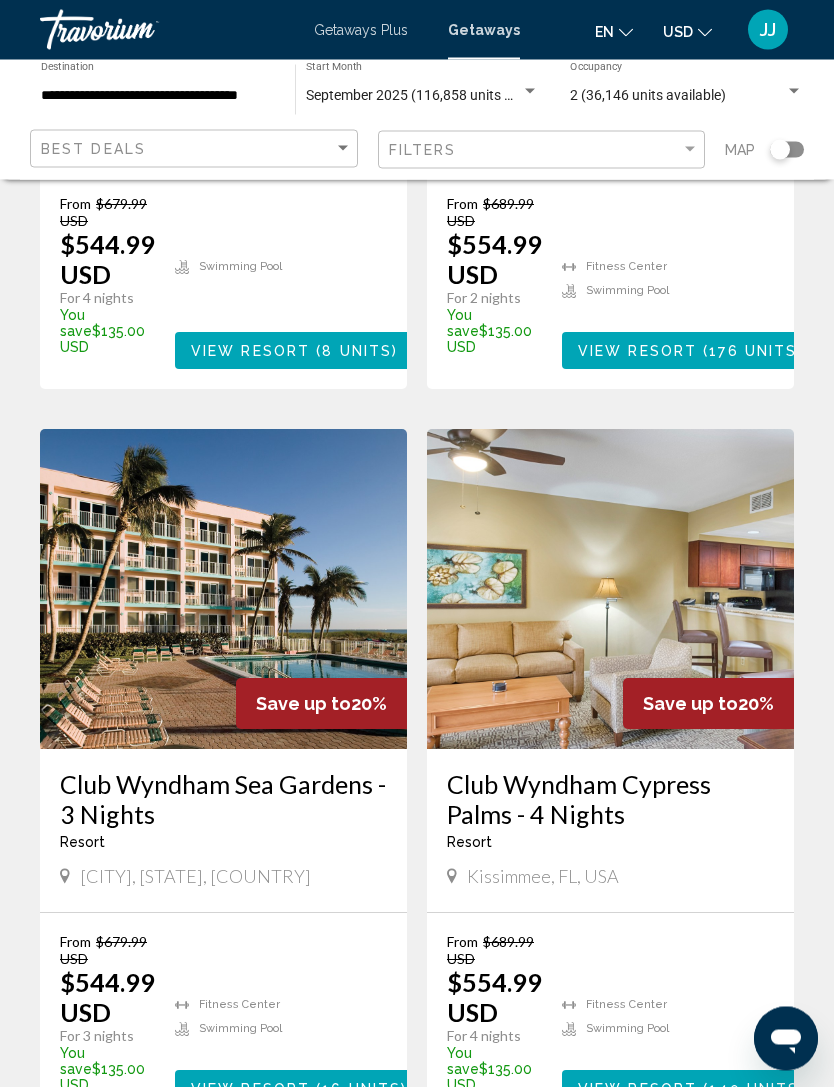 scroll, scrollTop: 3532, scrollLeft: 0, axis: vertical 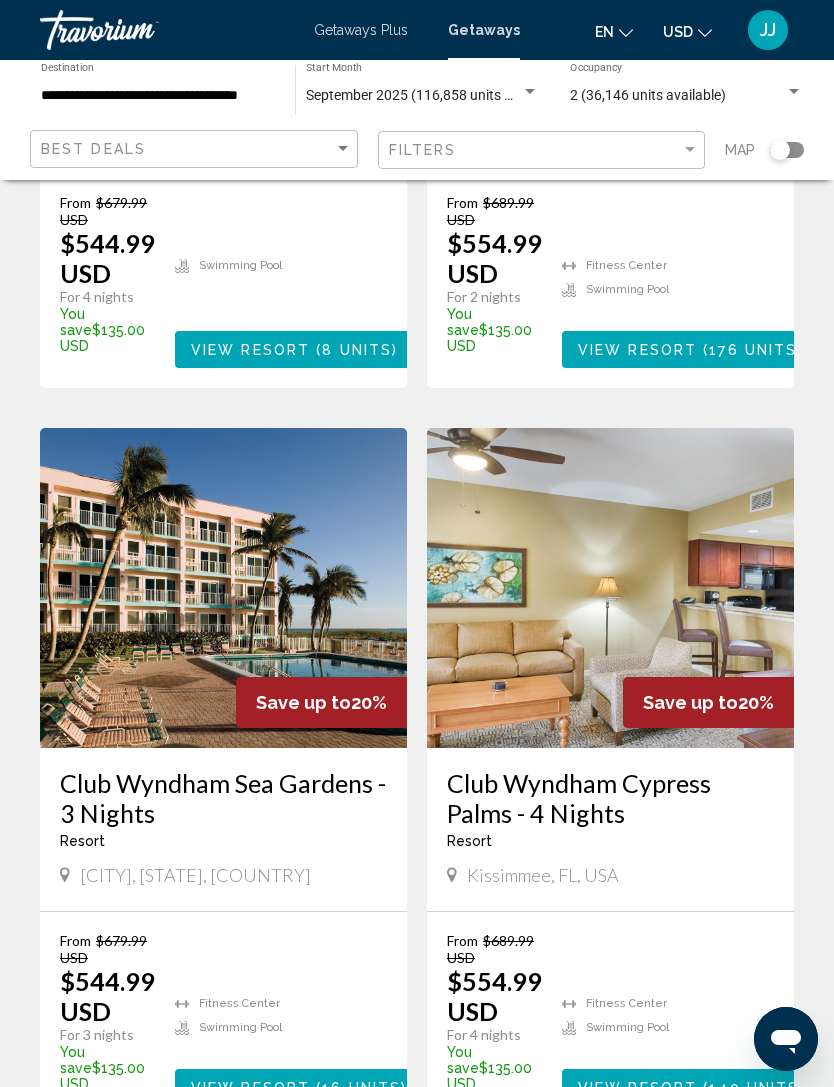 click on "page  10" at bounding box center [487, 1186] 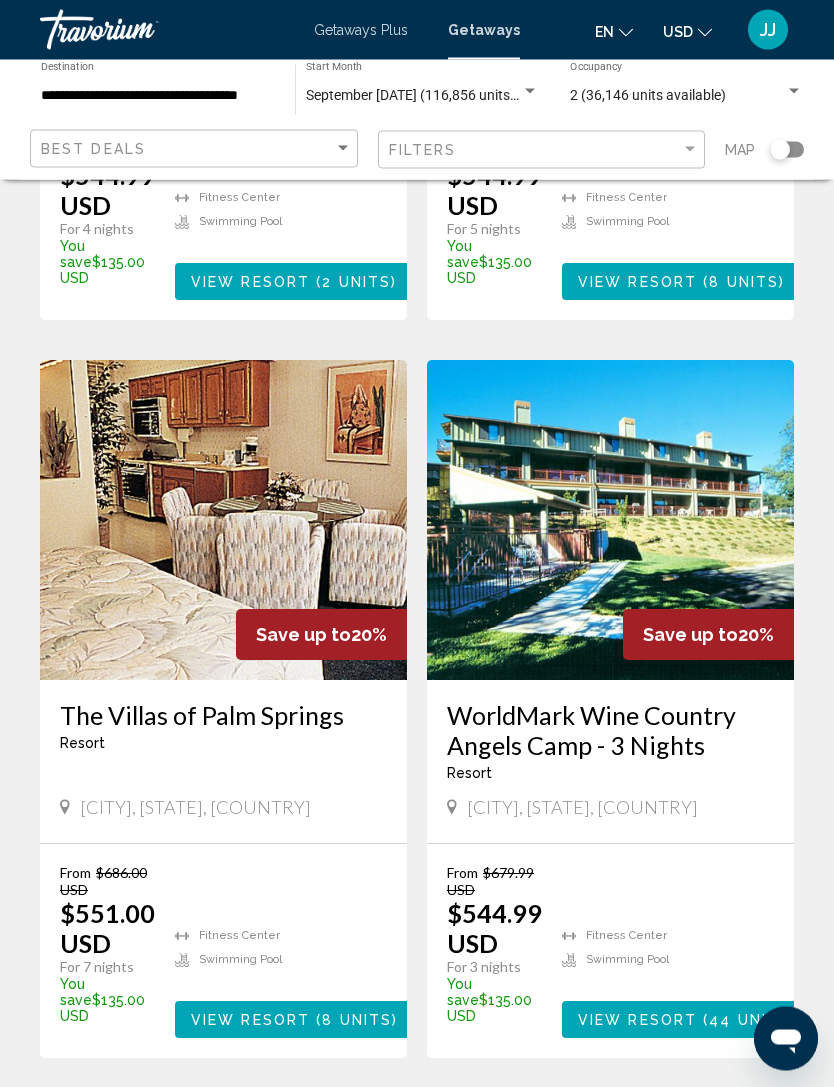 scroll, scrollTop: 3662, scrollLeft: 0, axis: vertical 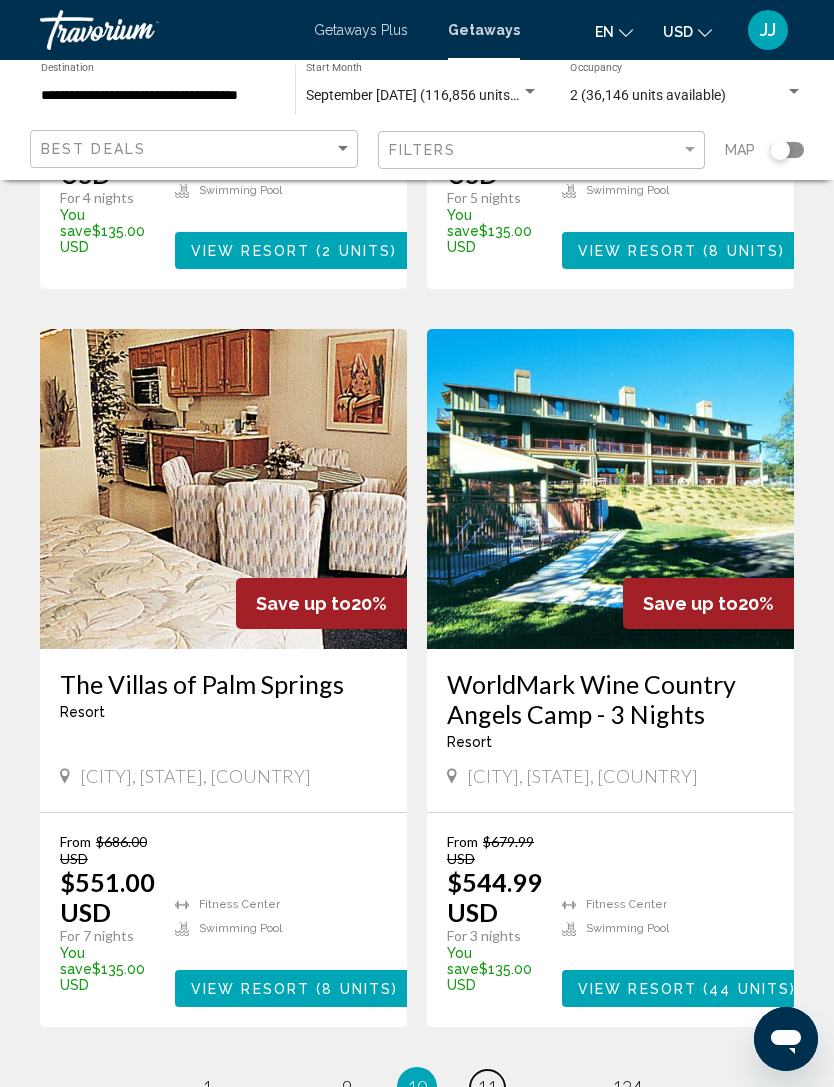 click on "11" at bounding box center [487, 1087] 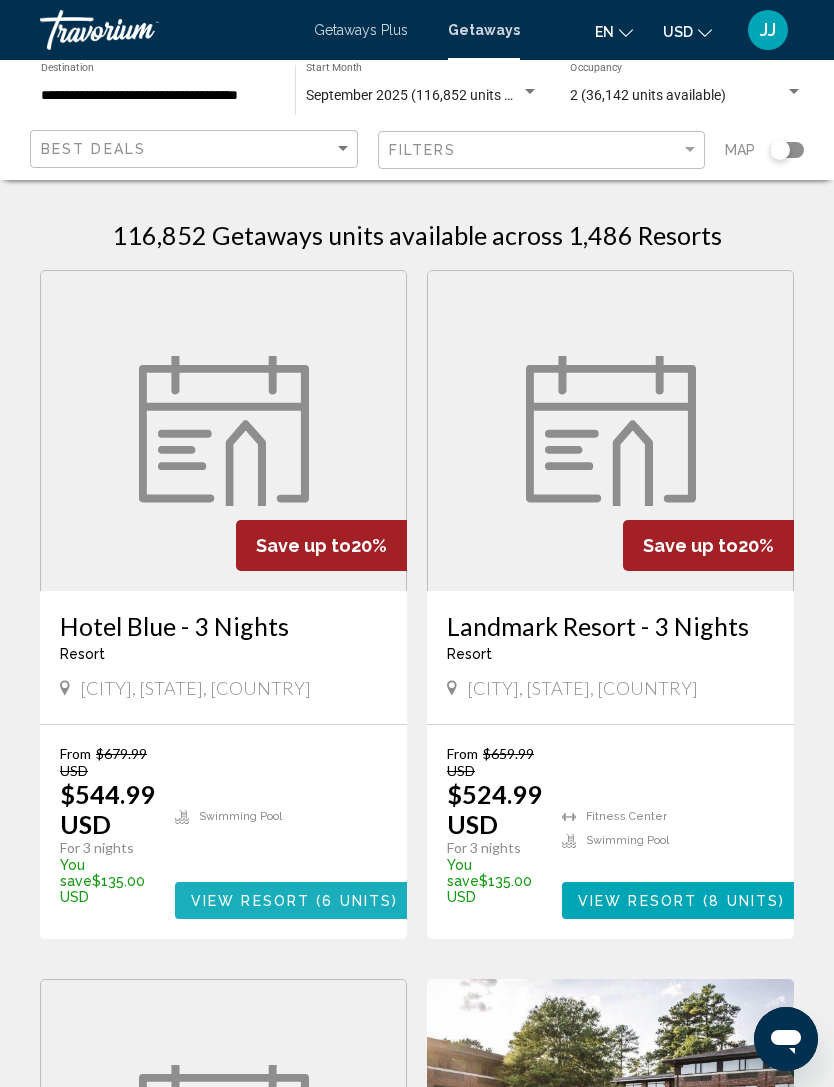 click on "( 6 units )" at bounding box center [354, 901] 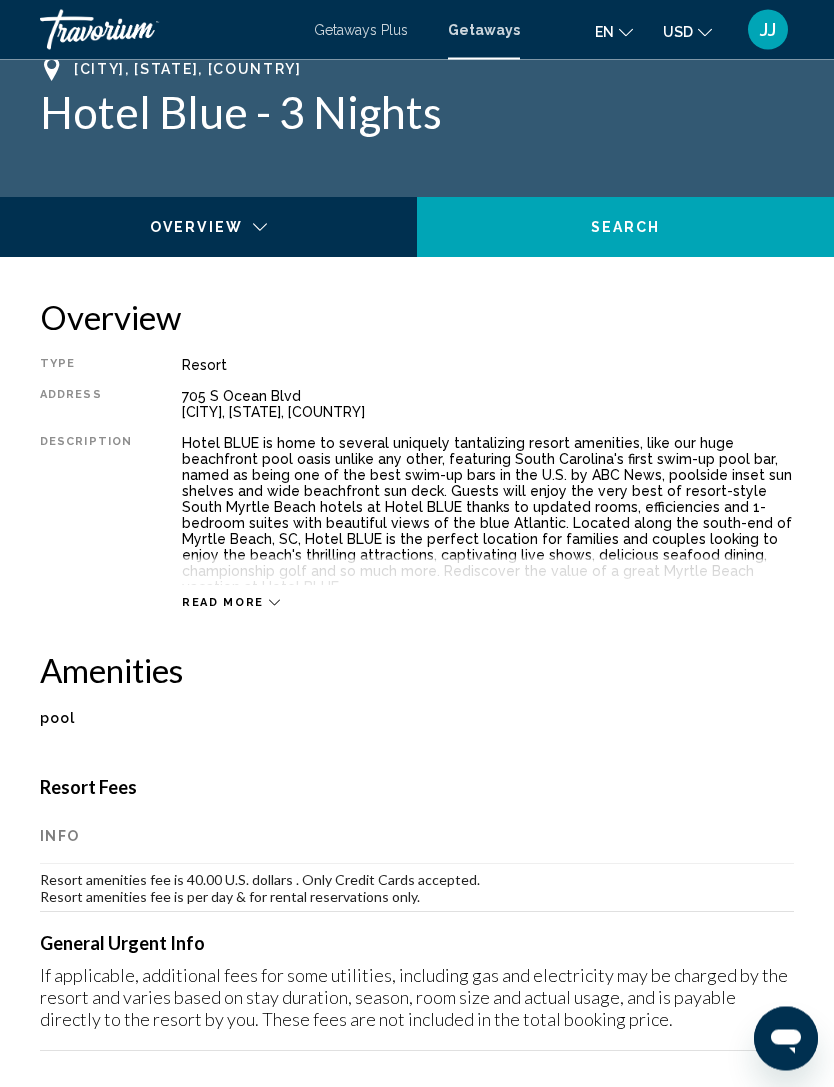 scroll, scrollTop: 25, scrollLeft: 0, axis: vertical 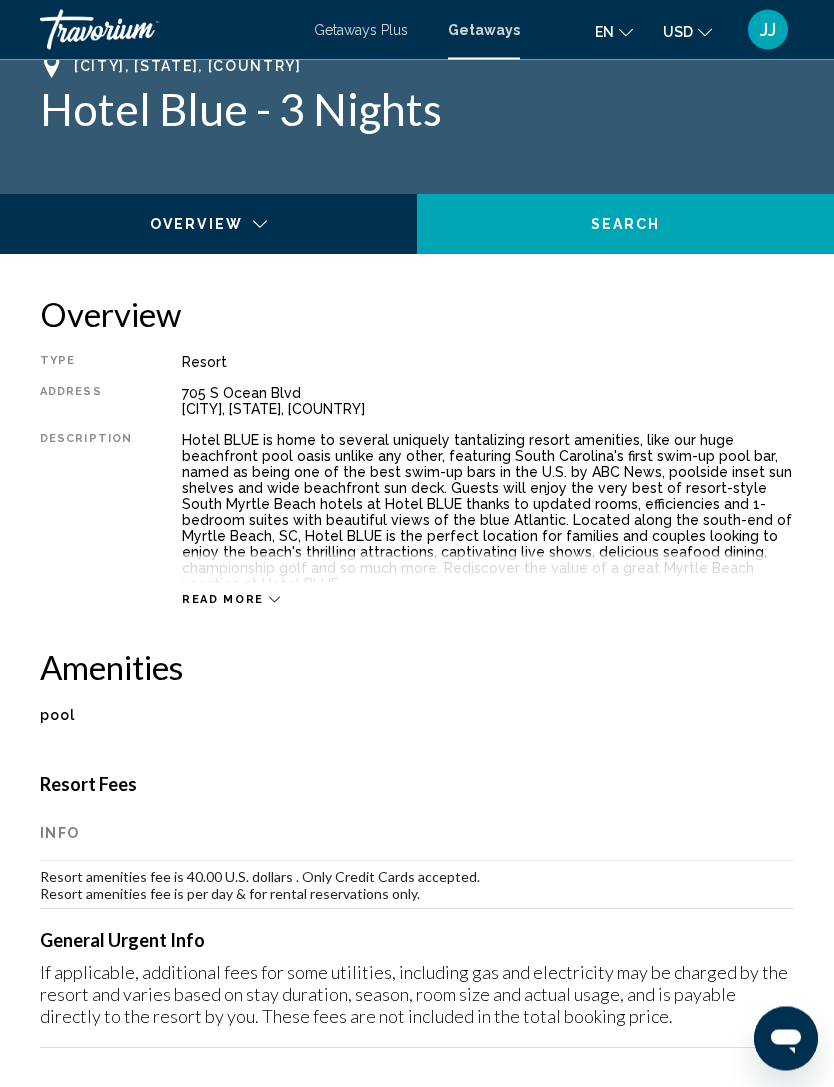 click on "Read more" at bounding box center [488, 580] 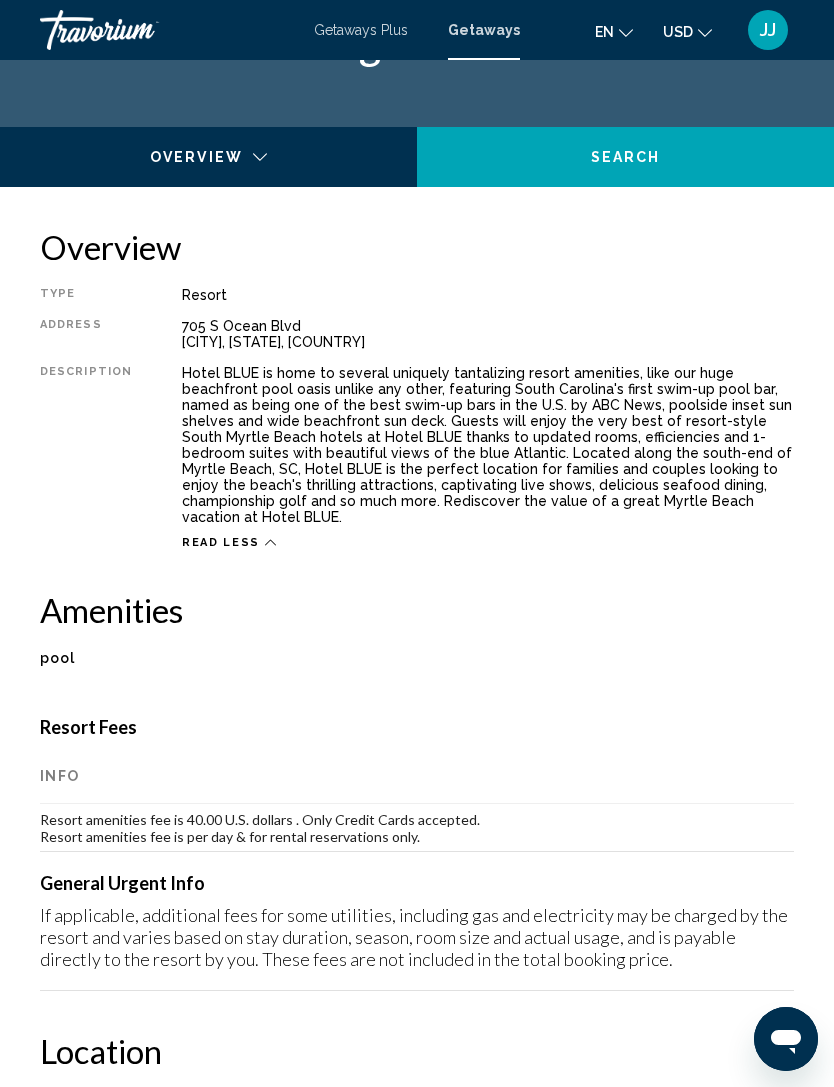 scroll, scrollTop: 110, scrollLeft: 0, axis: vertical 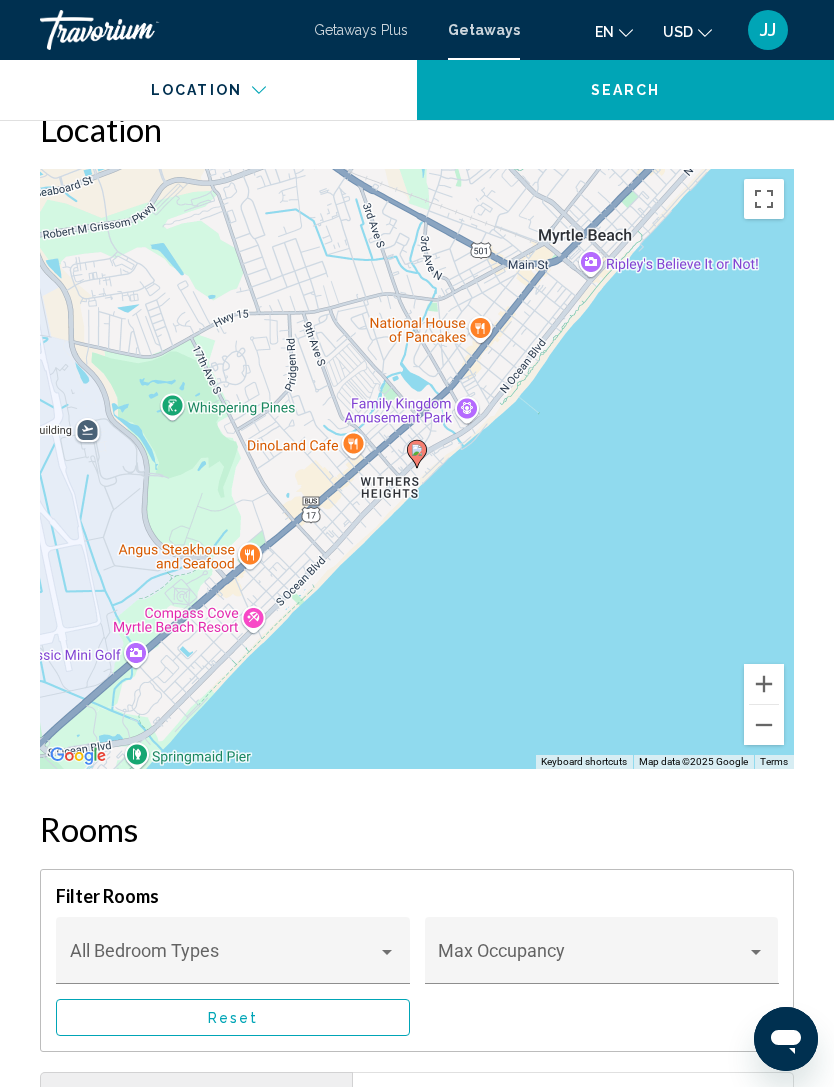 click at bounding box center (387, 952) 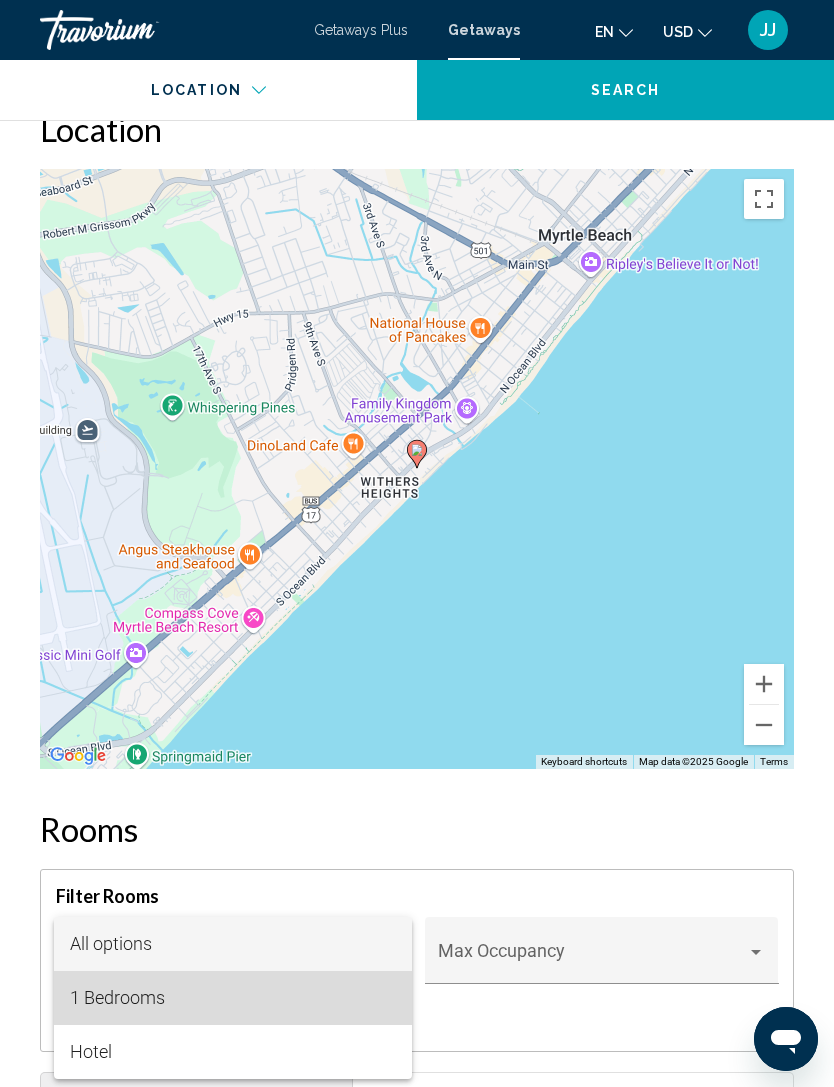 click on "1 Bedrooms" at bounding box center (233, 998) 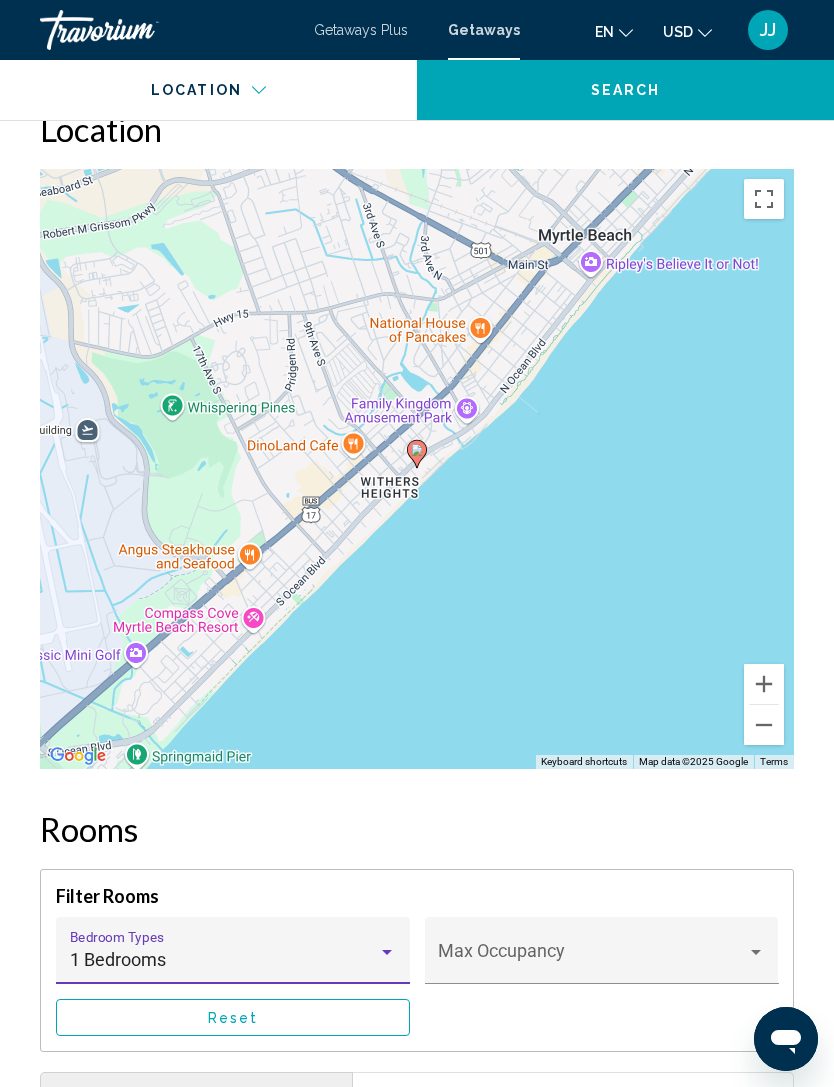 click on "Max Occupancy" at bounding box center [602, 950] 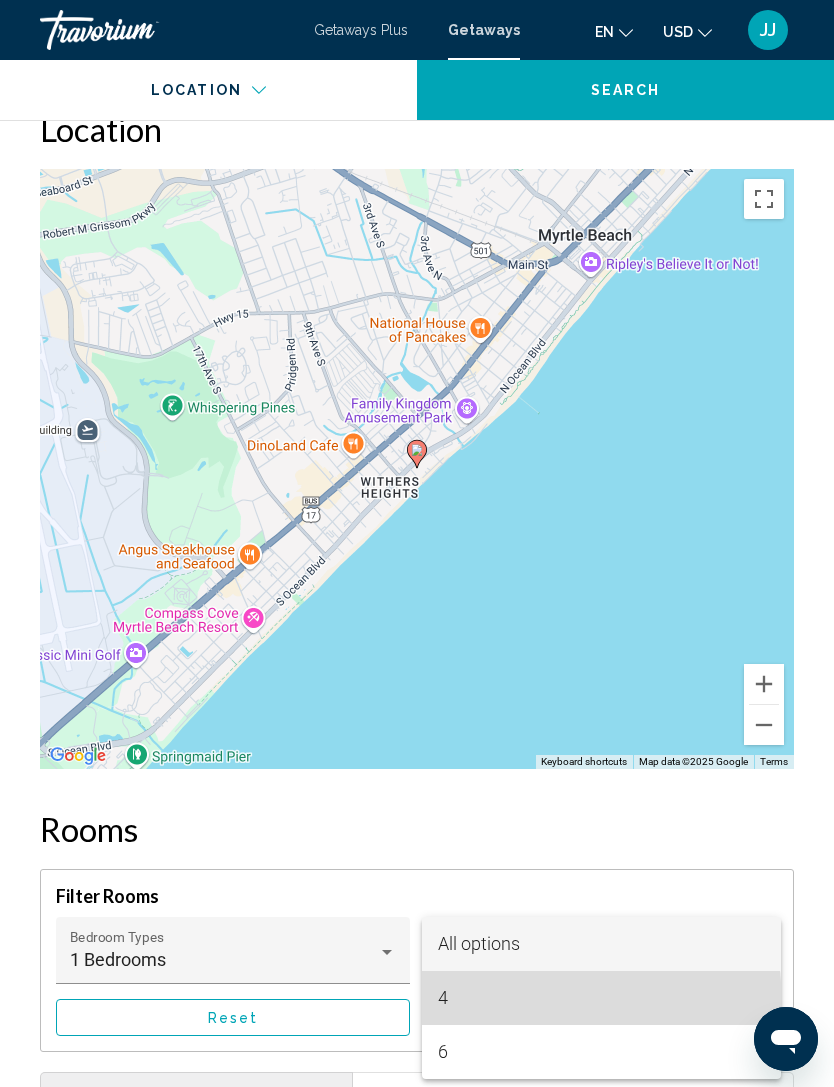 click on "4" at bounding box center [601, 998] 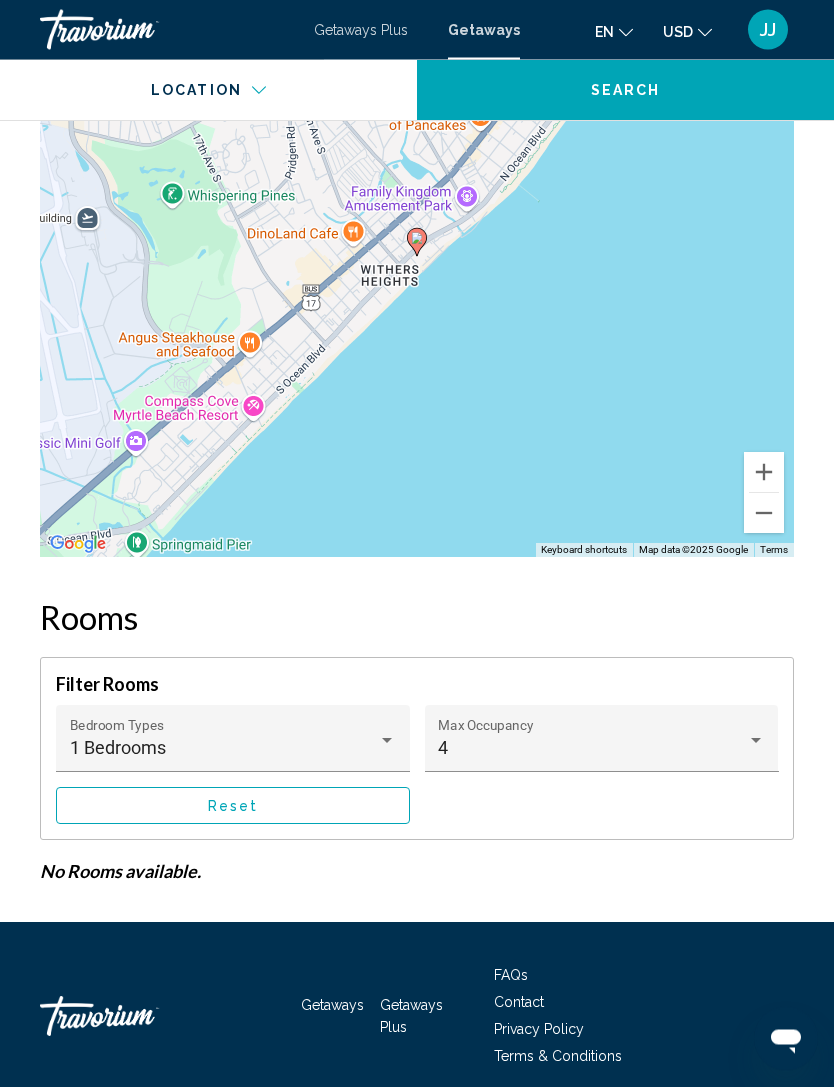 scroll, scrollTop: 1228, scrollLeft: 0, axis: vertical 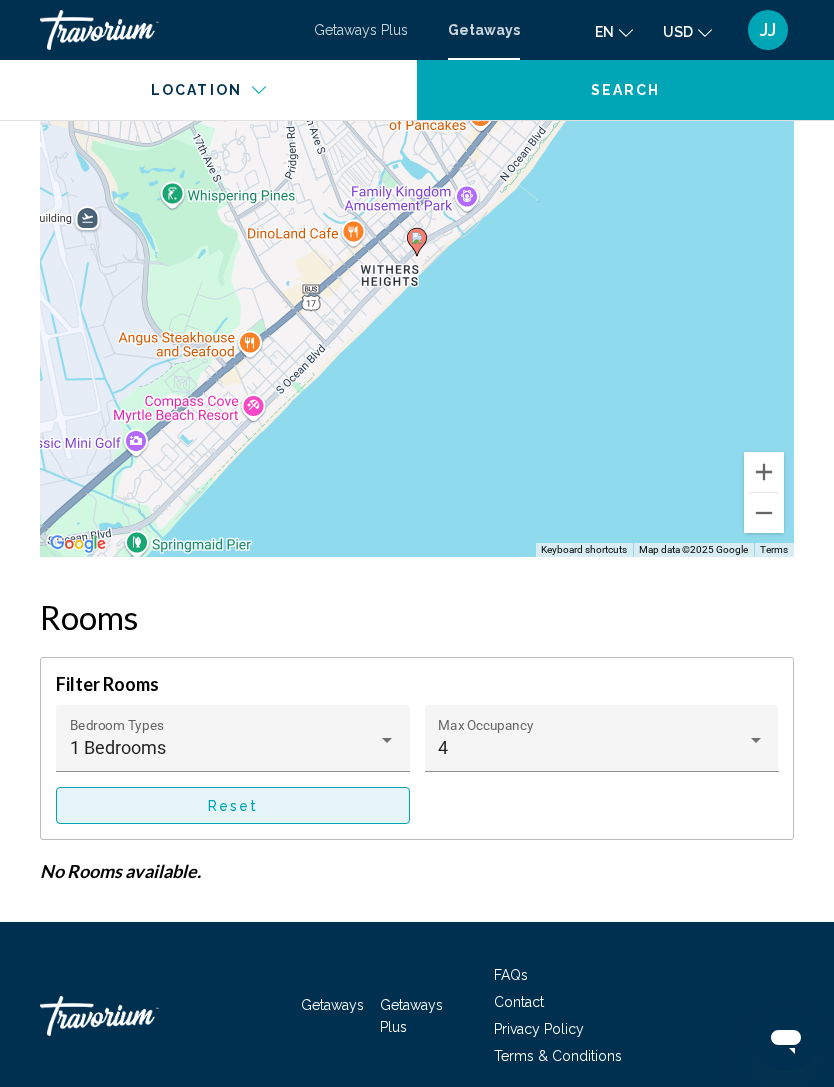click on "Reset" at bounding box center [233, 805] 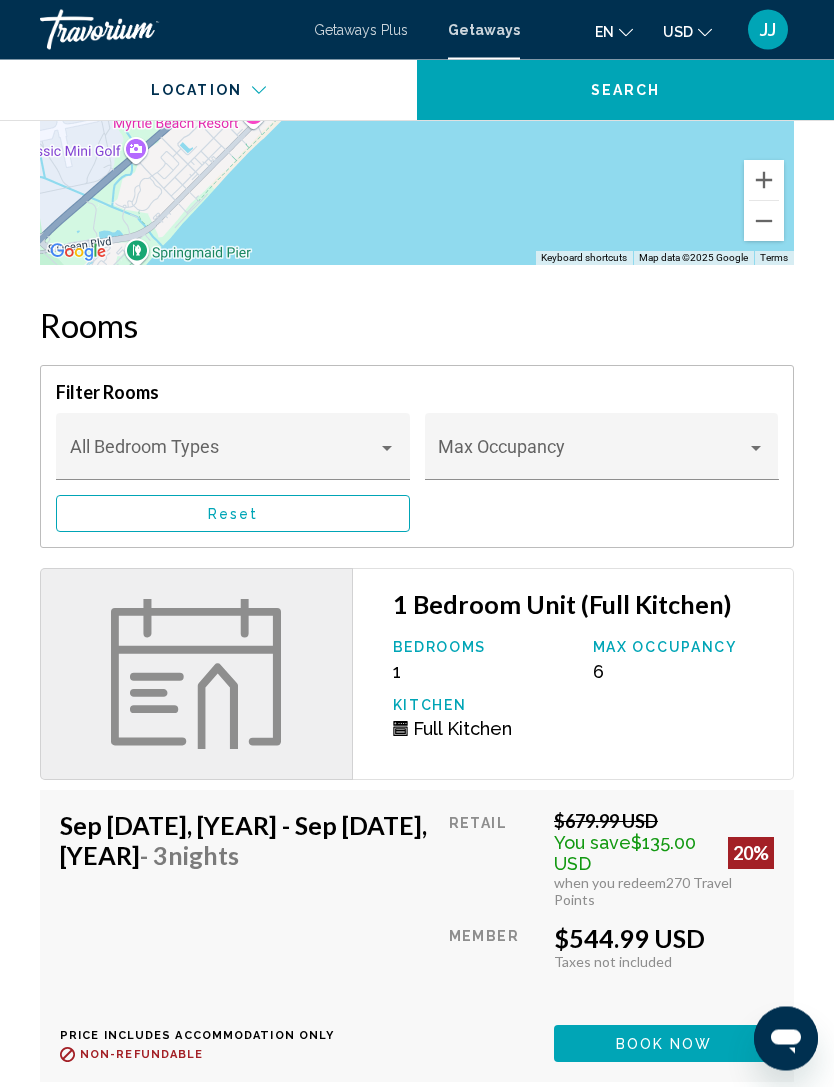scroll, scrollTop: 1520, scrollLeft: 0, axis: vertical 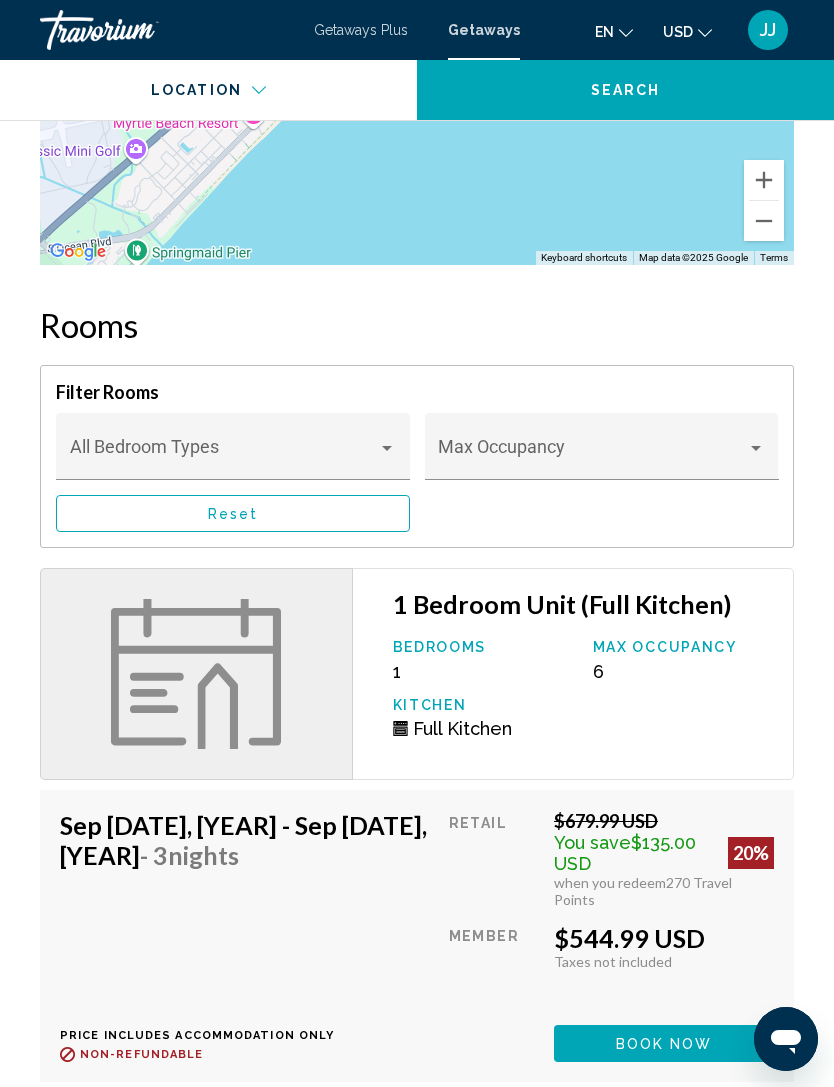 click on "Hotel BLUE is home to several uniquely tantalizing resort amenities, like our huge beachfront pool oasis unlike any other, featuring South Carolina's first swim-up pool bar, named as being one of the best swim-up bars in the U.S. by ABC News, poolside inset sun shelves and wide beachfront sun deck. Guests will enjoy the very best of resort-style South Myrtle Beach hotels at Hotel BLUE thanks to updated rooms, efficiencies and 1-bedroom suites with beautiful views of the blue Atlantic. Located along the south-end of Myrtle Beach, [STATE], Hotel BLUE is the perfect location for families and couples looking to enjoy the beach's thrilling attractions, captivating live shows, delicious seafood dining, championship golf and so much more. Rediscover the value of a great Myrtle Beach vacation at Hotel BLUE. Read less
Amenities pool No Amenities available. Resort Fees  Info  Location ← → +" at bounding box center [417, 249] 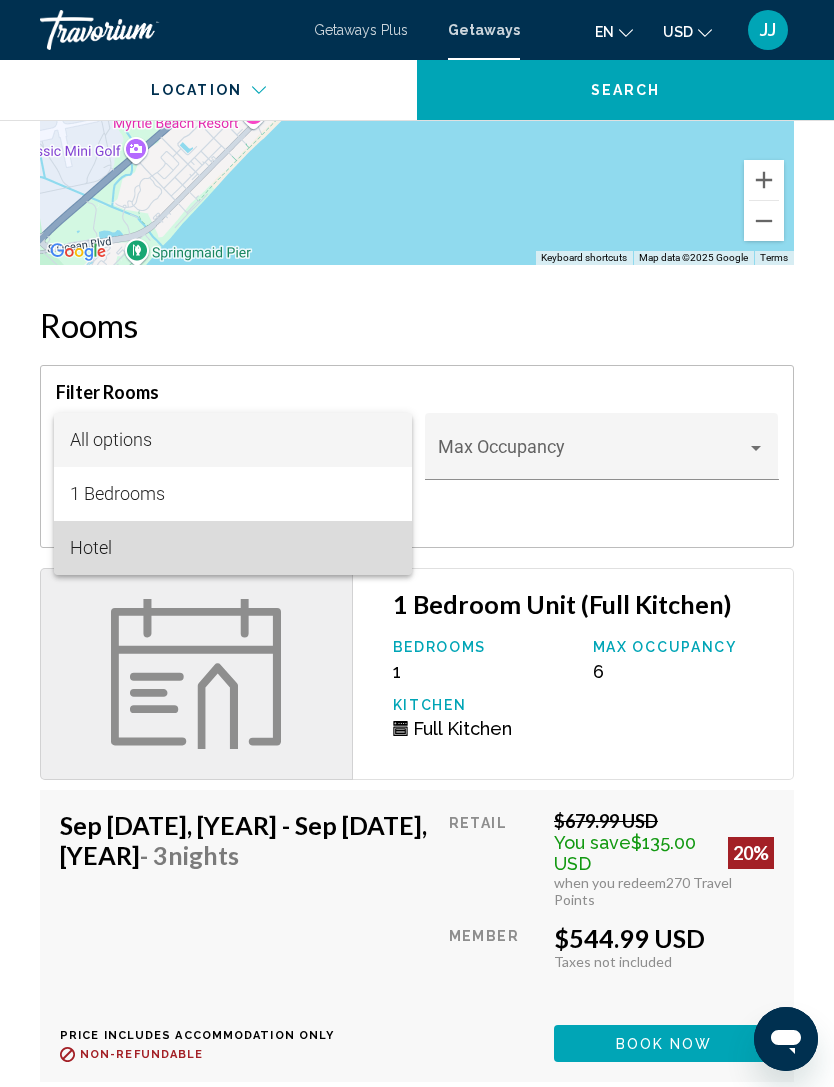 click on "Hotel" at bounding box center (233, 548) 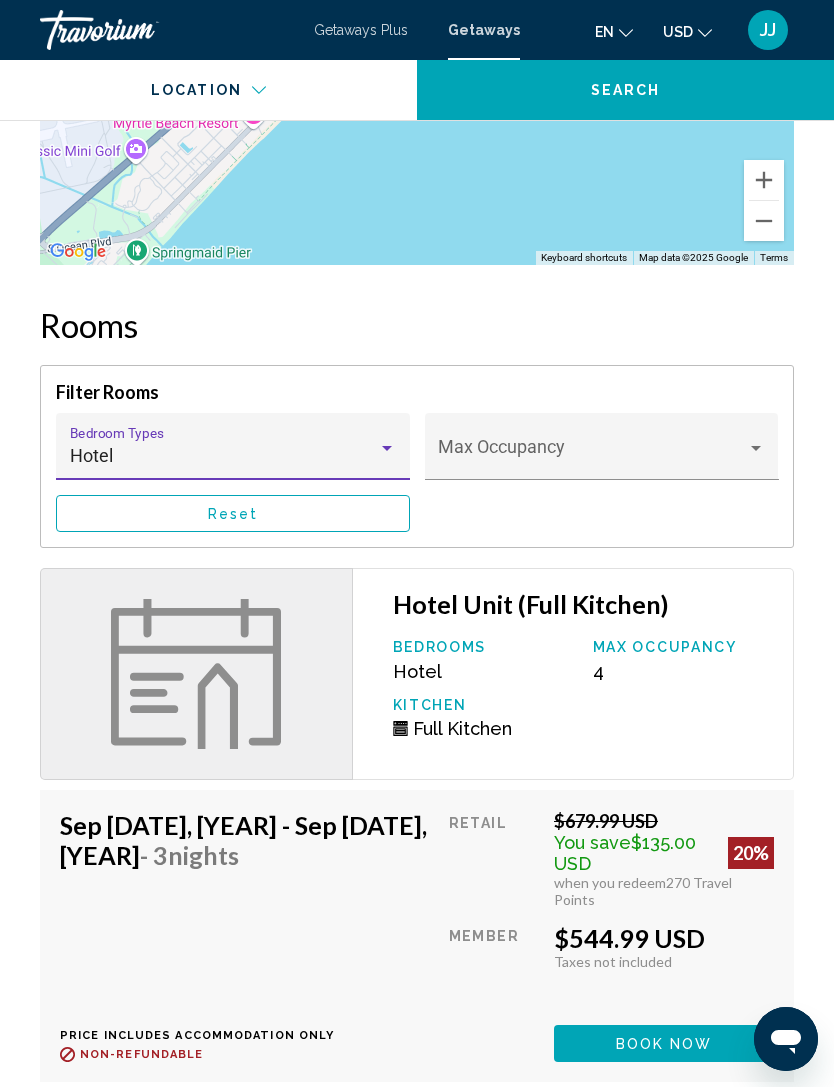 click on "Reset" at bounding box center [233, 513] 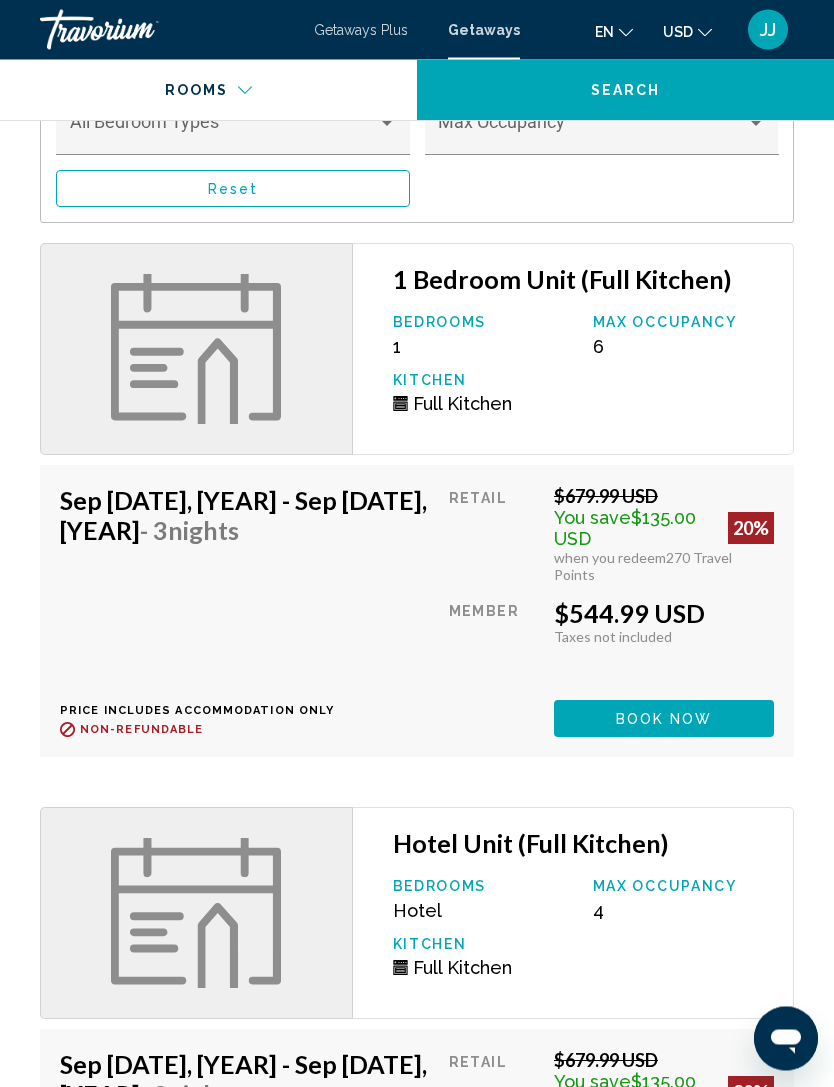 scroll, scrollTop: 1847, scrollLeft: 0, axis: vertical 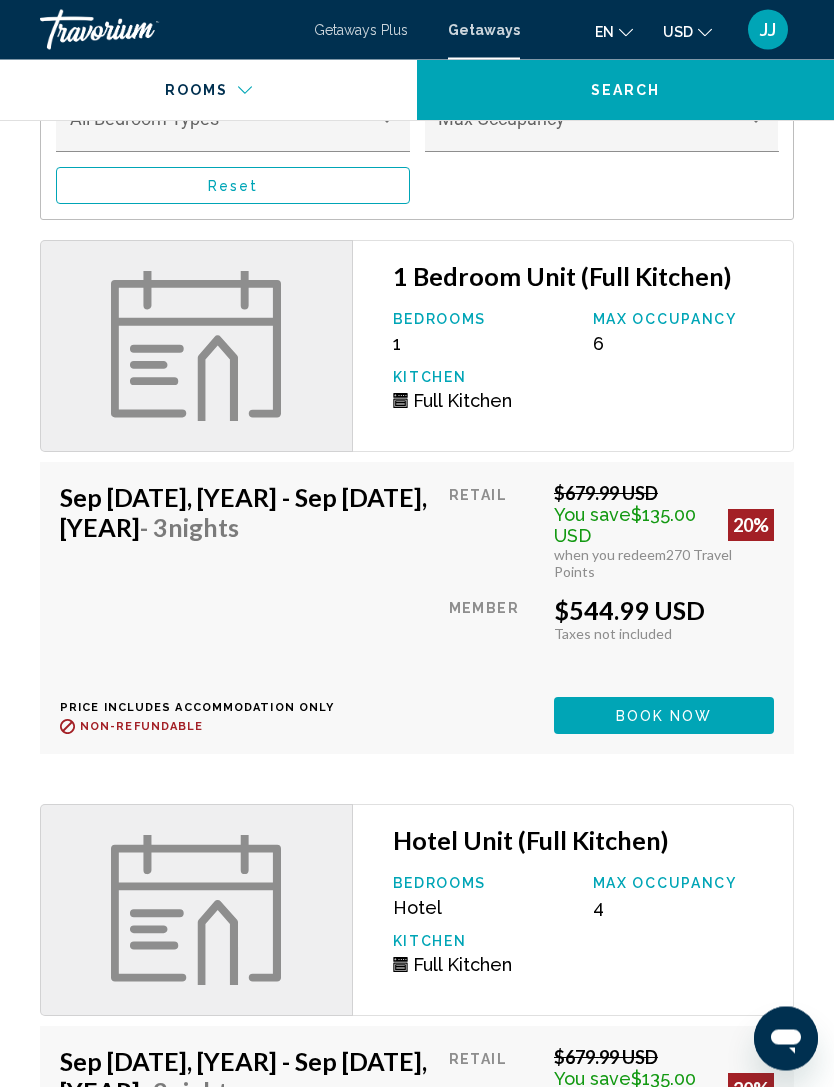 click on "Hotel Unit (Full Kitchen) Bedrooms Hotel Max Occupancy 4 Kitchen
Full Kitchen" at bounding box center [574, 347] 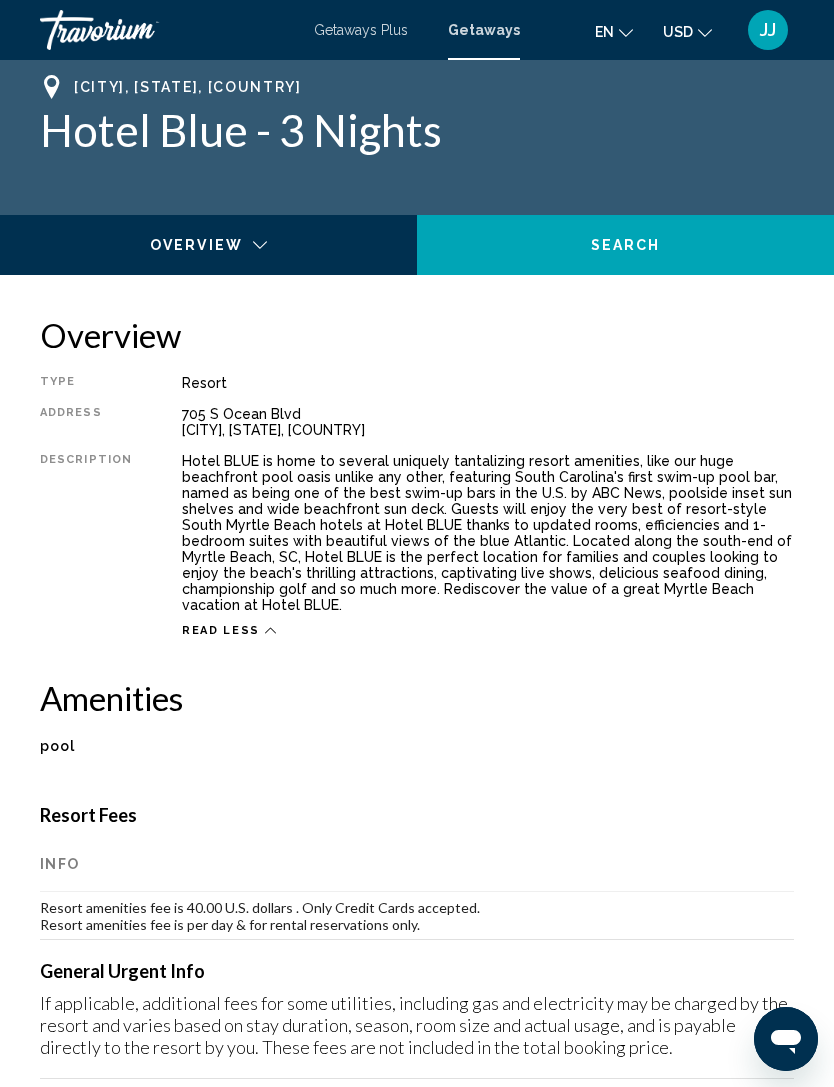 scroll, scrollTop: 0, scrollLeft: 0, axis: both 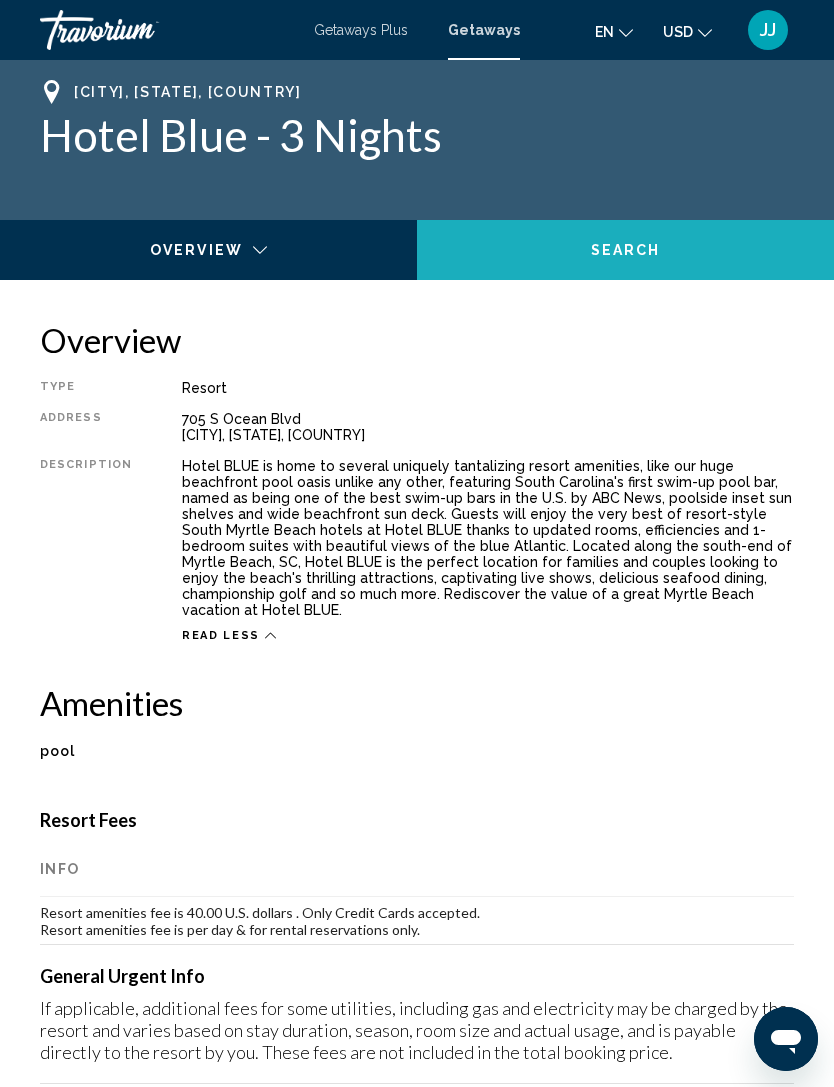 click on "Search" 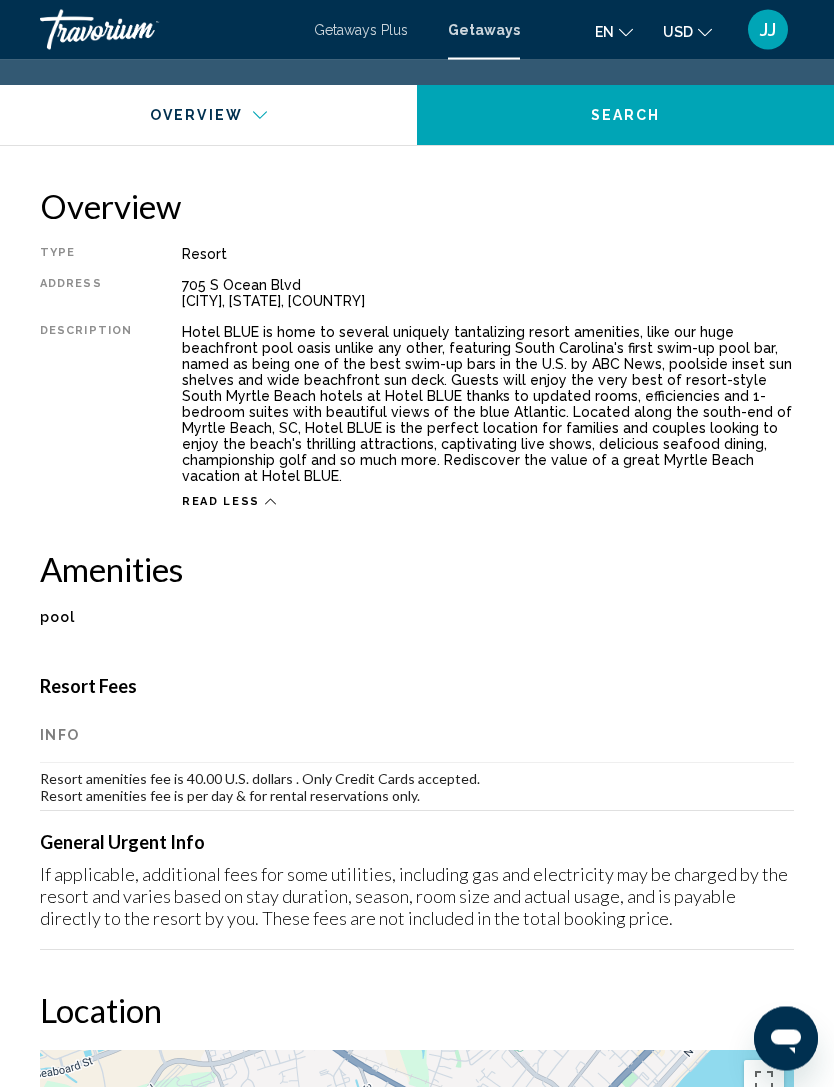 scroll, scrollTop: 0, scrollLeft: 0, axis: both 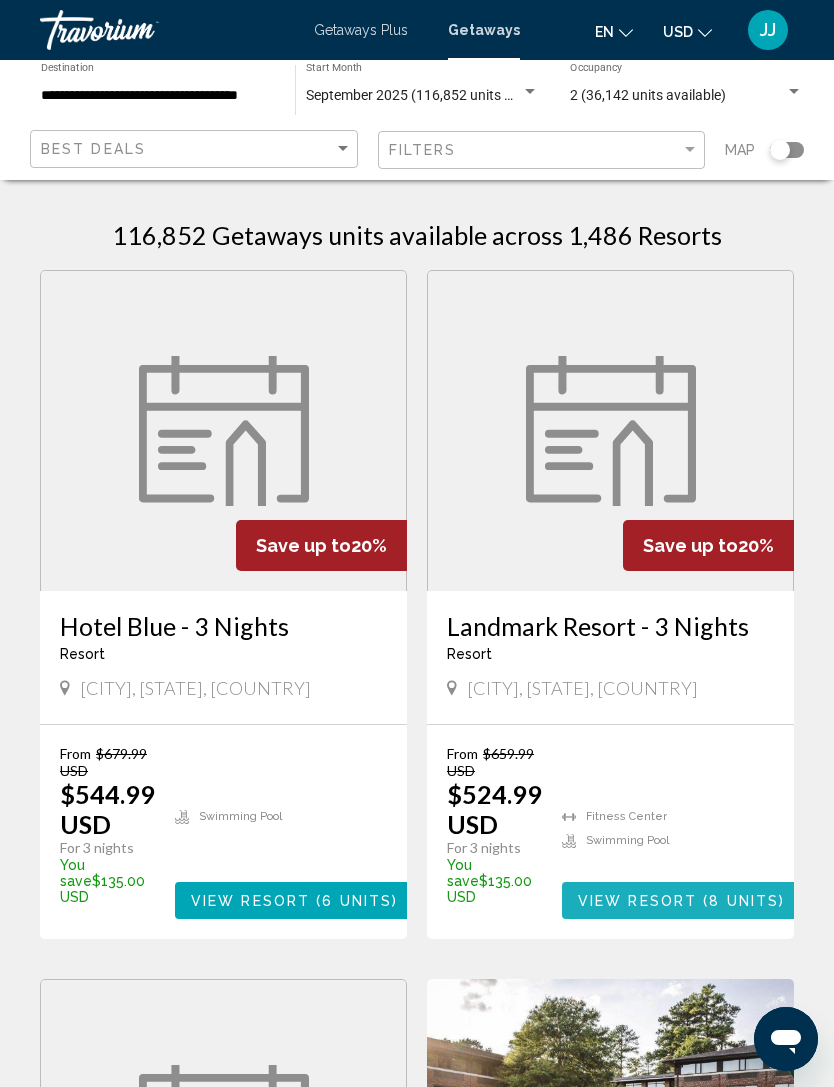 click on "View Resort    ( 8 units )" at bounding box center [681, 900] 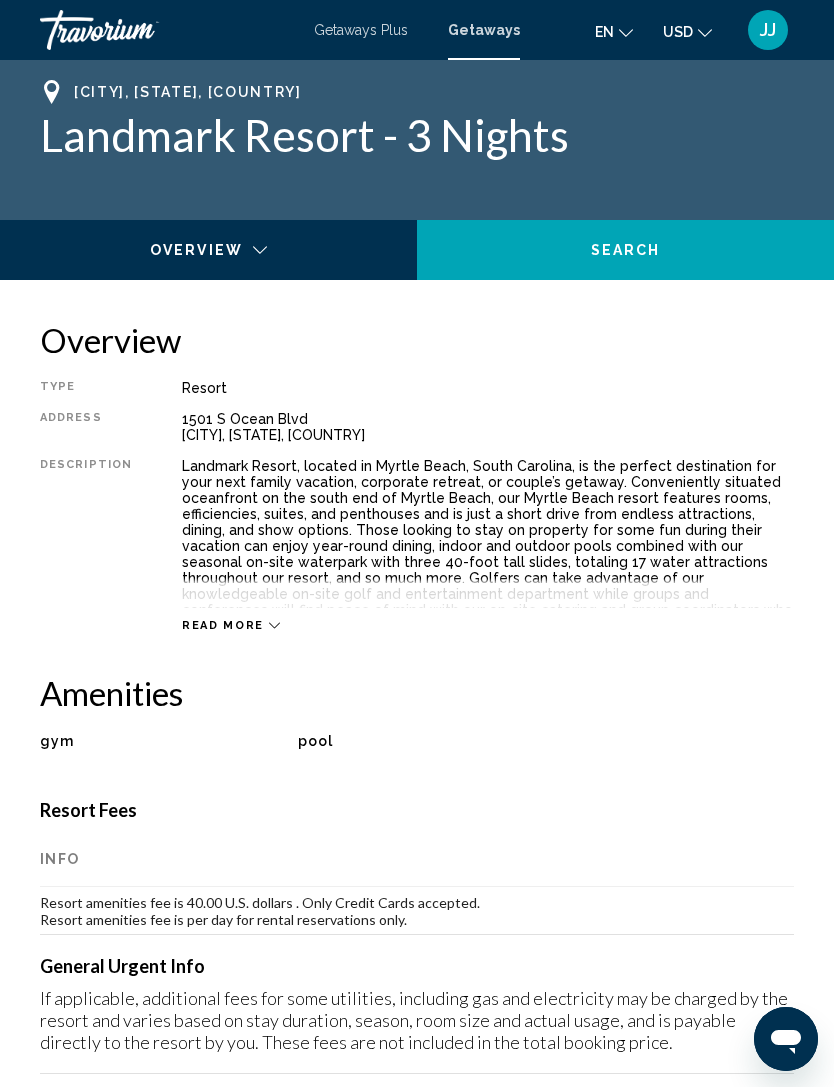 click on "Overview Type Resort All-Inclusive No All-Inclusive Address [NUMBER] [STREET] [CITY], [STATE], [COUNTRY] Description Read more
Amenities gym pool No Amenities available. Resort Fees  Info  Resort amenities fee is 40.00 U.S. dollars . Only Credit Cards accepted. Resort amenities fee is per day for rental reservations only. General Urgent Info If applicable, additional fees for some utilities, including gas and electricity may be charged by the resort and varies based on stay duration, season, room size and actual usage, and is payable directly to the resort by you. These fees are not included in the total booking price. Location To navigate the map with touch gestures double-tap and hold your finger on the map, then drag the map. ← Move left → Move right ↑ Move up ↓ Move down + Zoom in - Zoom out Home Jump left by 75% End Jump right by 75% Page Up Jump up by 75% Page Down Jump down by 75% Keyboard shortcuts Map Data Map data ©2025 Google Map data ©2025 Google 500 m  Terms Rooms Reset" at bounding box center (417, 1777) 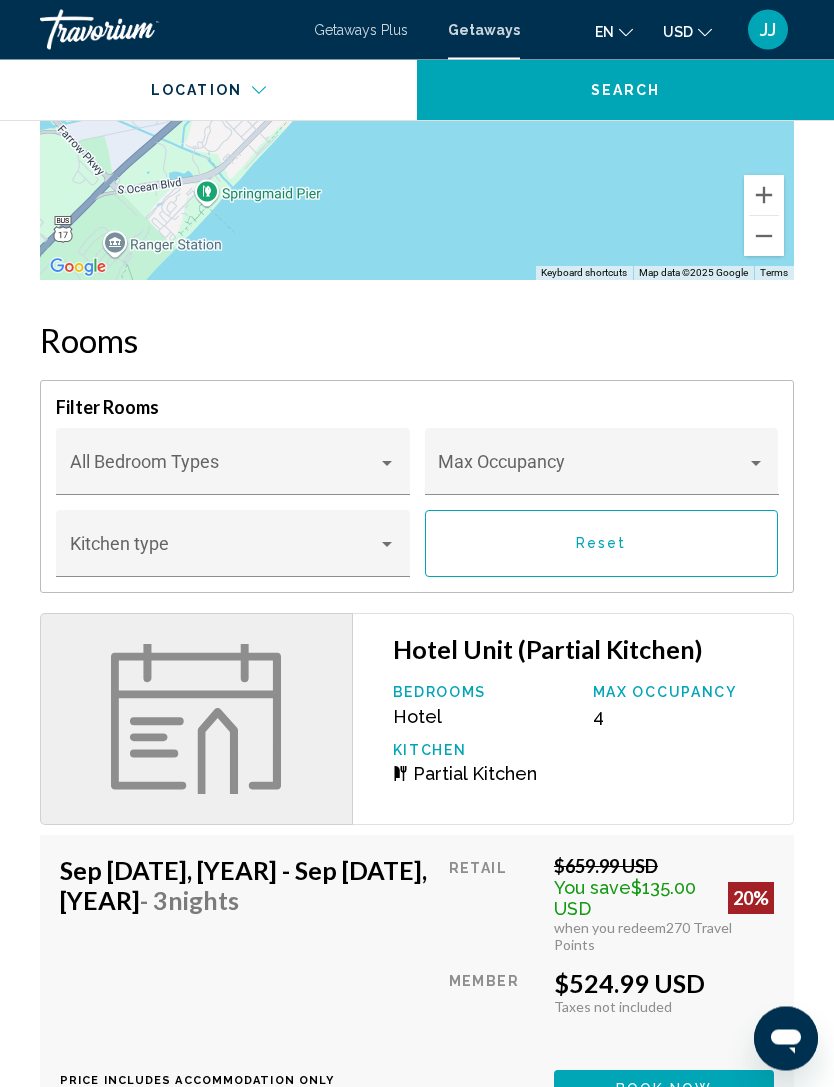 scroll, scrollTop: 1556, scrollLeft: 0, axis: vertical 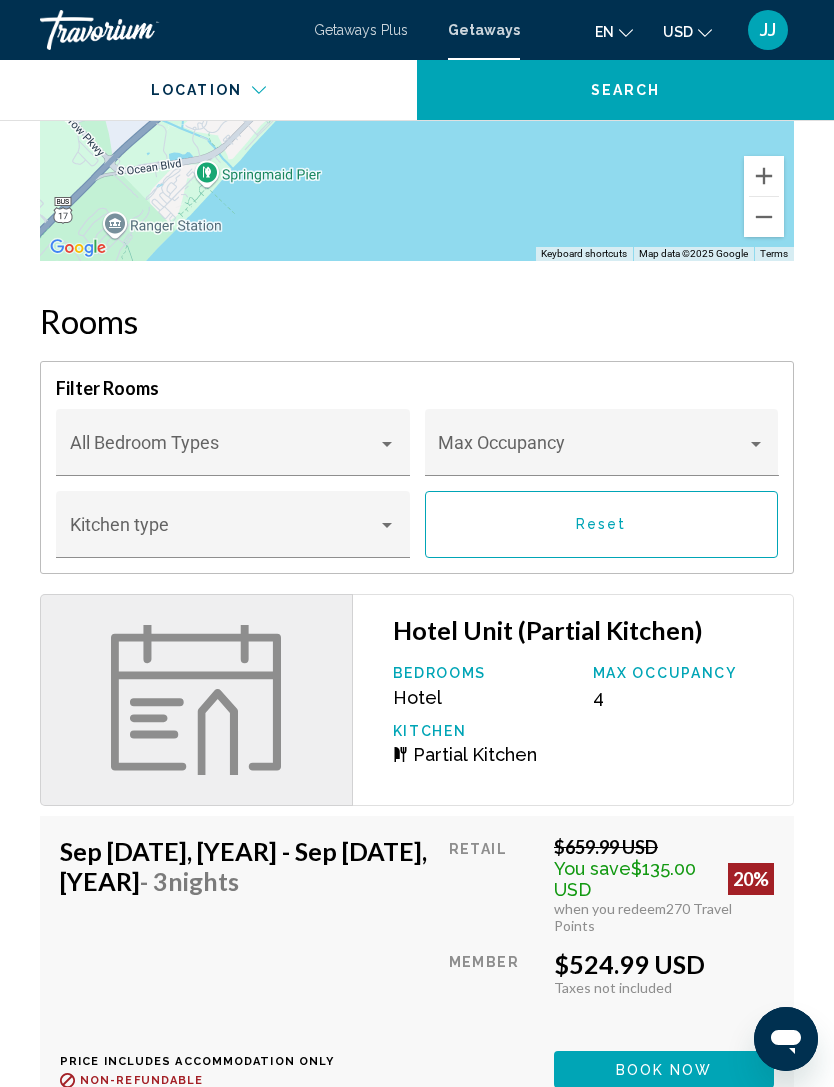 click on "Kitchen type" at bounding box center (233, 524) 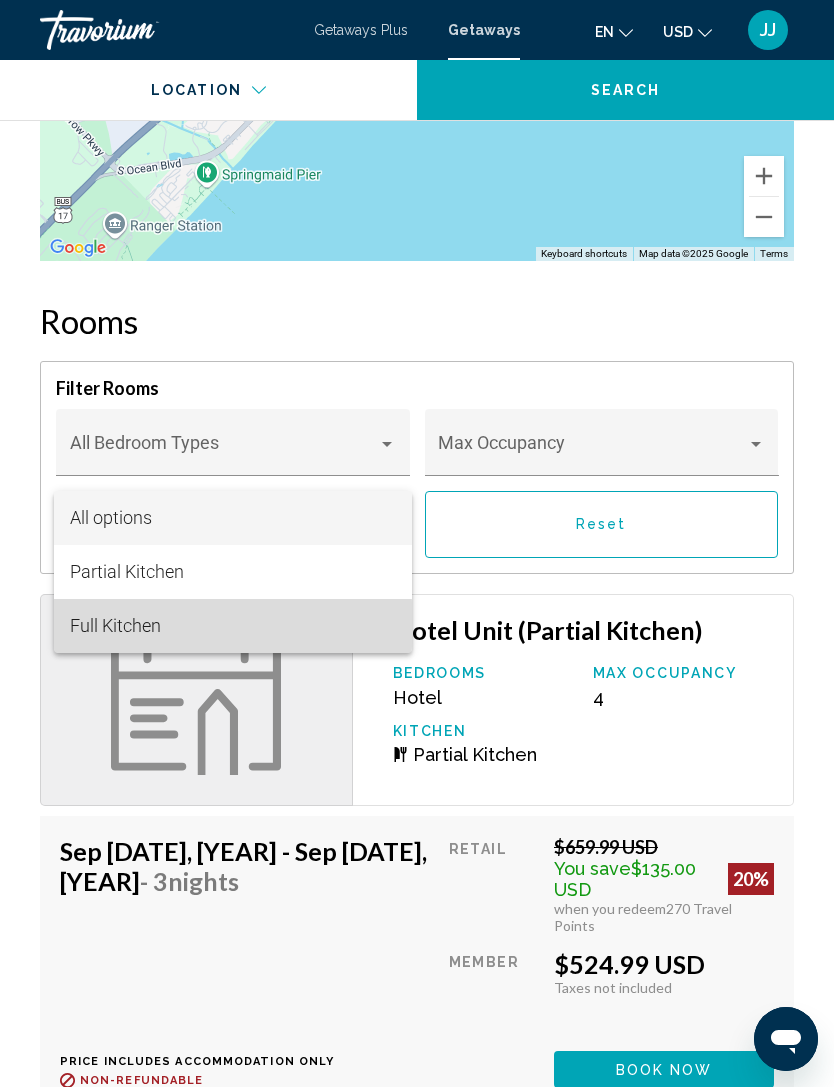 click on "Full Kitchen" at bounding box center [115, 625] 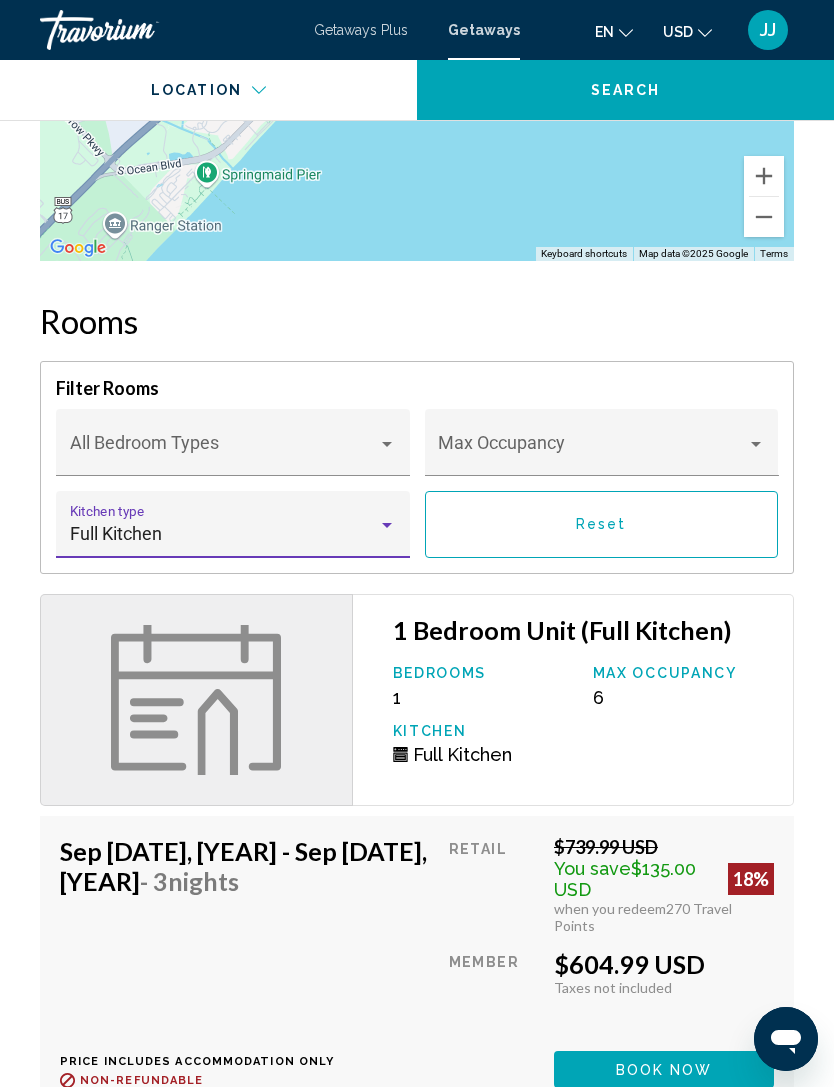 click on "Reset" at bounding box center [601, 525] 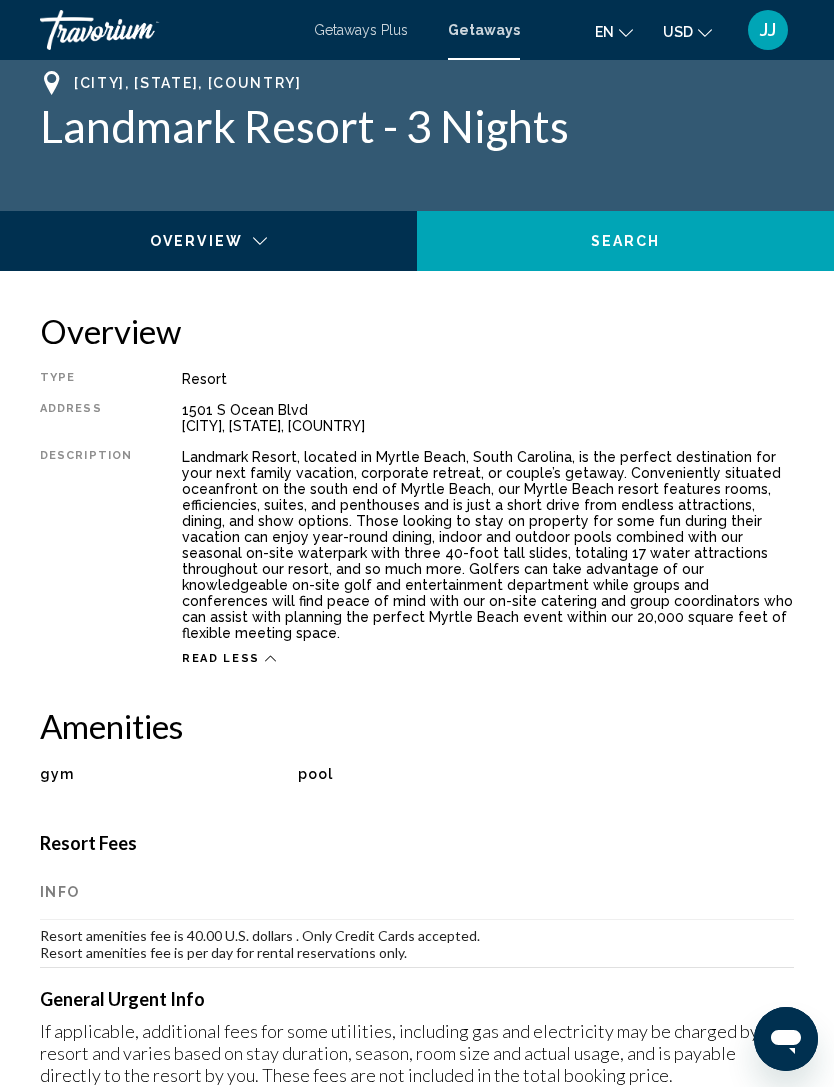 scroll, scrollTop: 0, scrollLeft: 0, axis: both 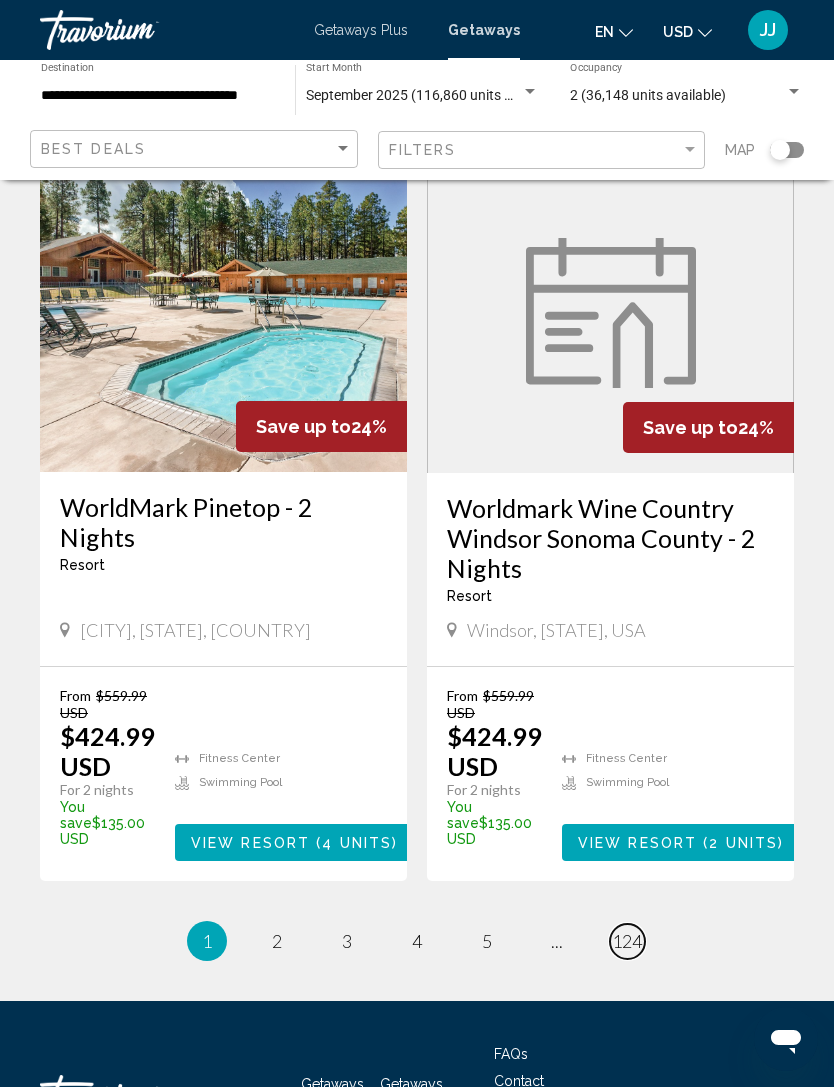 click on "124" at bounding box center [627, 941] 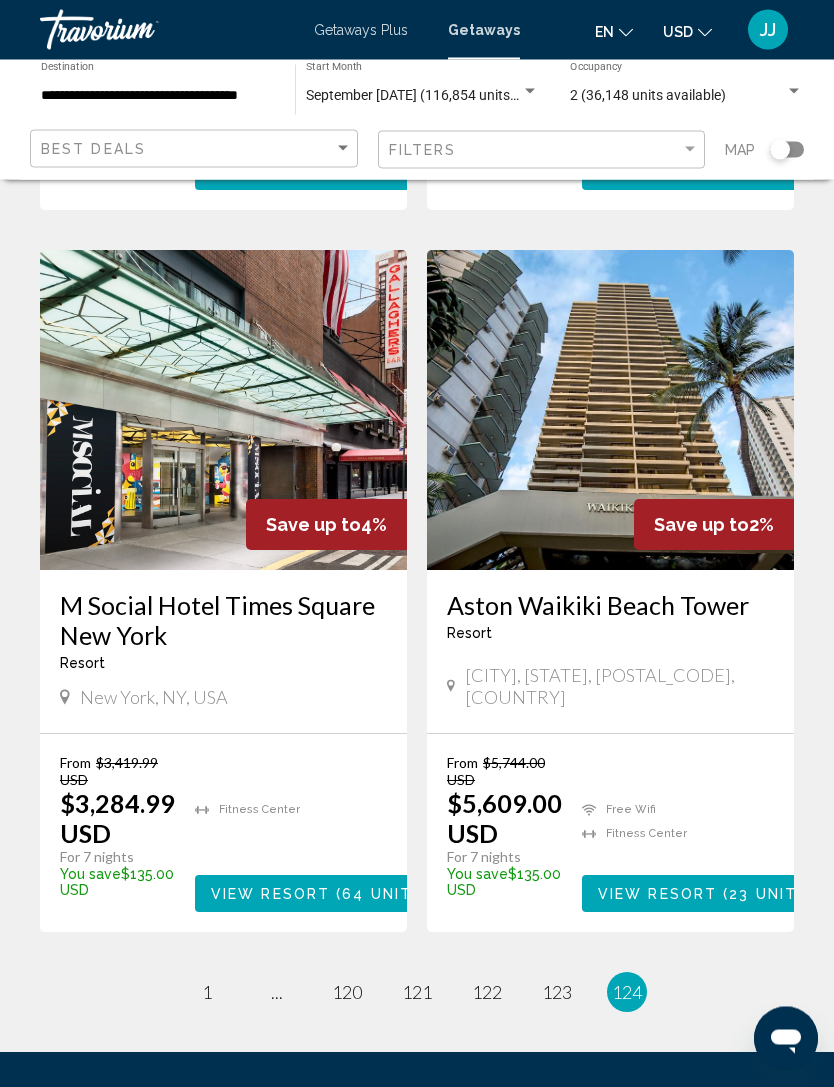 scroll, scrollTop: 3600, scrollLeft: 0, axis: vertical 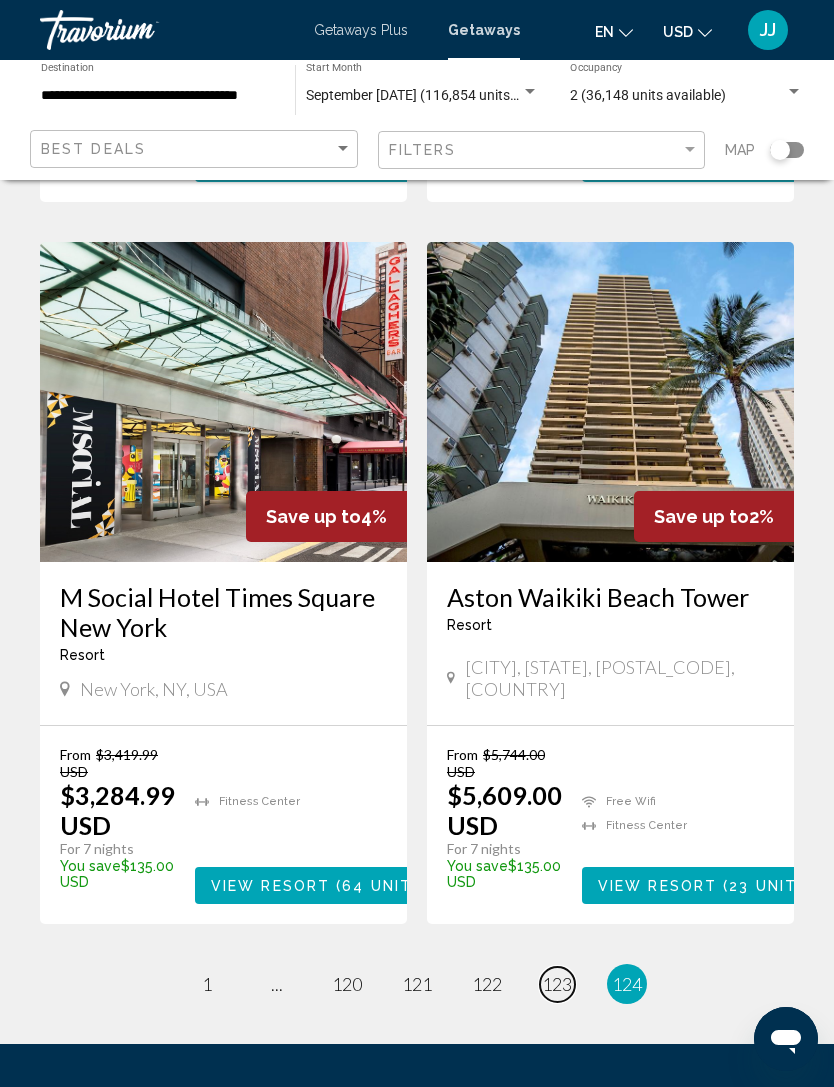 click on "123" at bounding box center (557, 984) 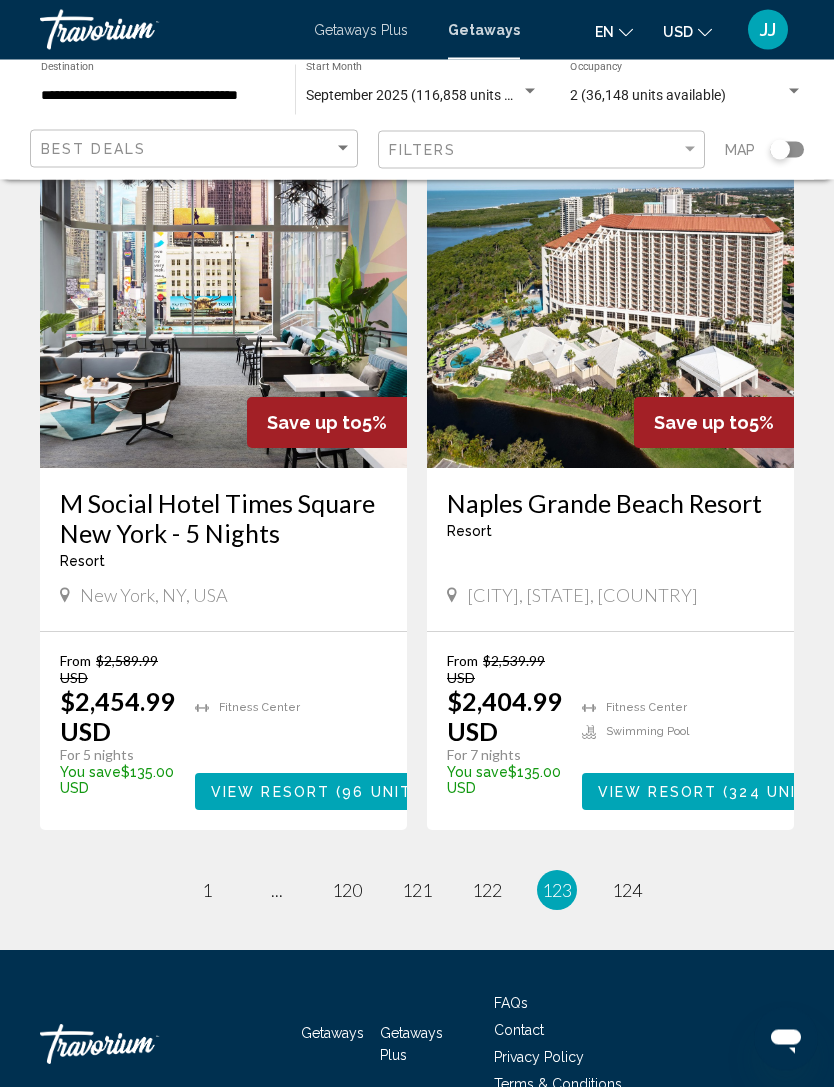 scroll, scrollTop: 3716, scrollLeft: 0, axis: vertical 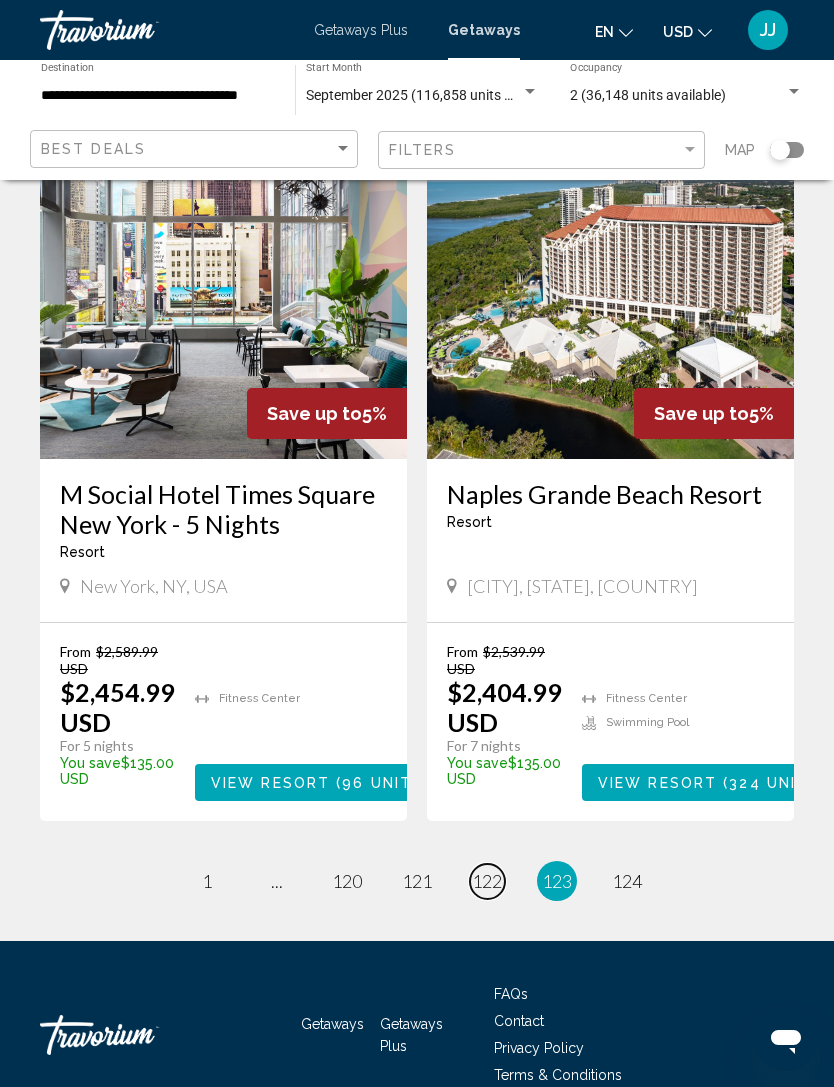 click on "122" at bounding box center (487, 881) 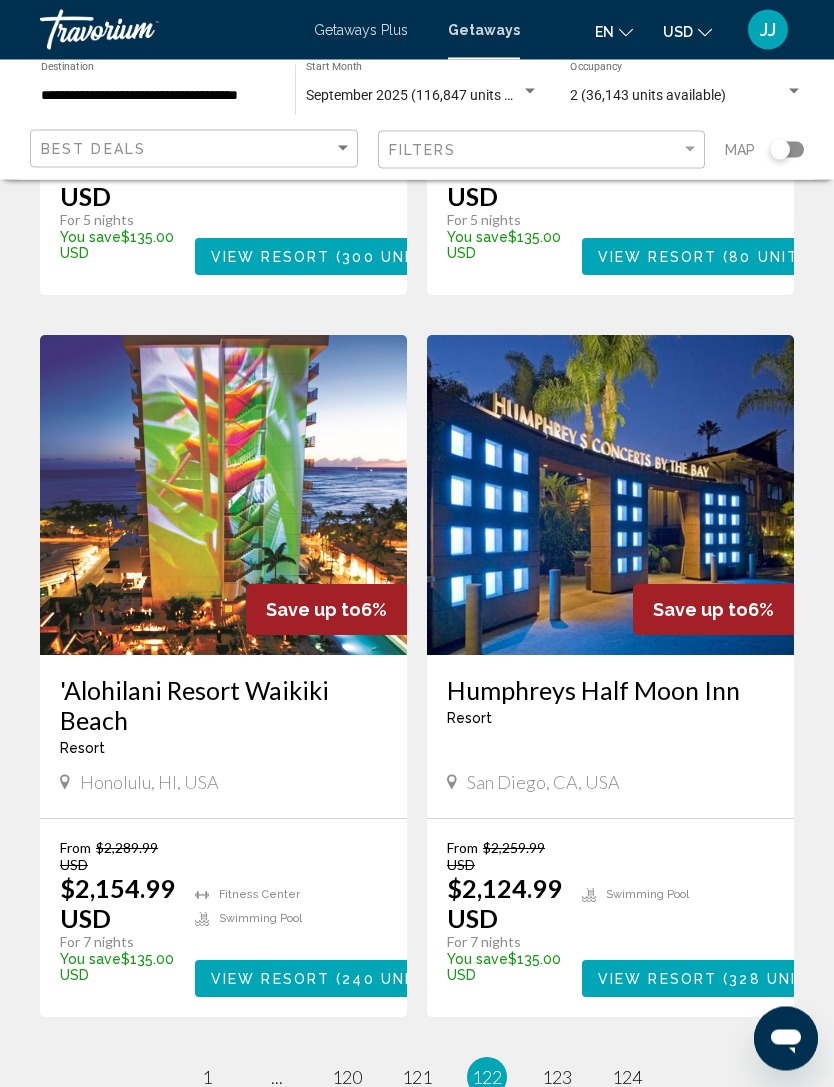 scroll, scrollTop: 3510, scrollLeft: 0, axis: vertical 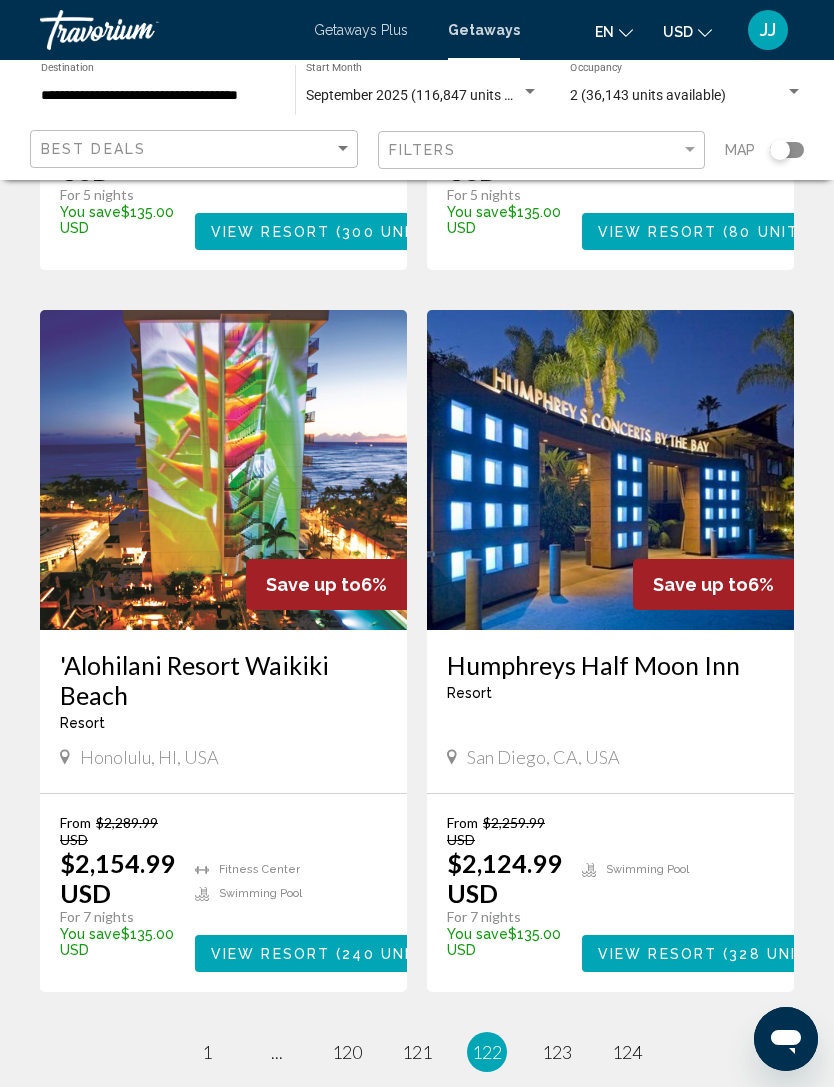 click on "122 / 124  page  1 page  ... page  120 page  121 You're on page  122 page  123 page  124" at bounding box center [417, 1052] 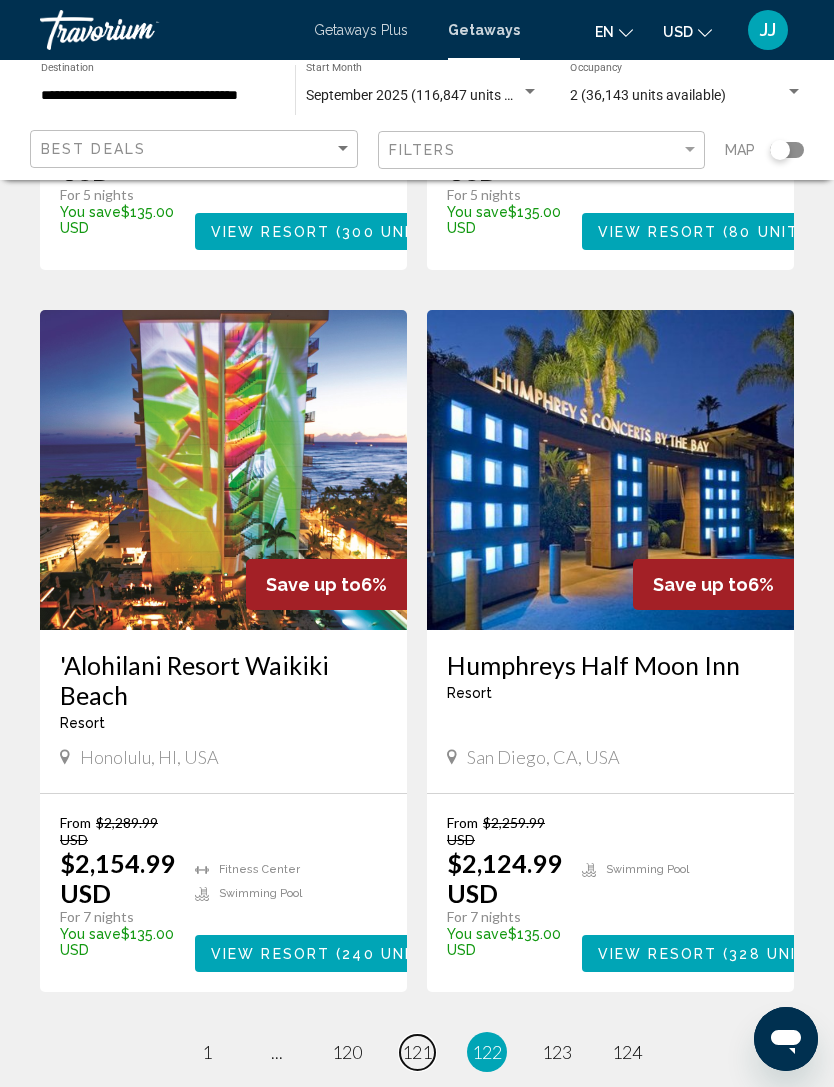 click on "121" at bounding box center [417, 1052] 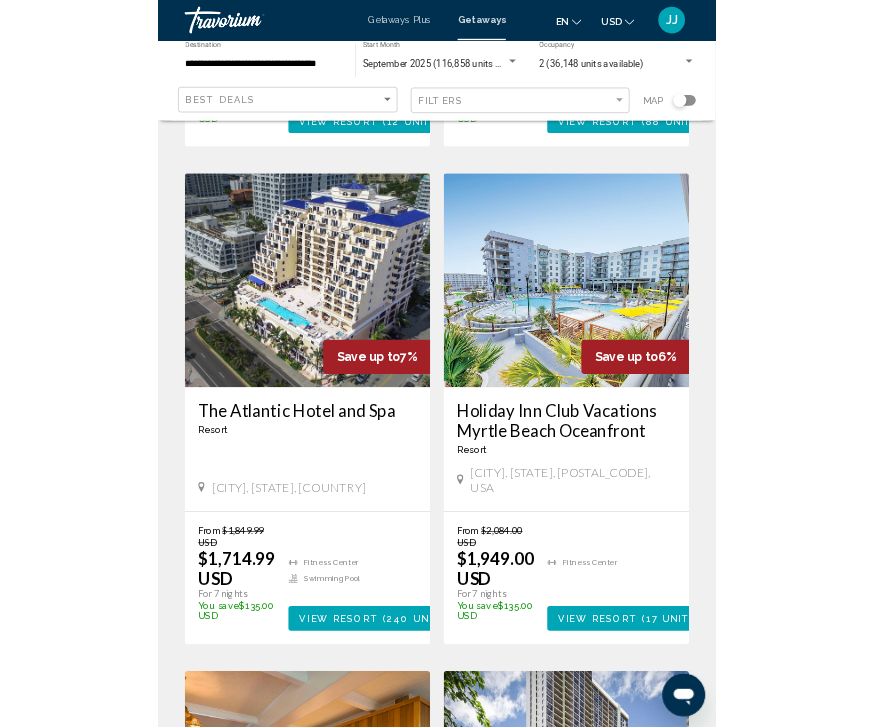 scroll, scrollTop: 1605, scrollLeft: 0, axis: vertical 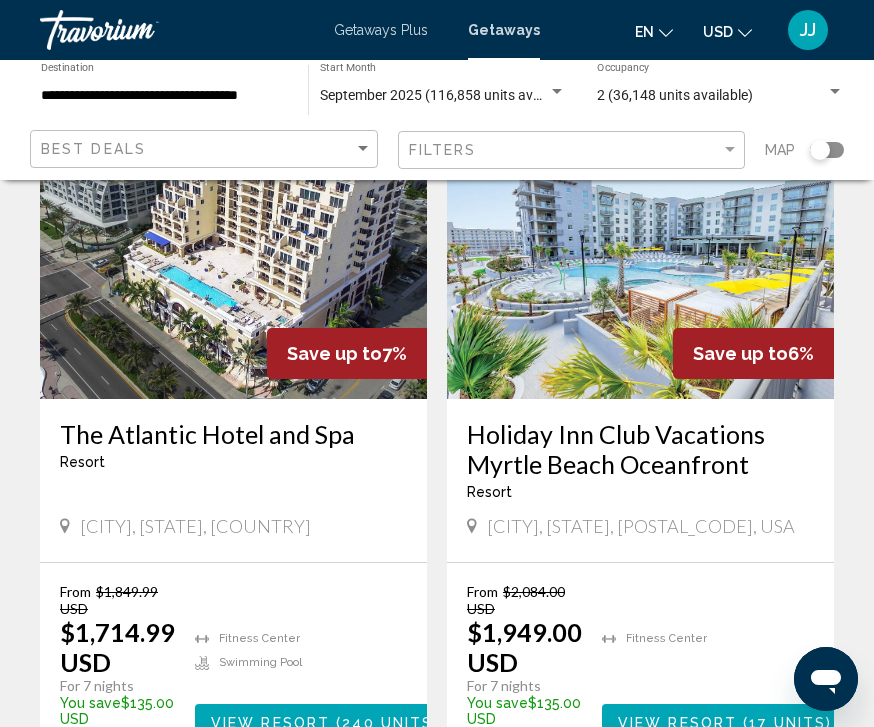 click at bounding box center [233, 239] 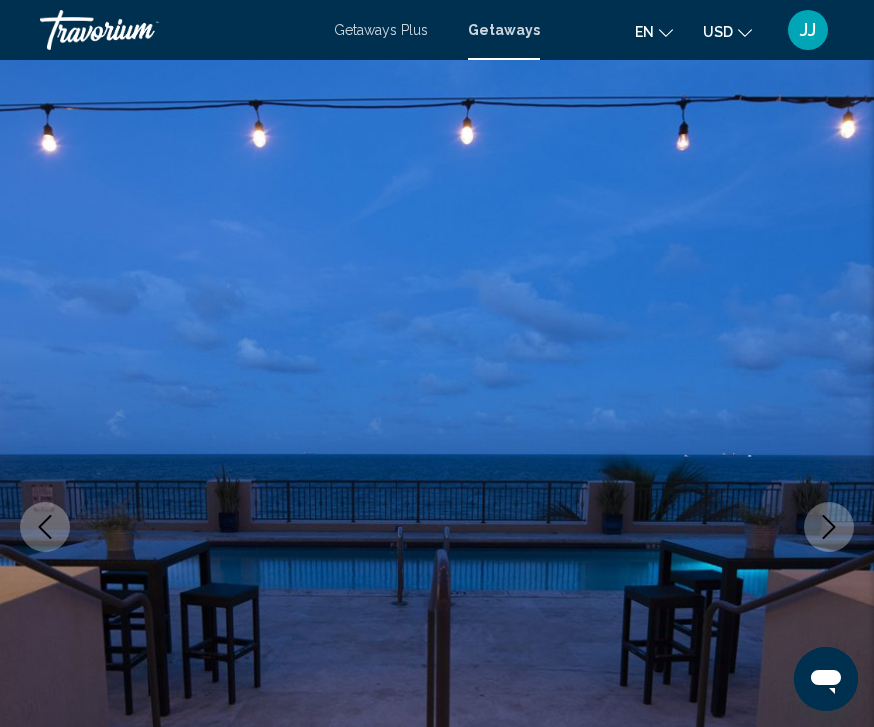 scroll, scrollTop: 0, scrollLeft: 0, axis: both 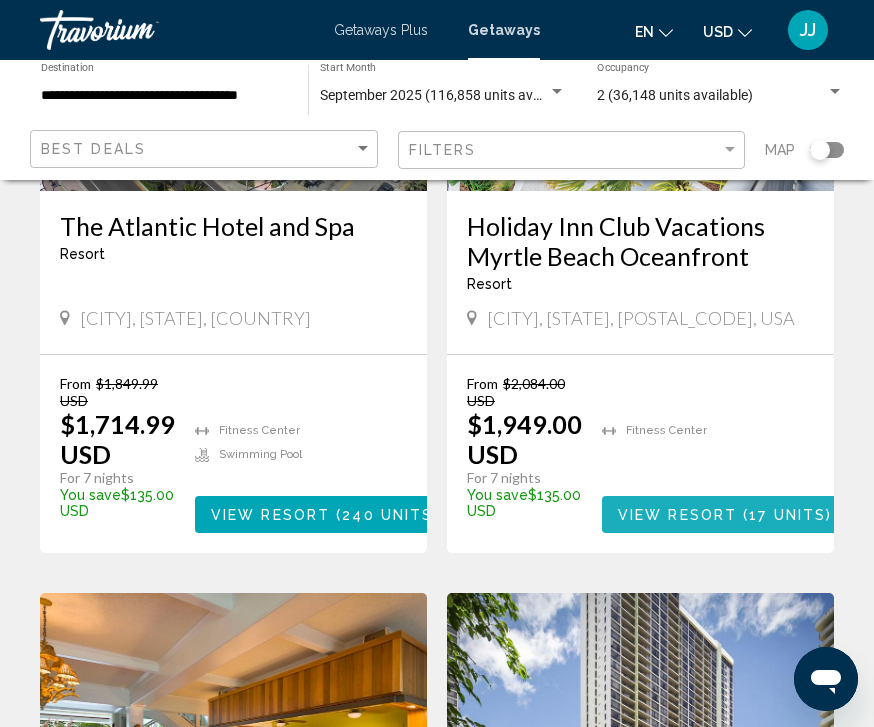 click on "View Resort    ( 17 units )" at bounding box center (725, 514) 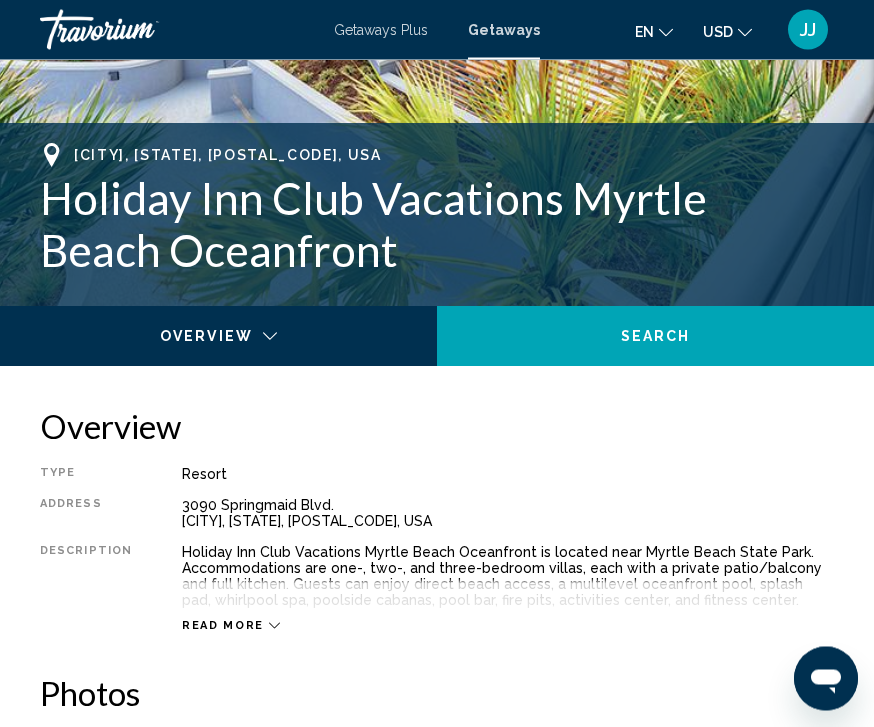 scroll, scrollTop: 710, scrollLeft: 0, axis: vertical 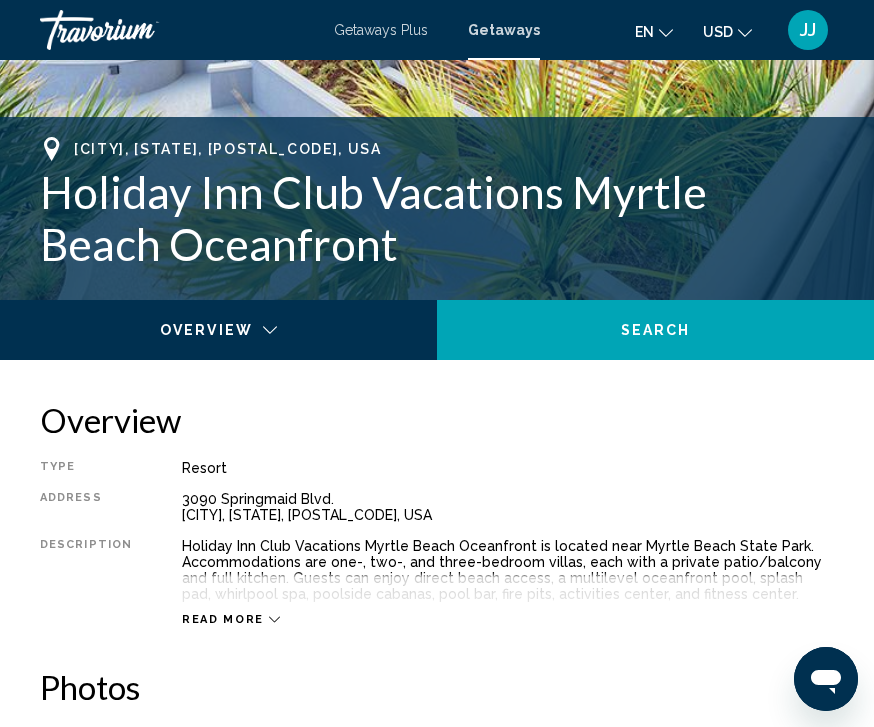 click 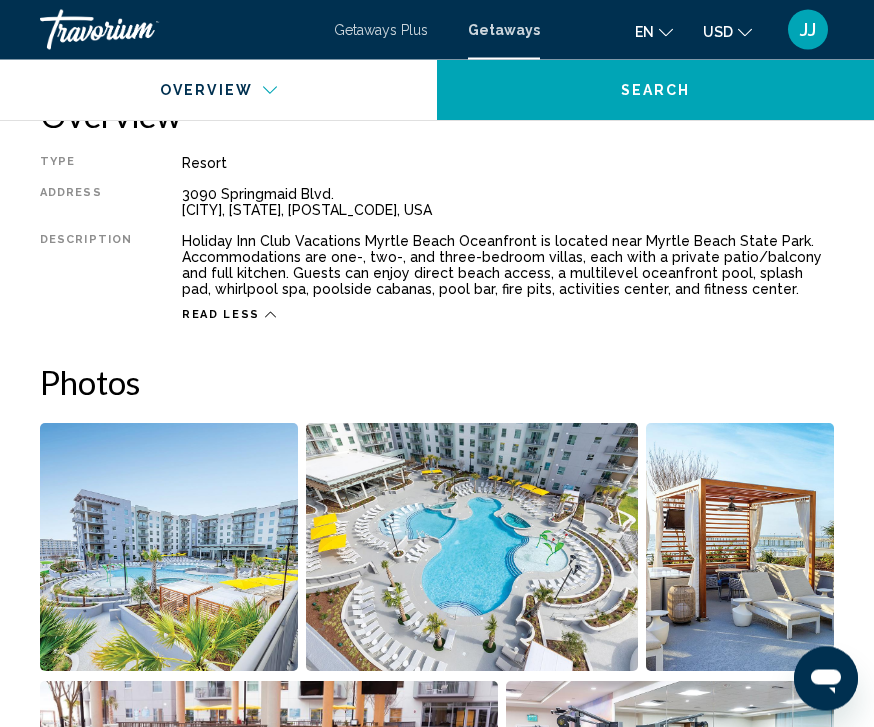 scroll, scrollTop: 1023, scrollLeft: 0, axis: vertical 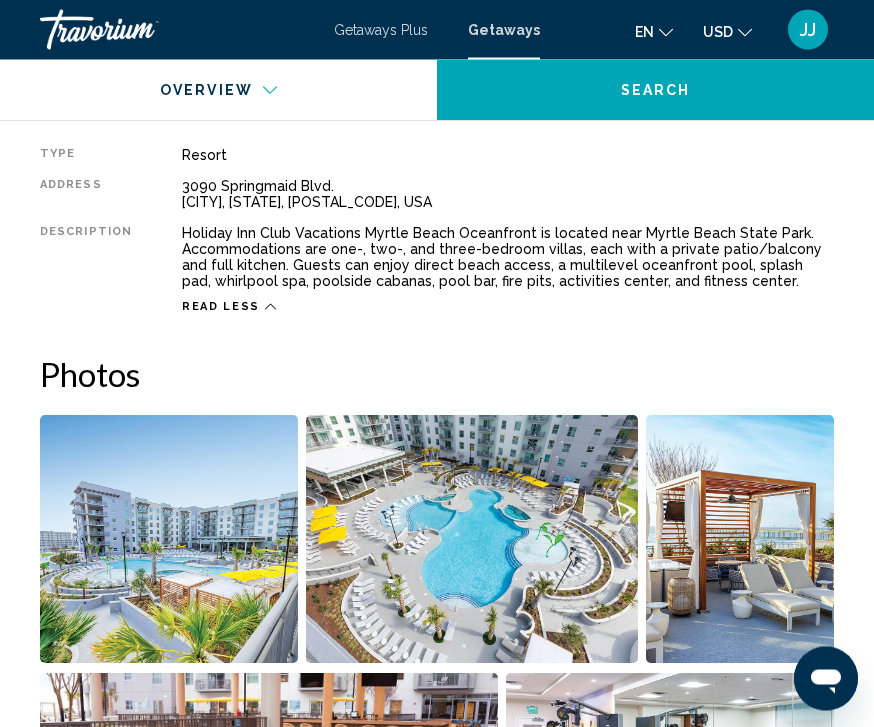 click at bounding box center [169, 540] 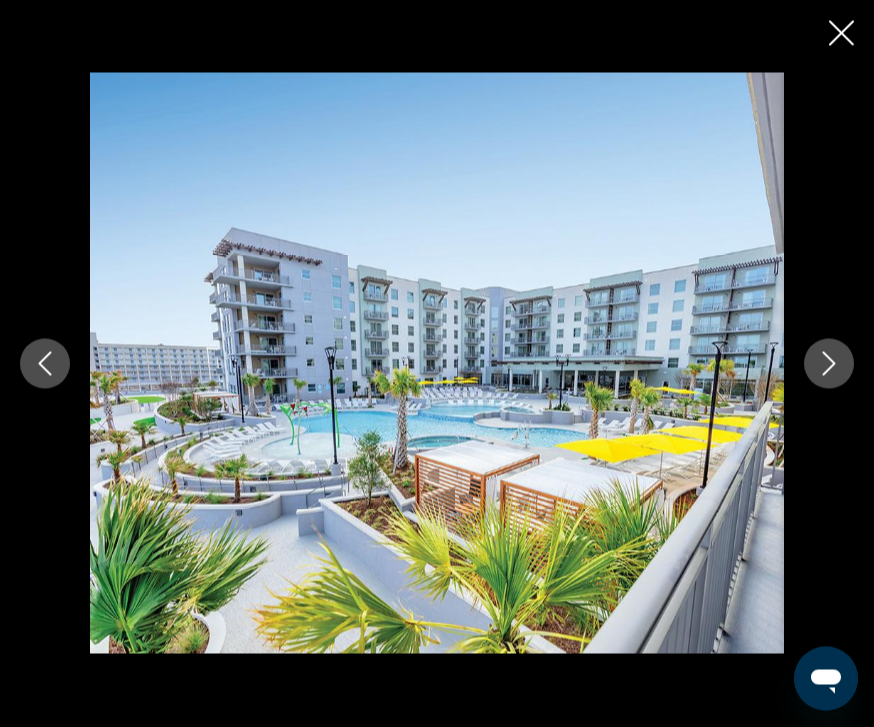 scroll, scrollTop: 1024, scrollLeft: 0, axis: vertical 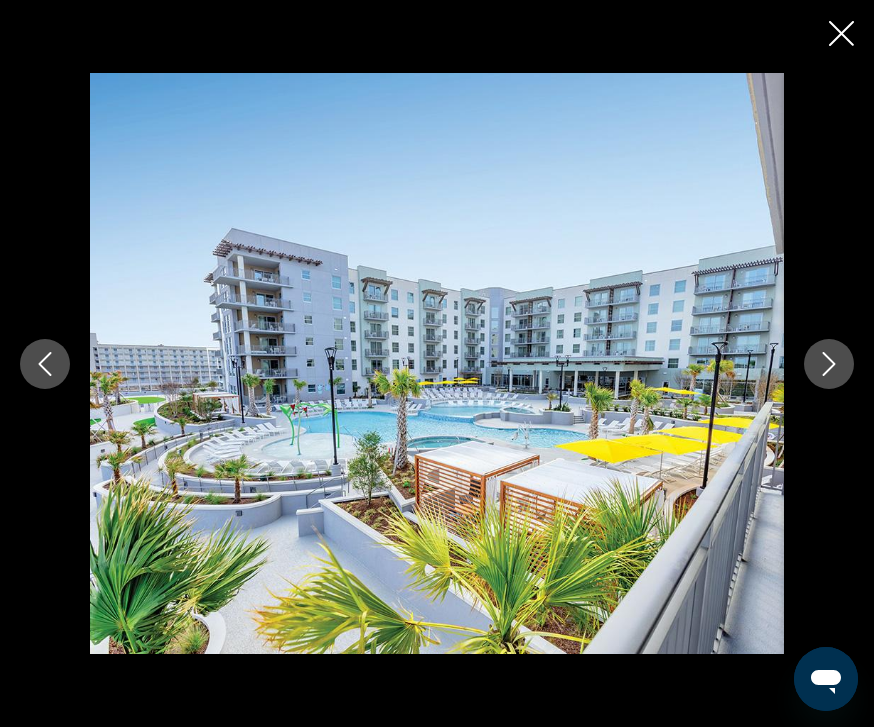 click at bounding box center (437, 364) 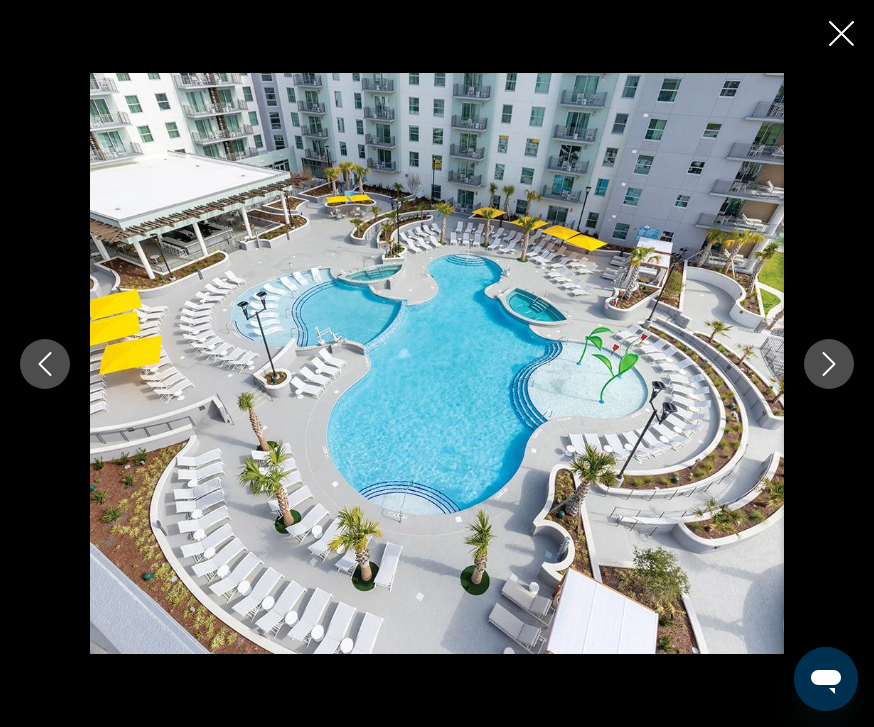 click at bounding box center (829, 364) 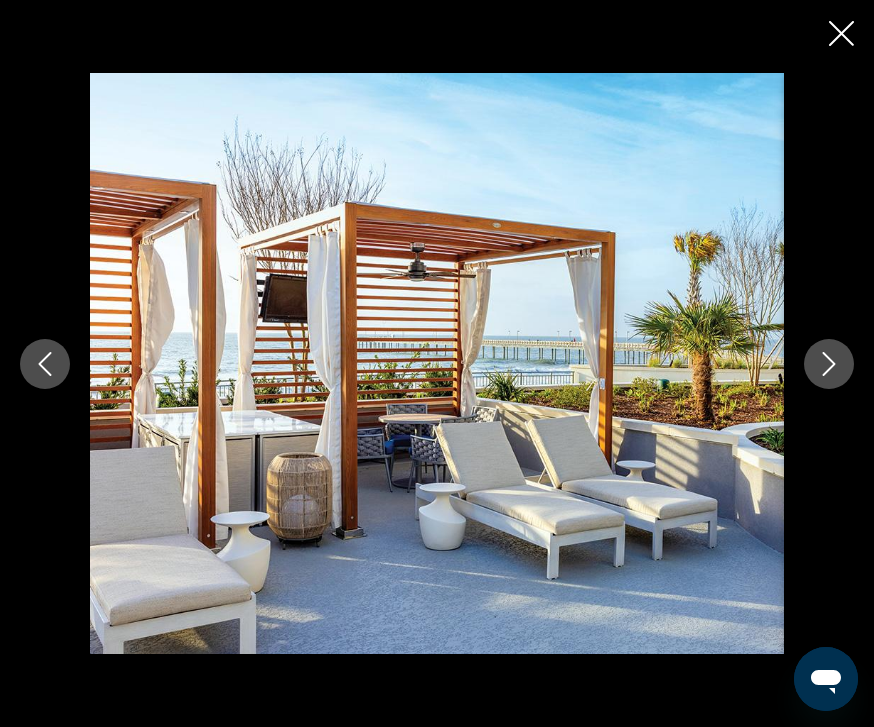 click 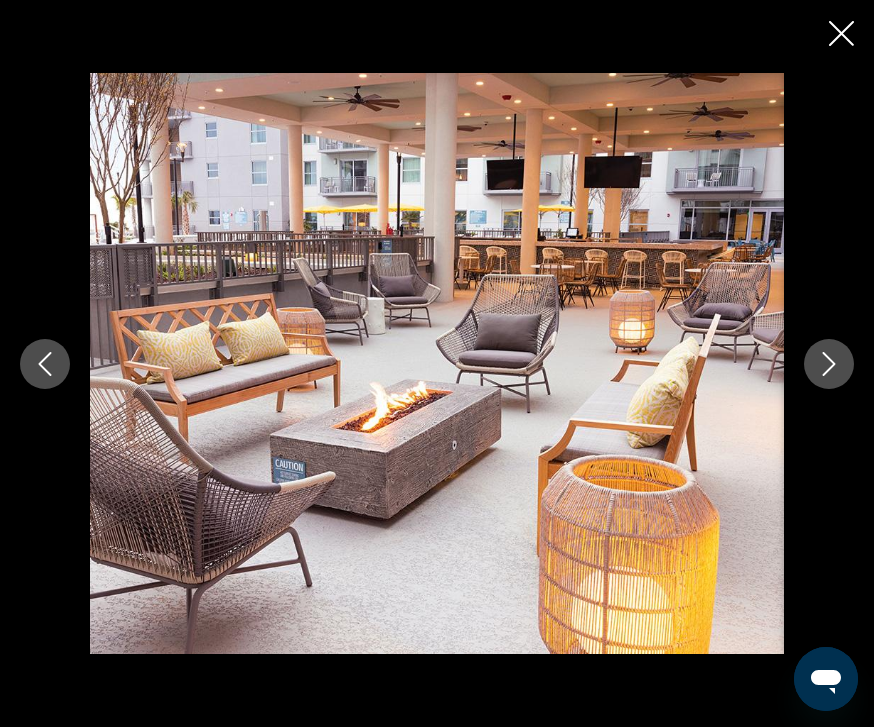 click at bounding box center (829, 364) 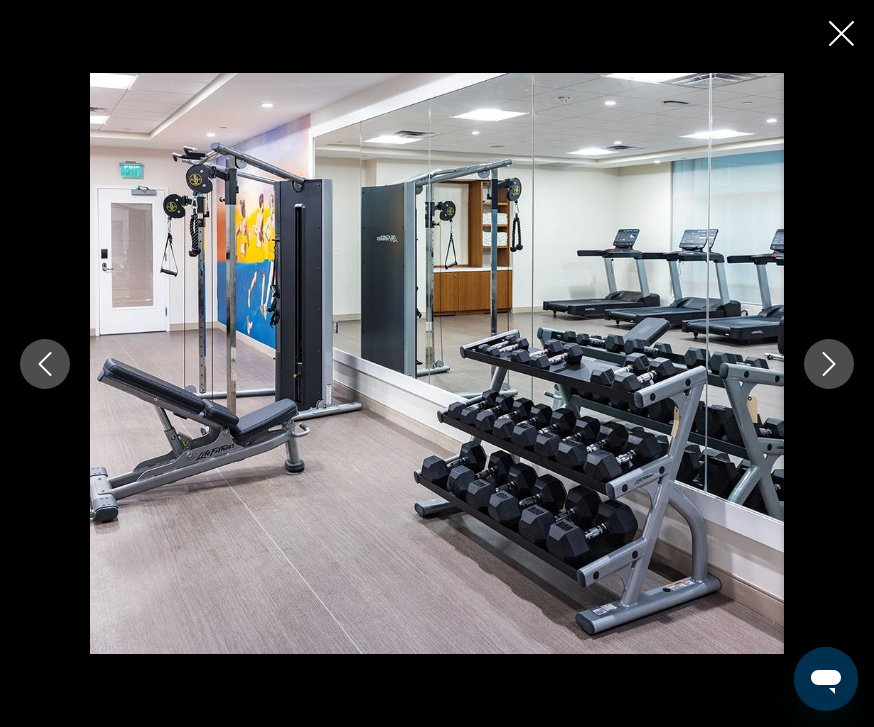 click 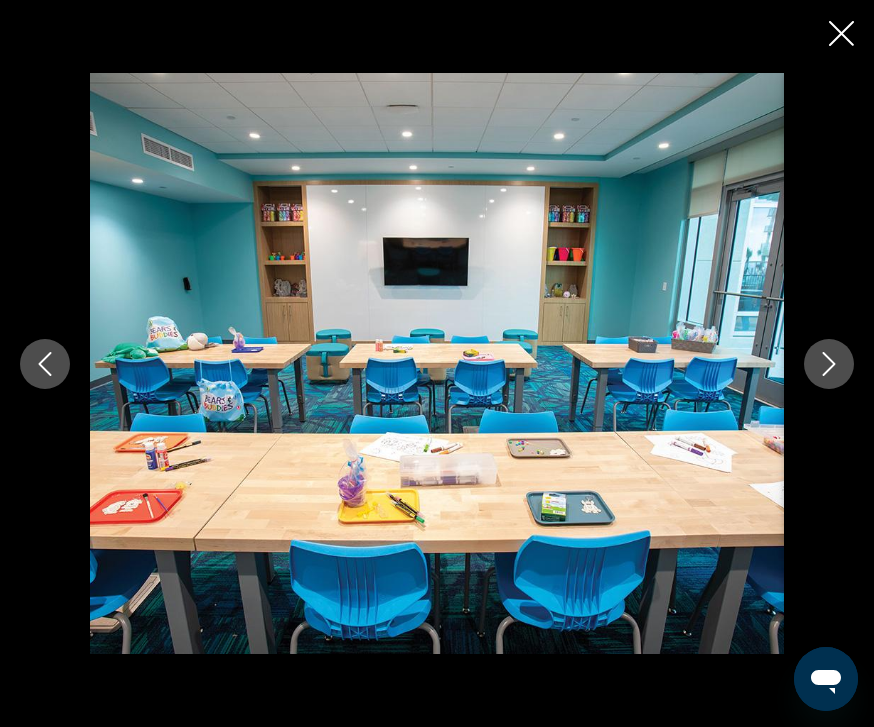 click at bounding box center (829, 364) 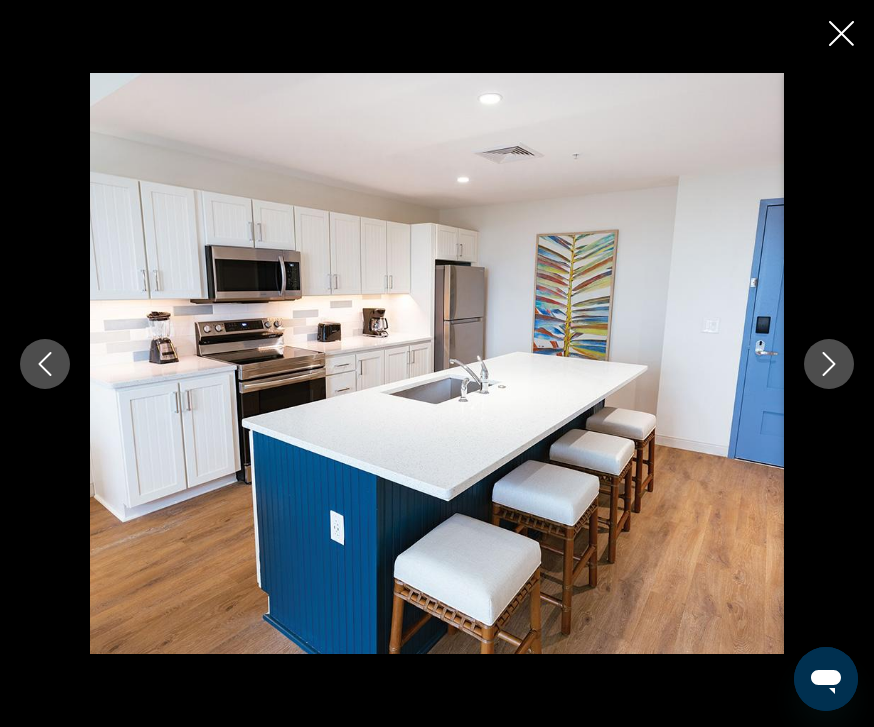 click at bounding box center (829, 364) 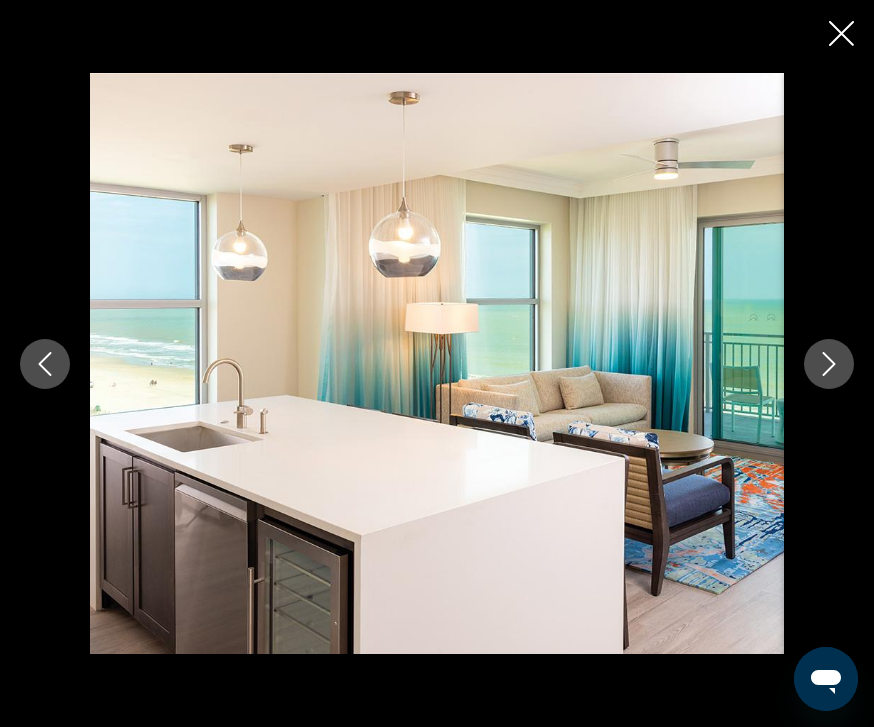 click at bounding box center [829, 364] 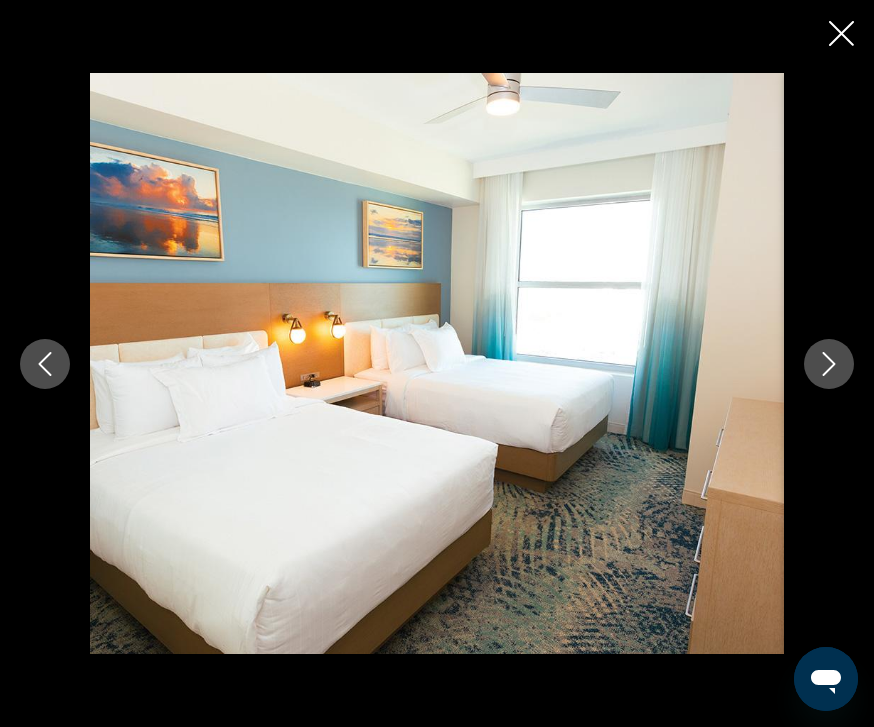 click at bounding box center (829, 364) 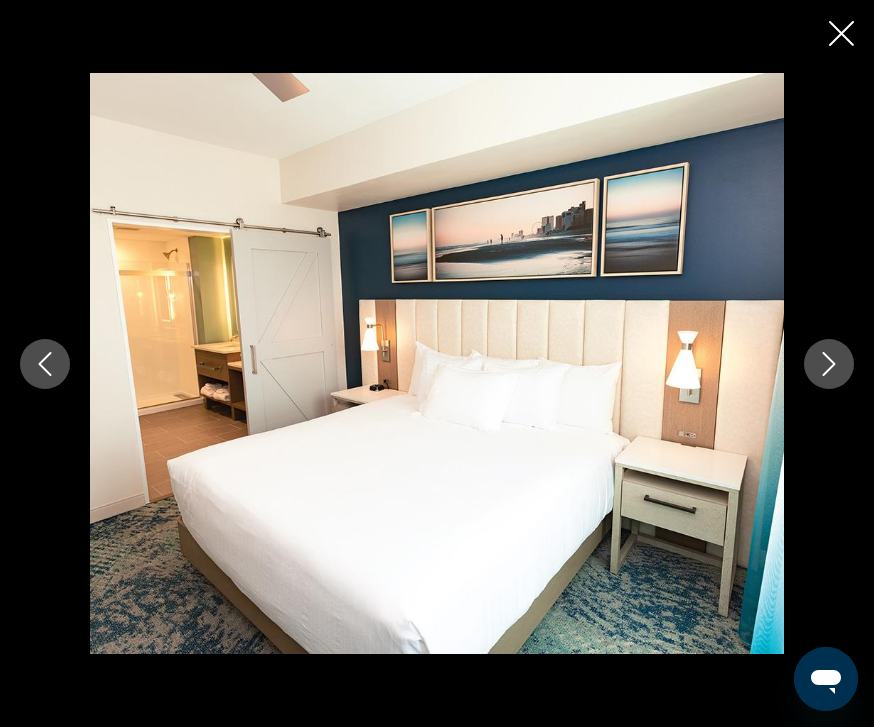 click at bounding box center (829, 364) 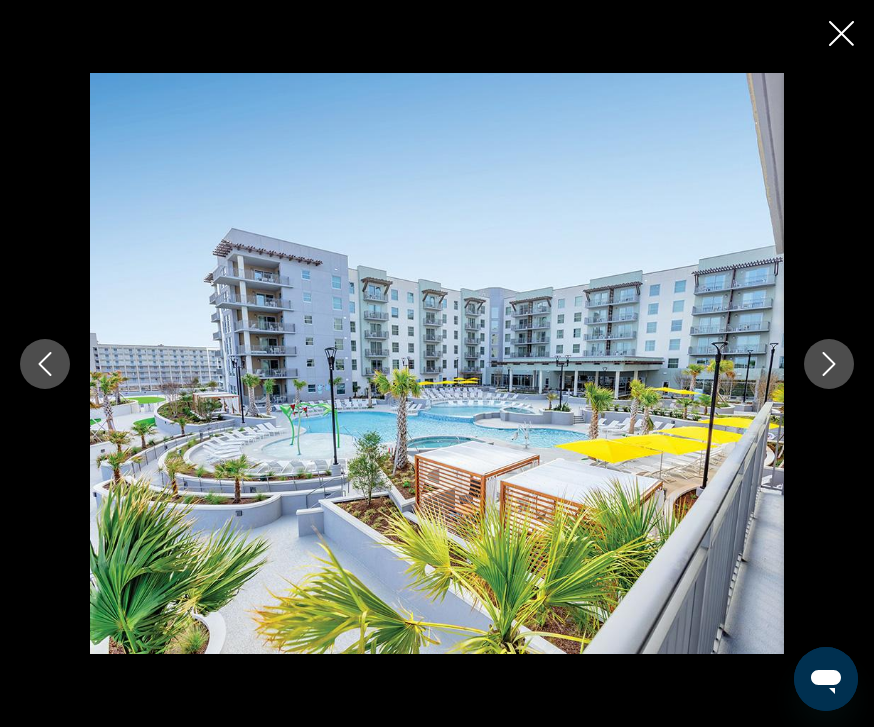 click at bounding box center [829, 364] 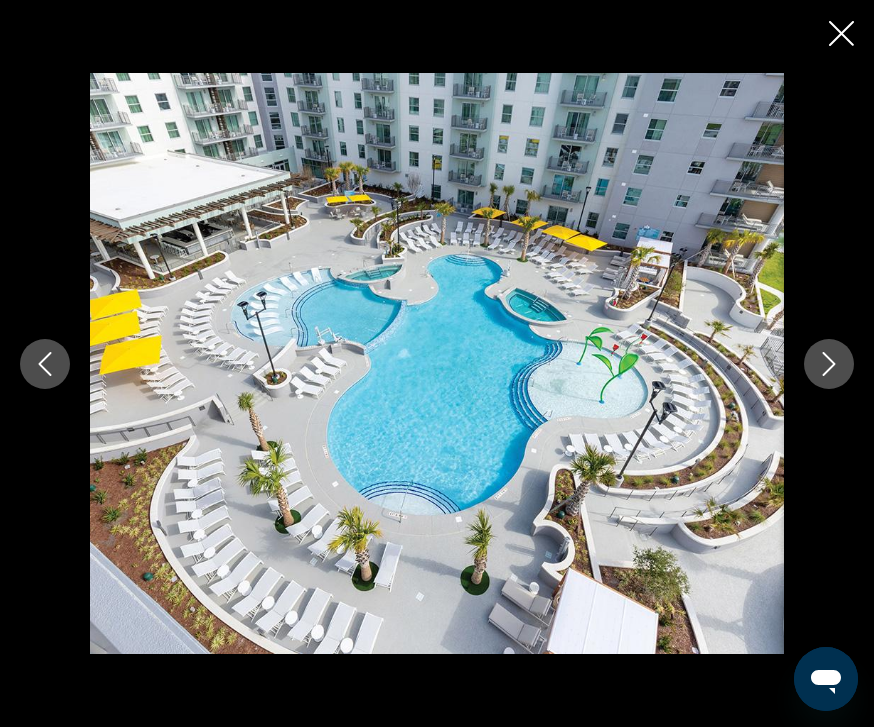click at bounding box center (829, 364) 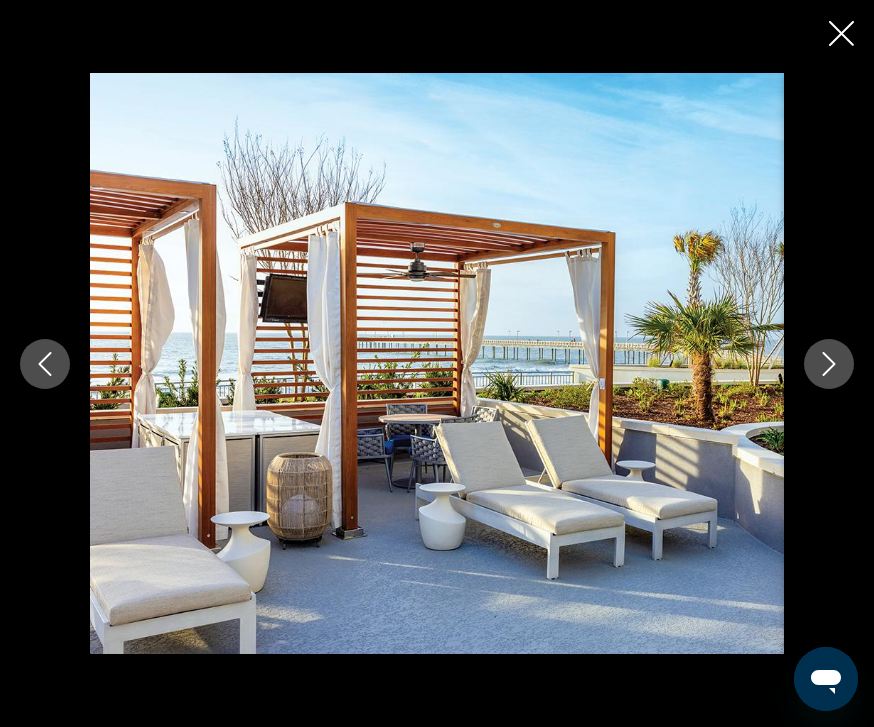 click at bounding box center (829, 364) 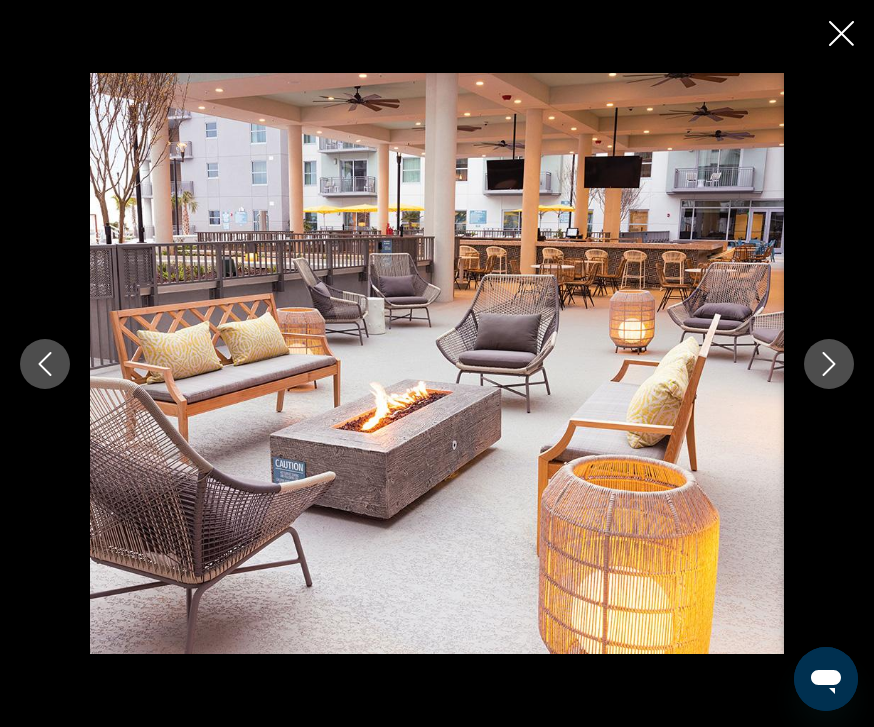 click at bounding box center (829, 364) 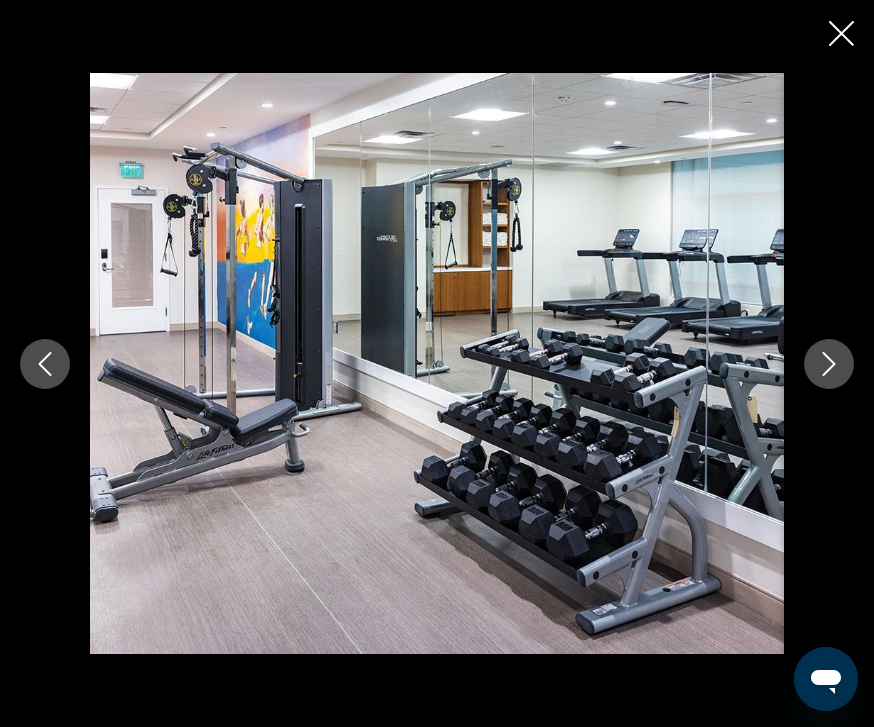 click at bounding box center (829, 364) 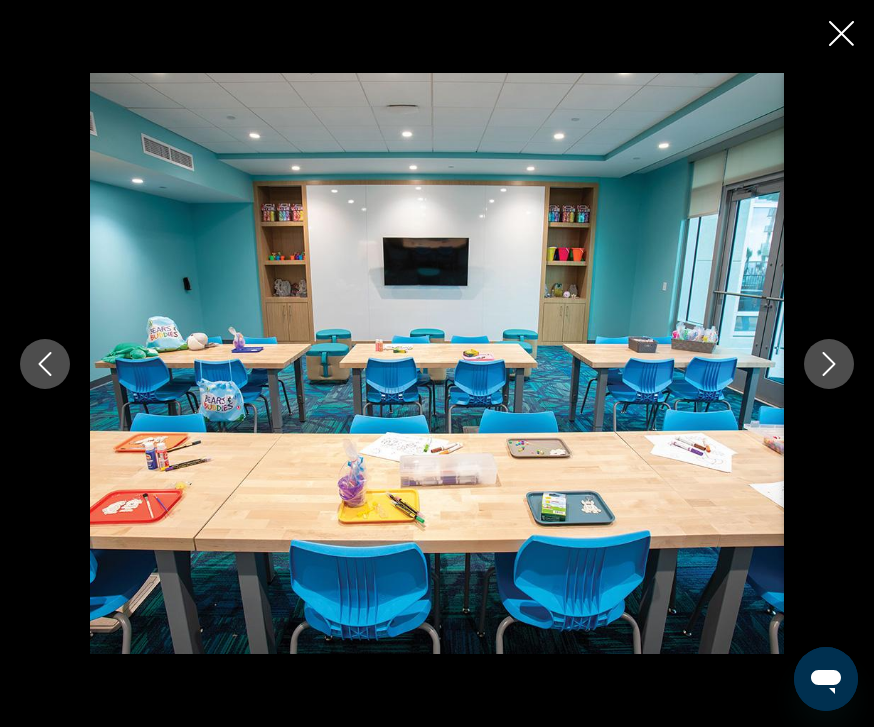 click at bounding box center [437, 364] 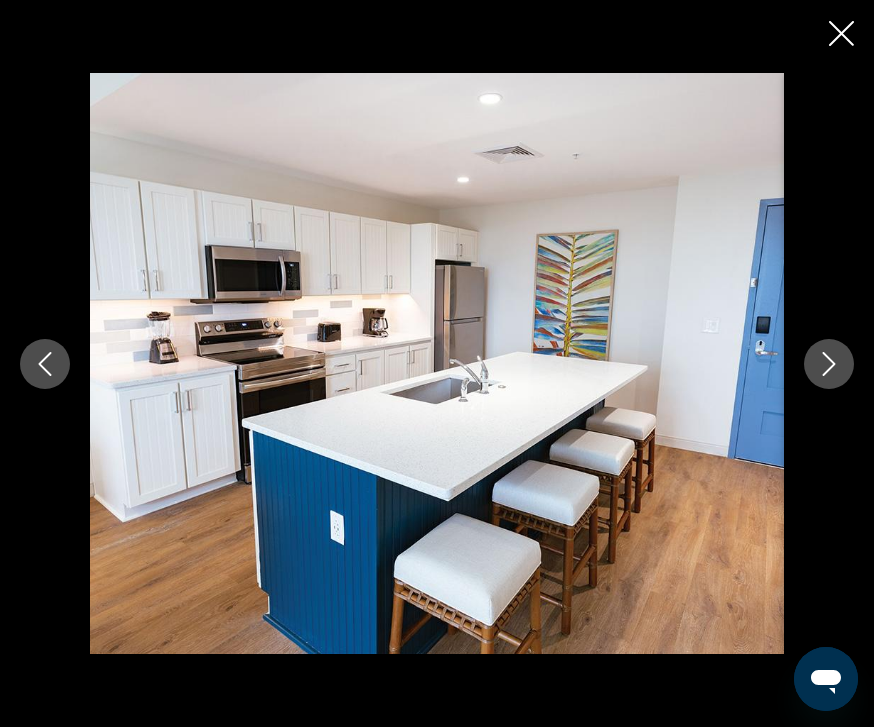 click at bounding box center (829, 364) 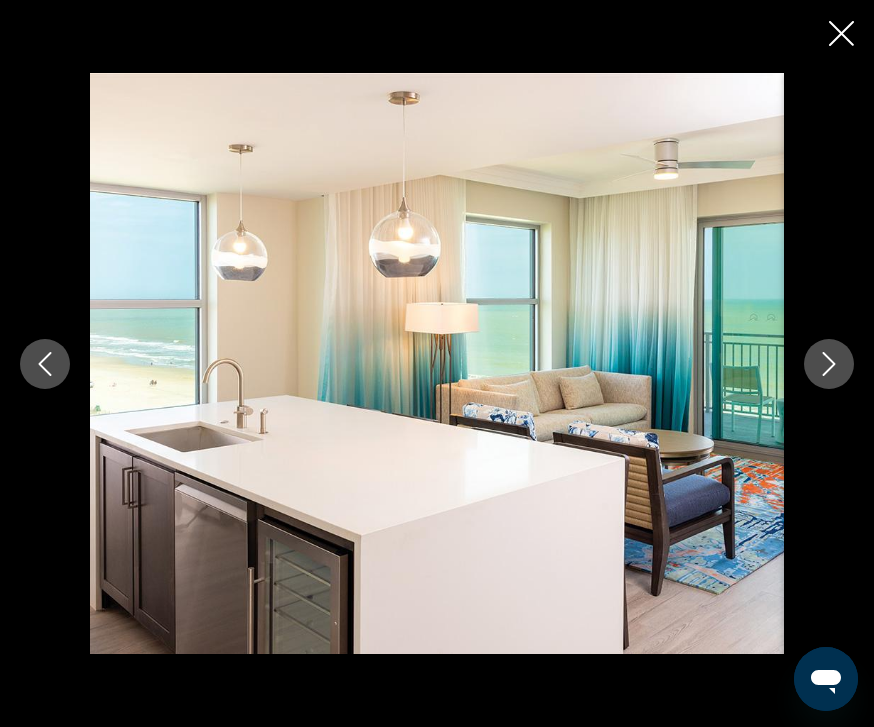 click 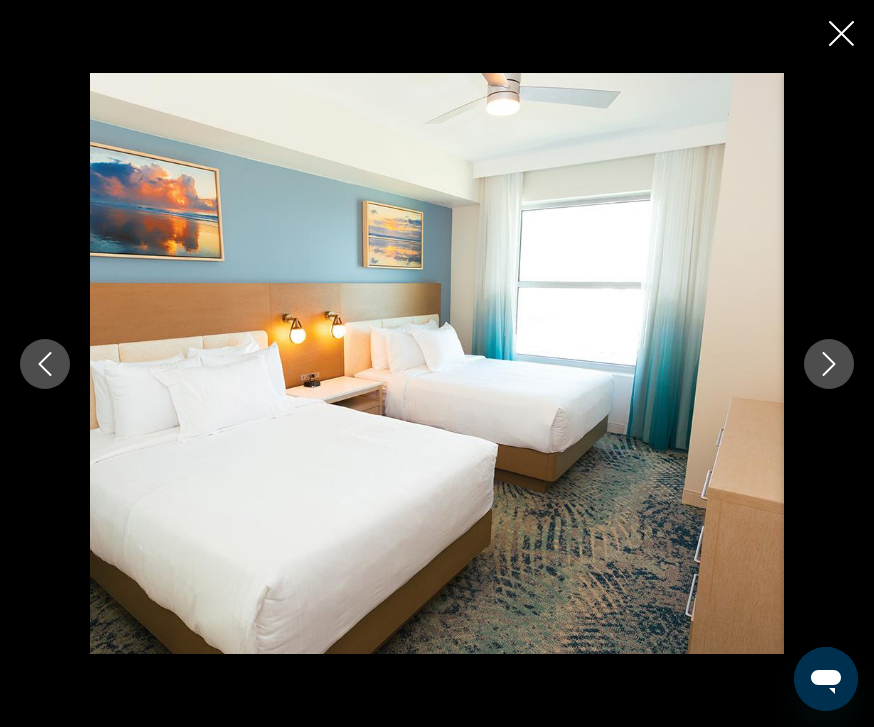 click at bounding box center (829, 364) 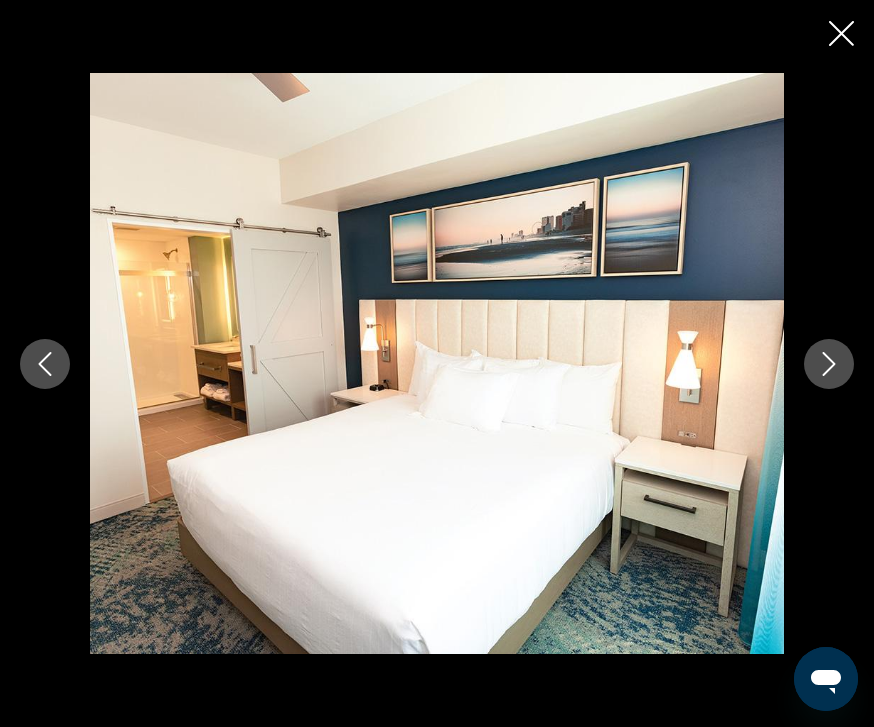 click 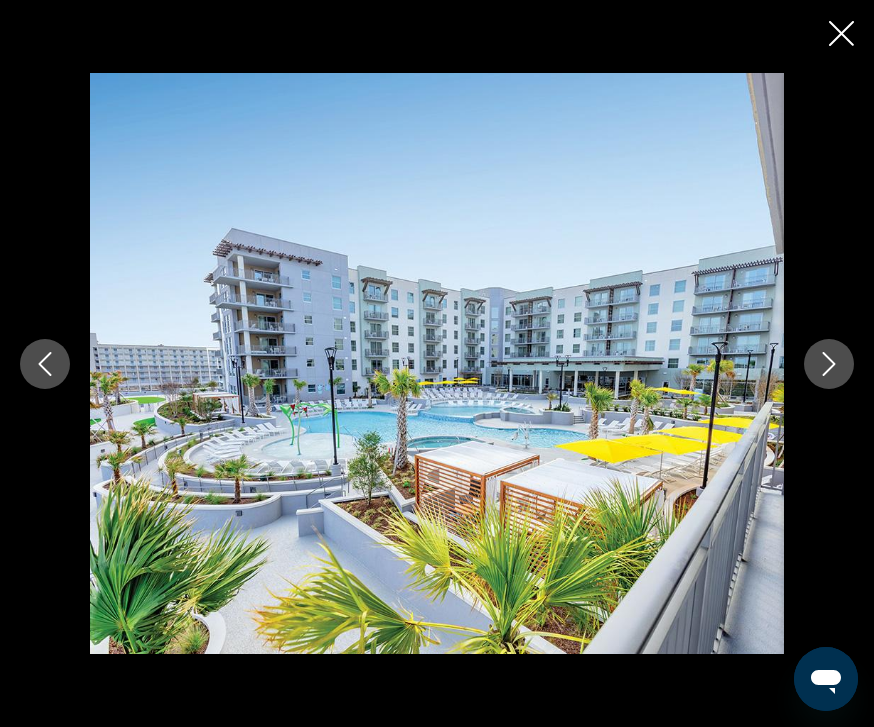 click at bounding box center [437, 364] 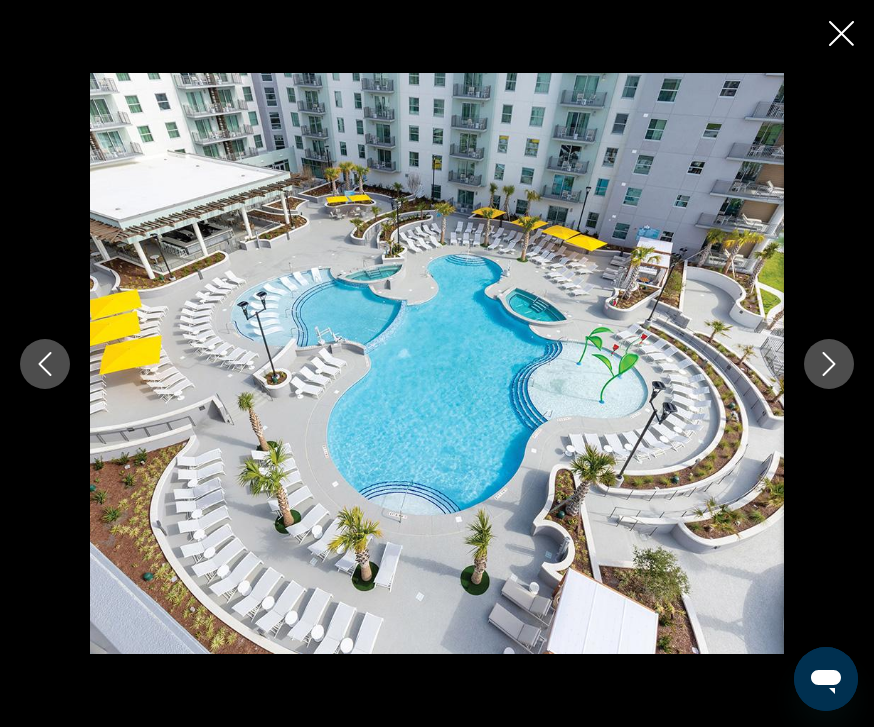 click 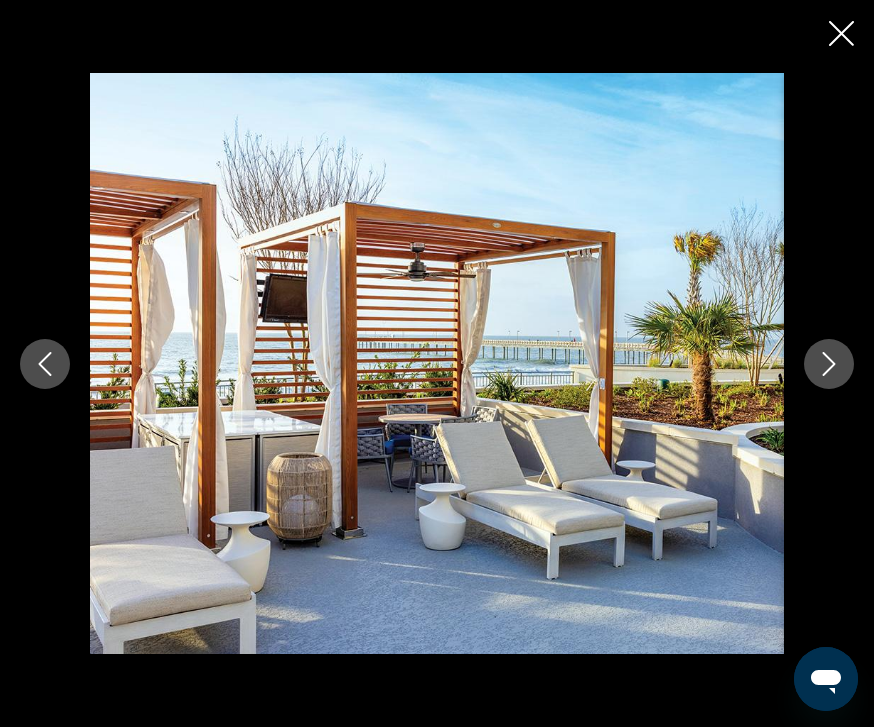 click at bounding box center (829, 364) 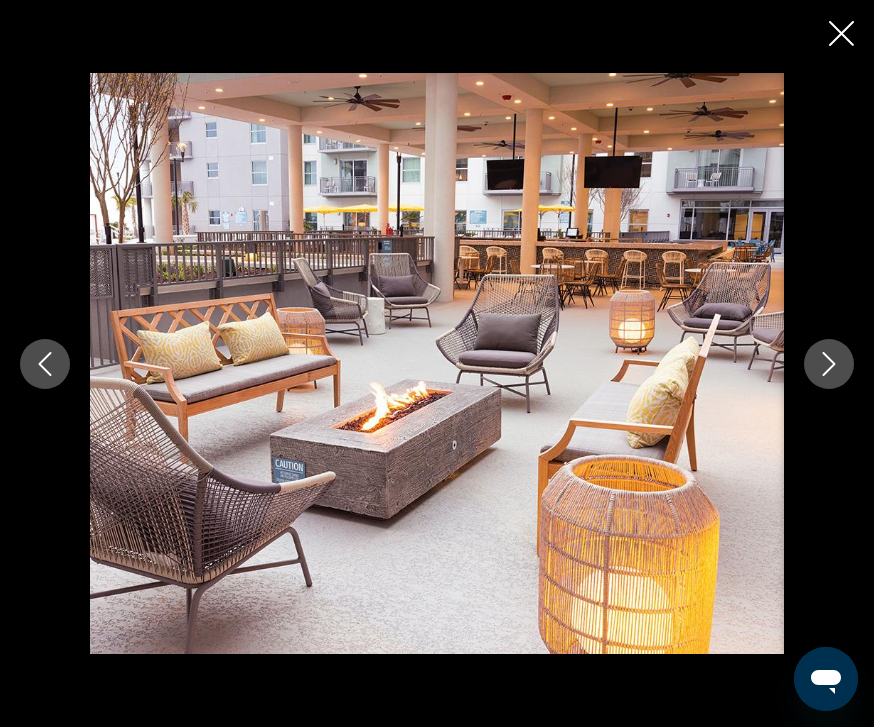 click at bounding box center [829, 364] 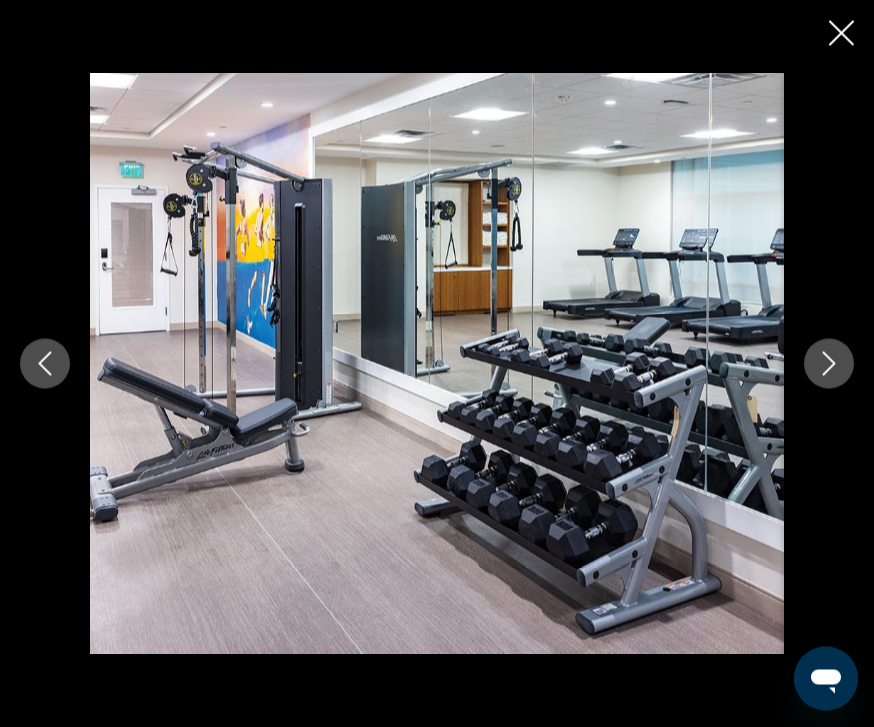 click 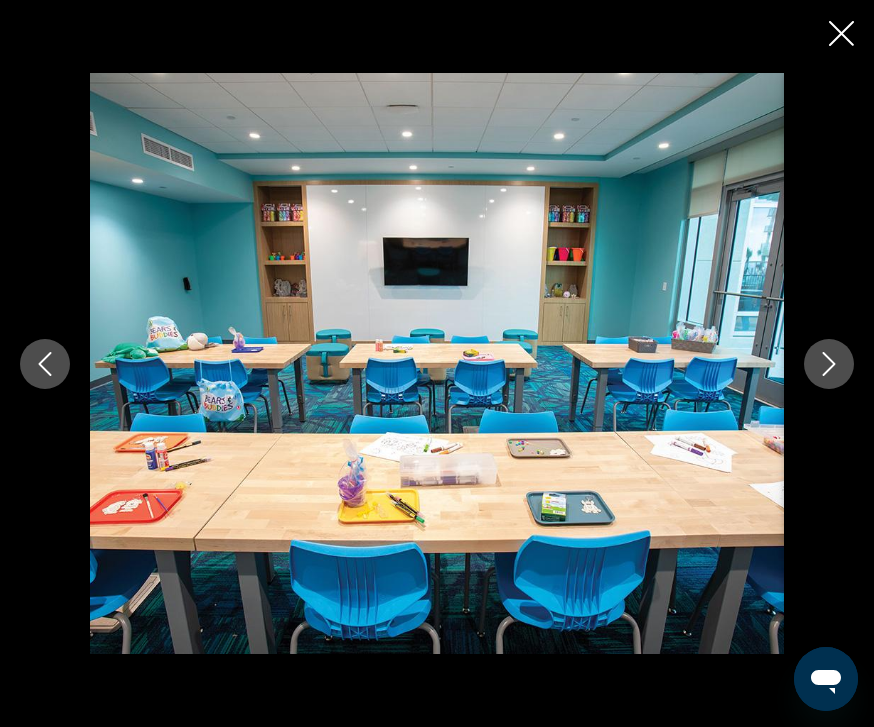 click 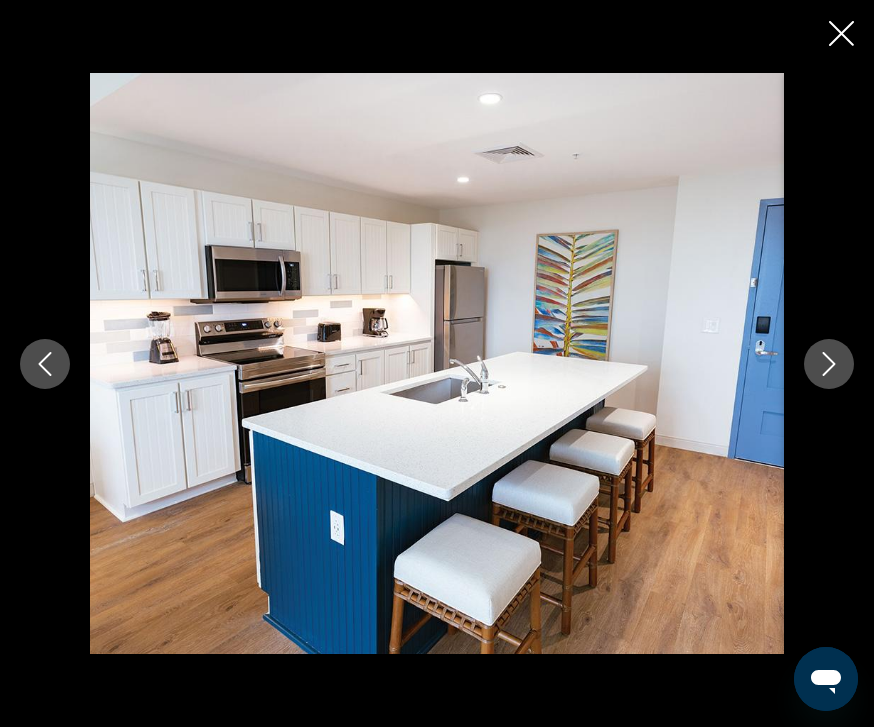 click at bounding box center (829, 364) 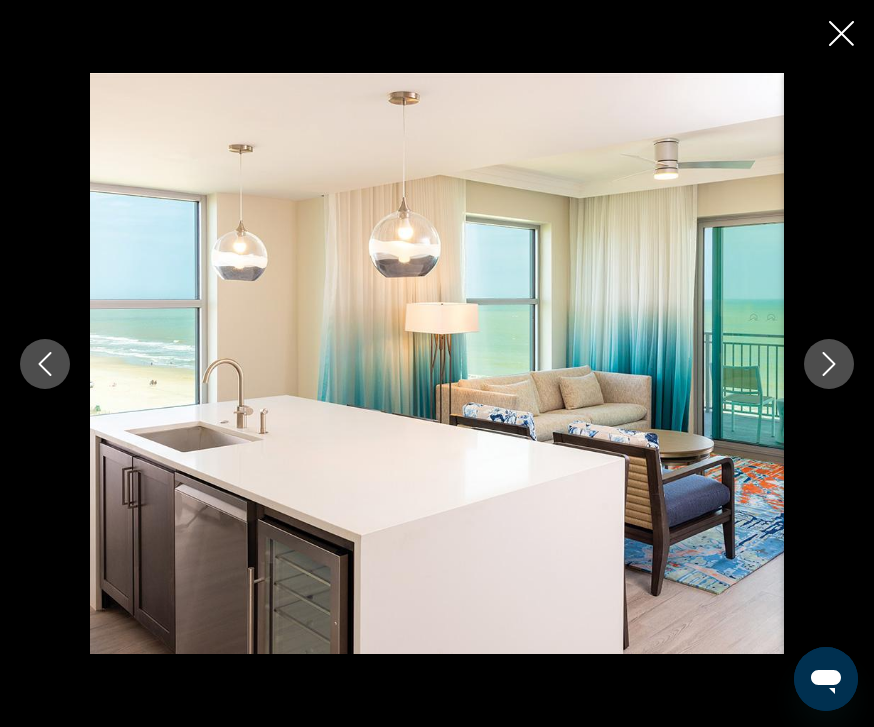 click 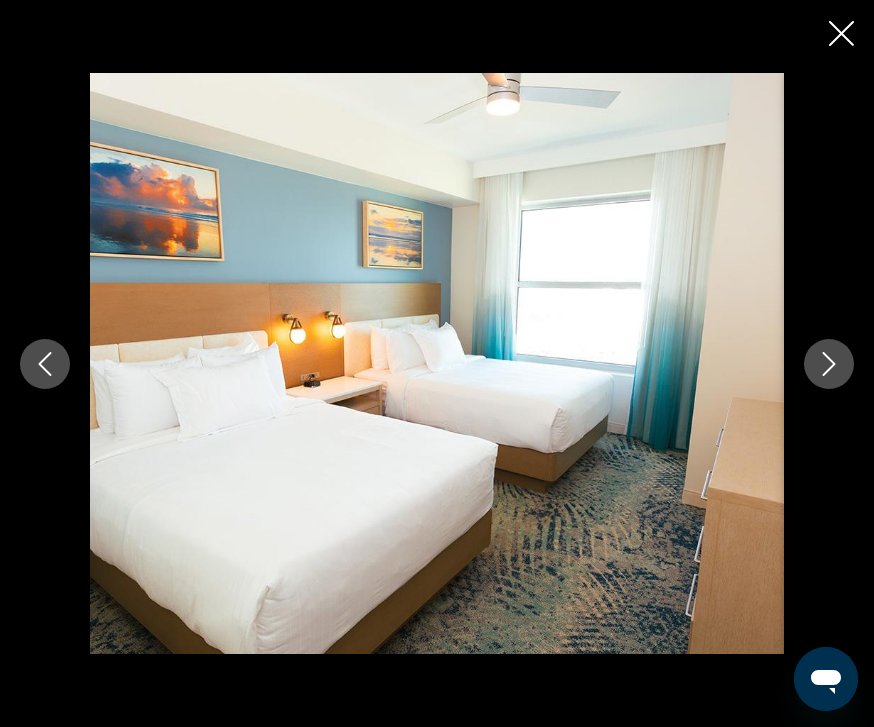 click at bounding box center [829, 364] 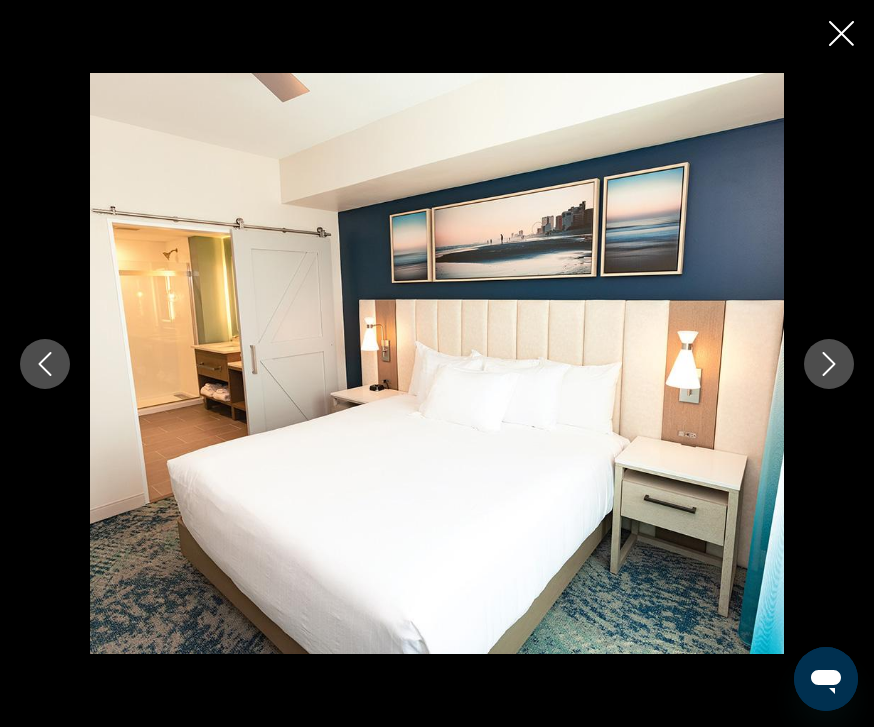 click at bounding box center [829, 364] 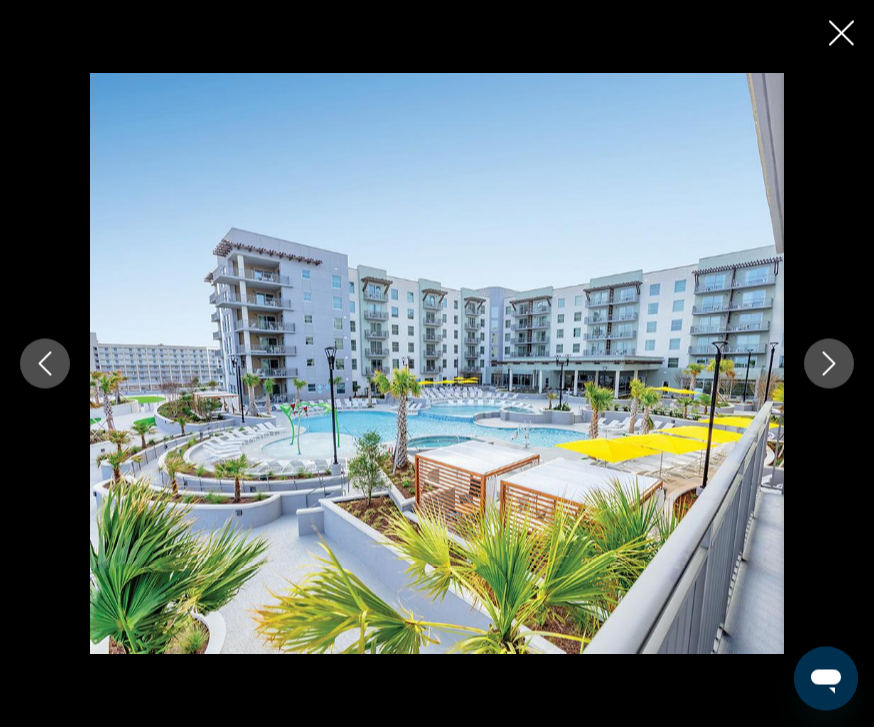 scroll, scrollTop: 1125, scrollLeft: 0, axis: vertical 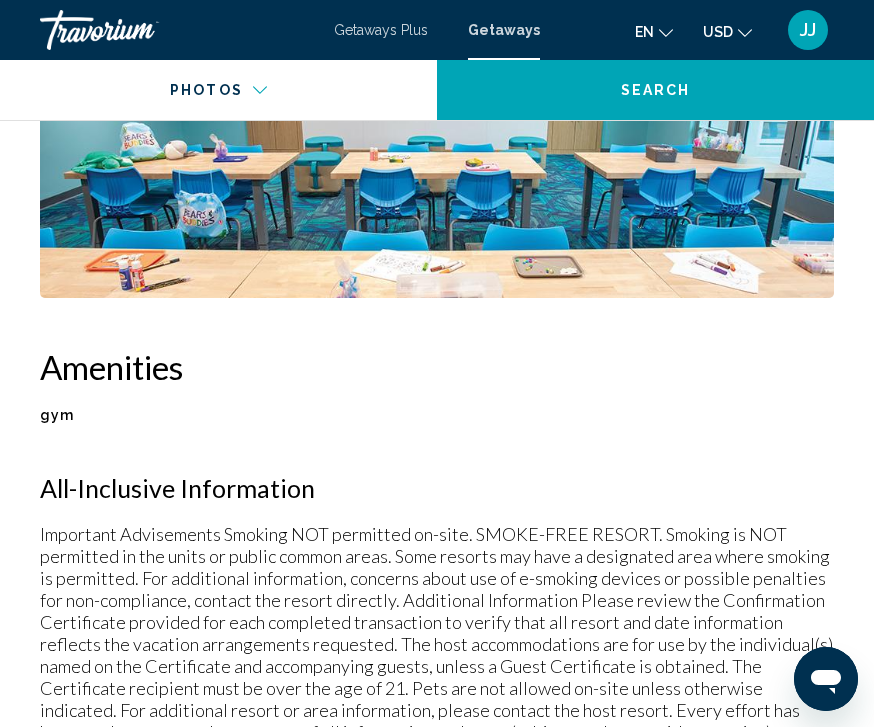 click on "Amenities" at bounding box center (437, 367) 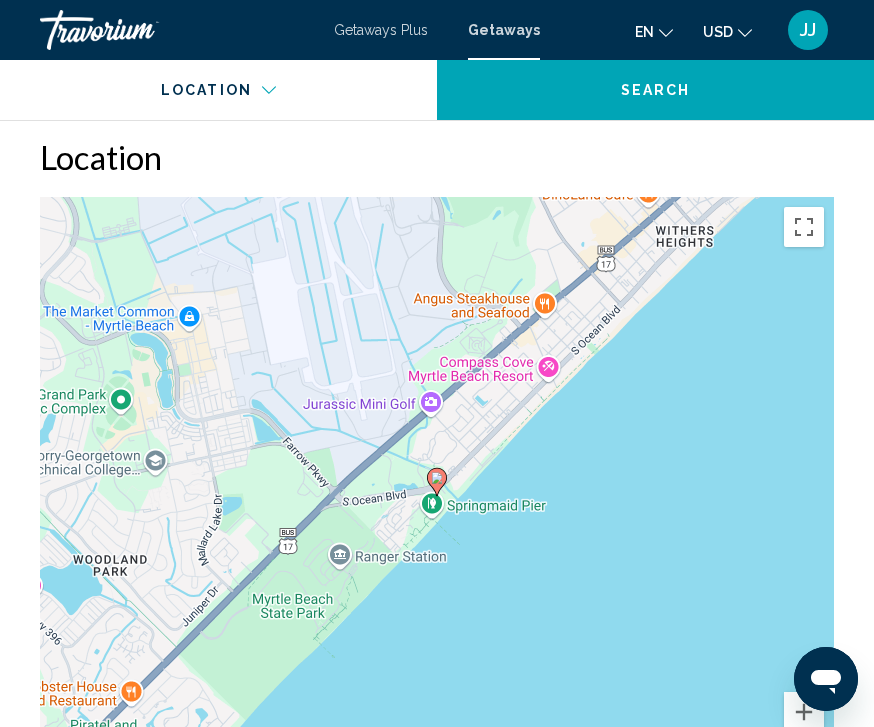 scroll, scrollTop: 2571, scrollLeft: 0, axis: vertical 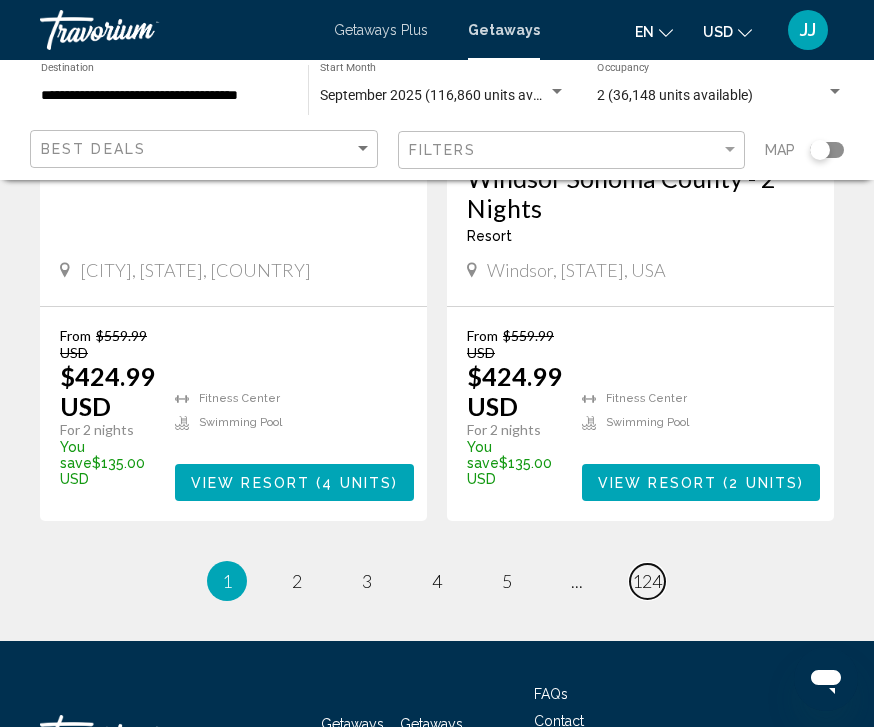 click on "page  124" at bounding box center (647, 581) 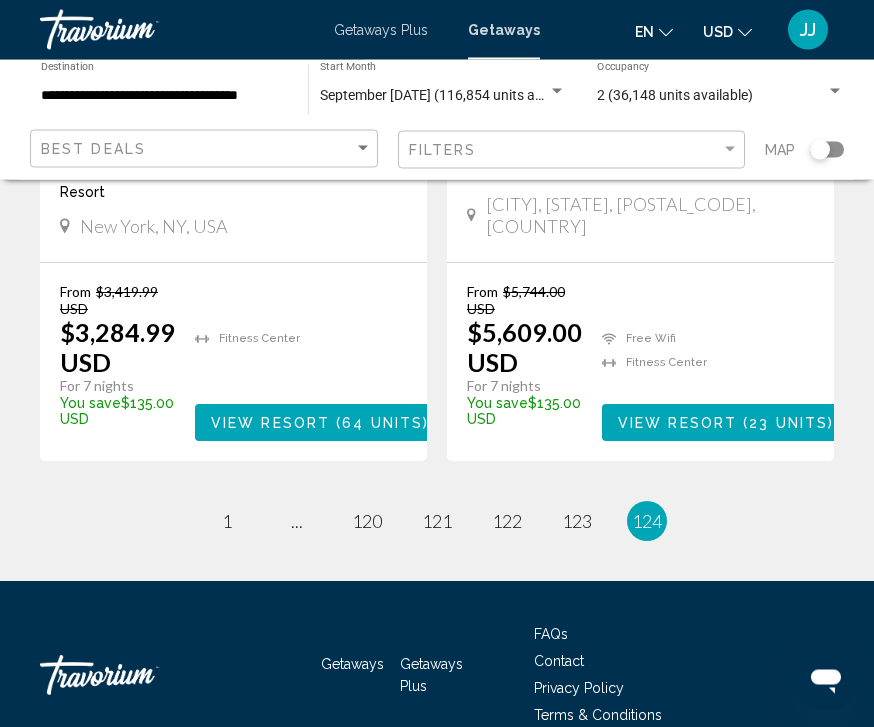 scroll, scrollTop: 4077, scrollLeft: 0, axis: vertical 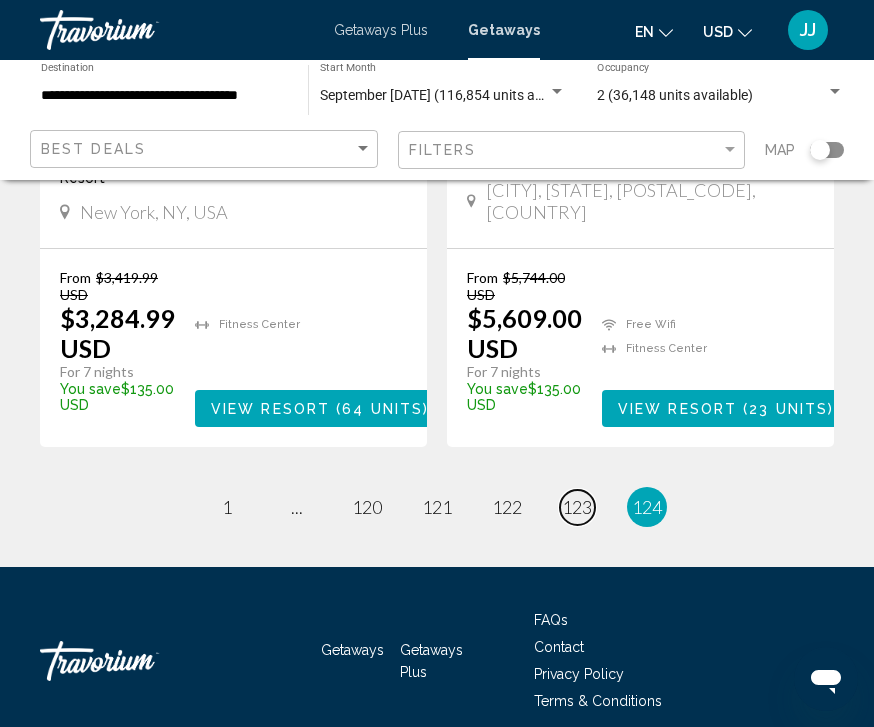 click on "123" at bounding box center (577, 507) 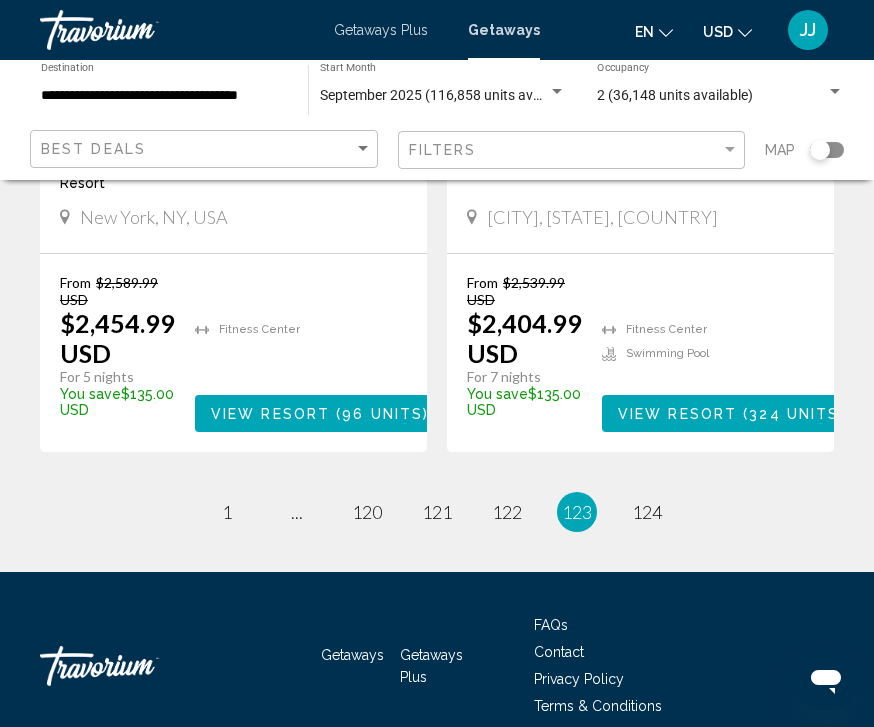 scroll, scrollTop: 4077, scrollLeft: 0, axis: vertical 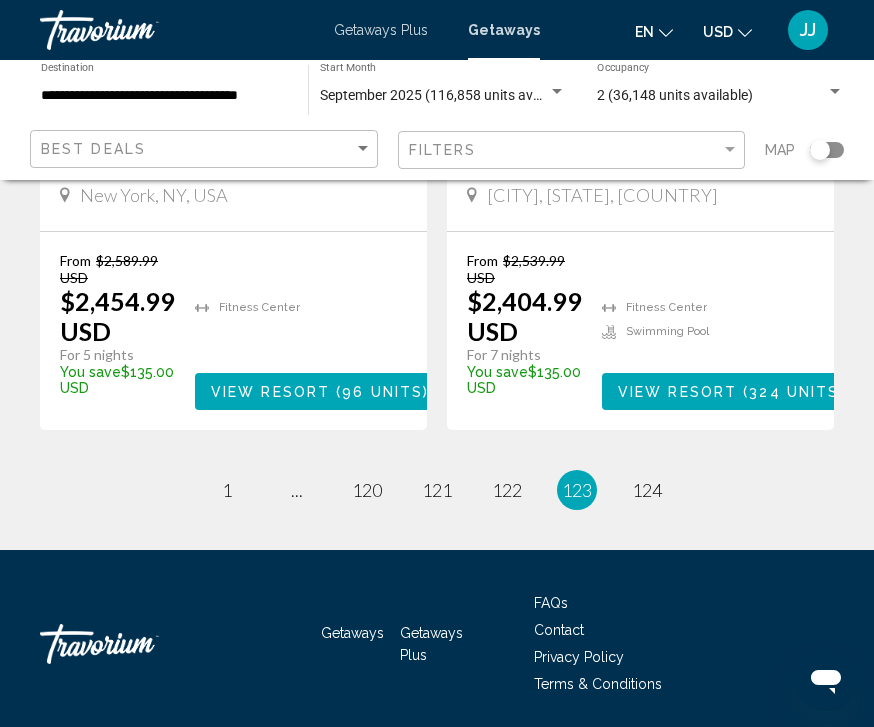 click on "123 / 124  page  1 page  ... page  120 page  121 page  122 You're on page  123 page  124" at bounding box center [437, 490] 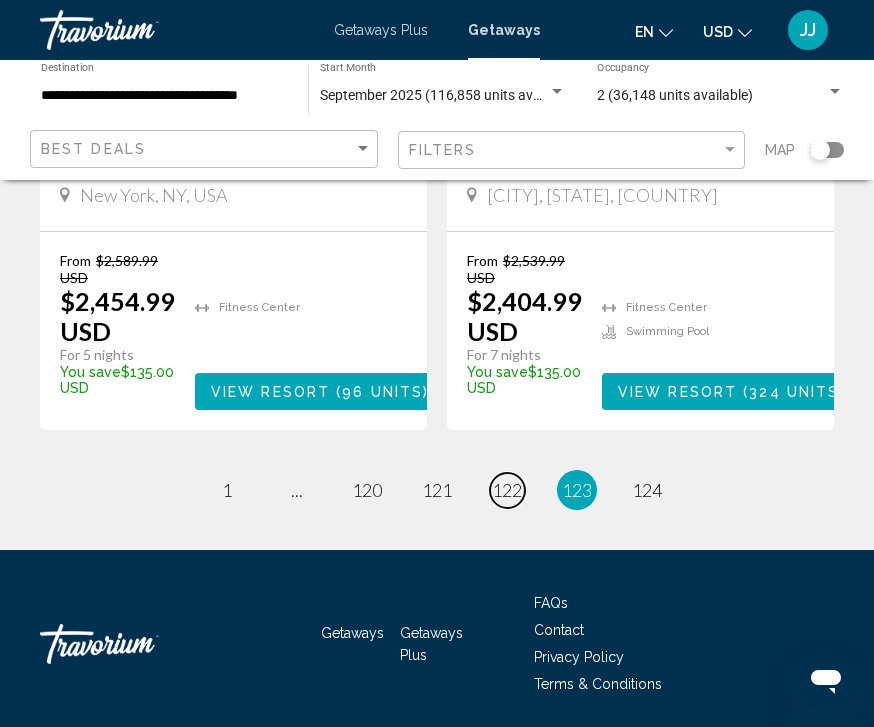 click on "122" at bounding box center (507, 490) 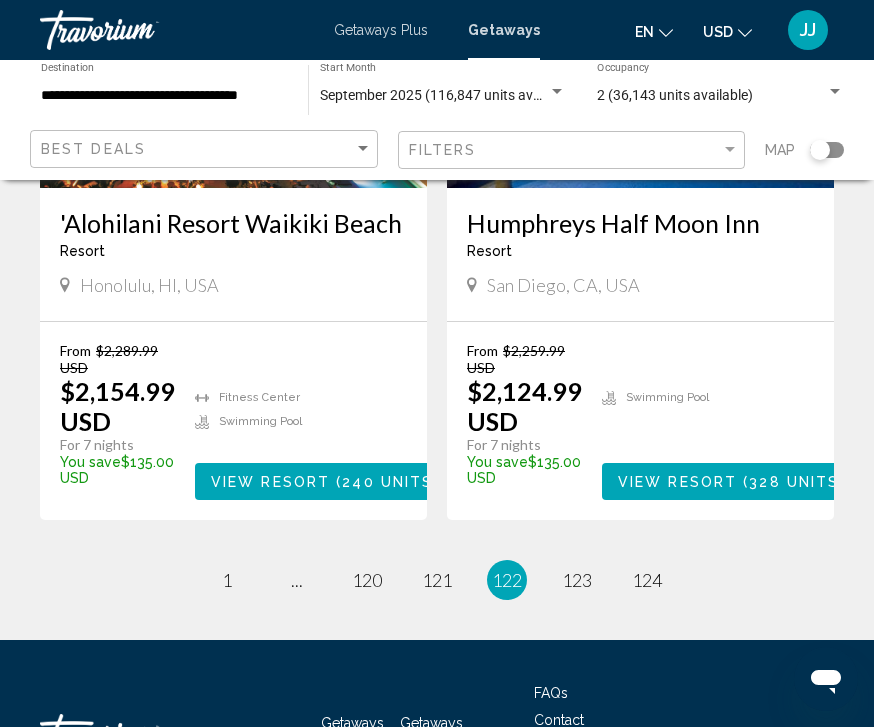 scroll, scrollTop: 4017, scrollLeft: 0, axis: vertical 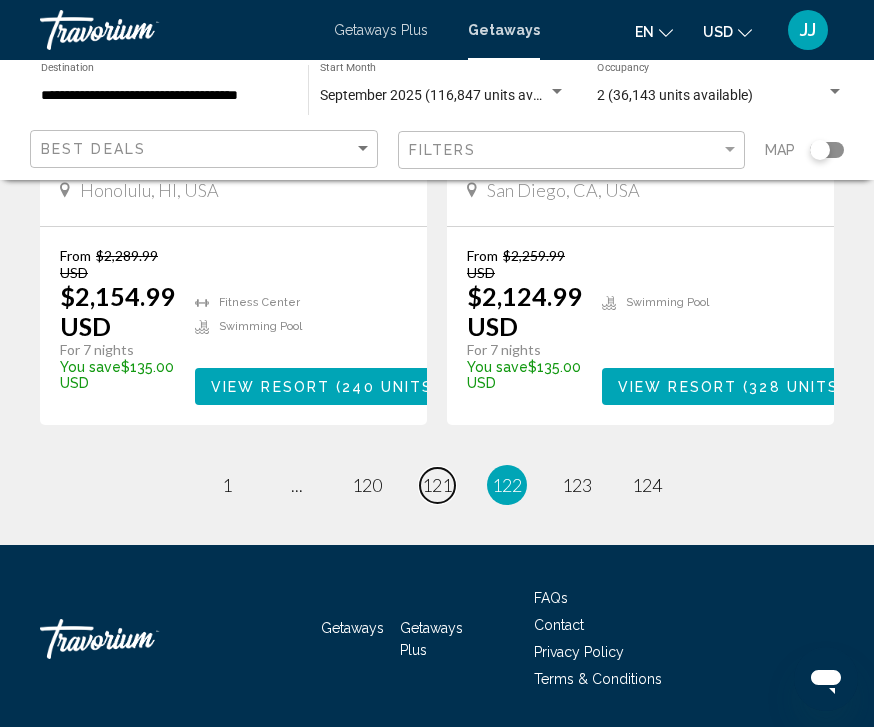 click on "121" at bounding box center [437, 485] 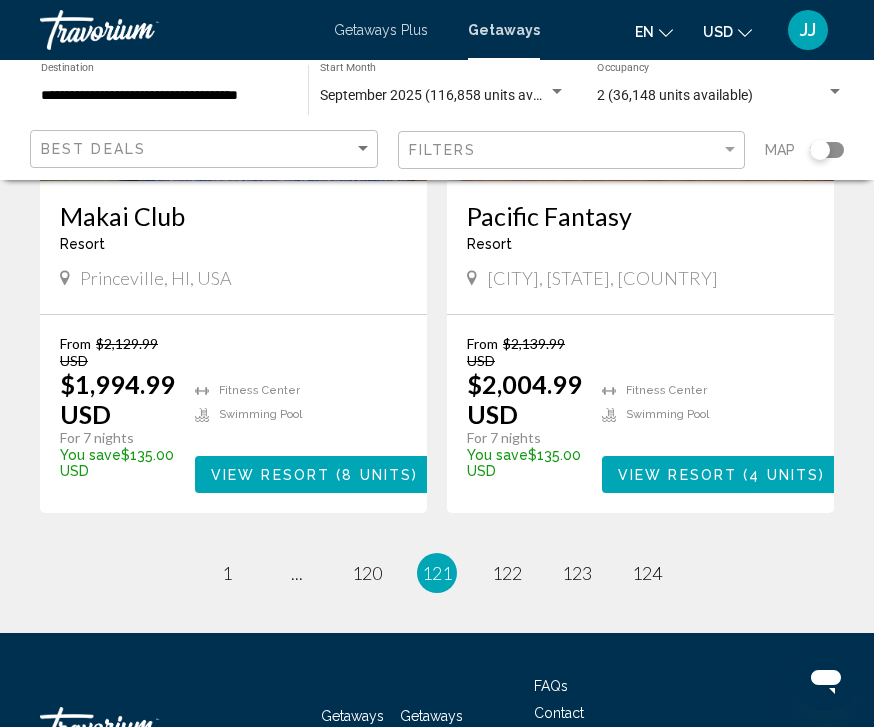 scroll, scrollTop: 4047, scrollLeft: 0, axis: vertical 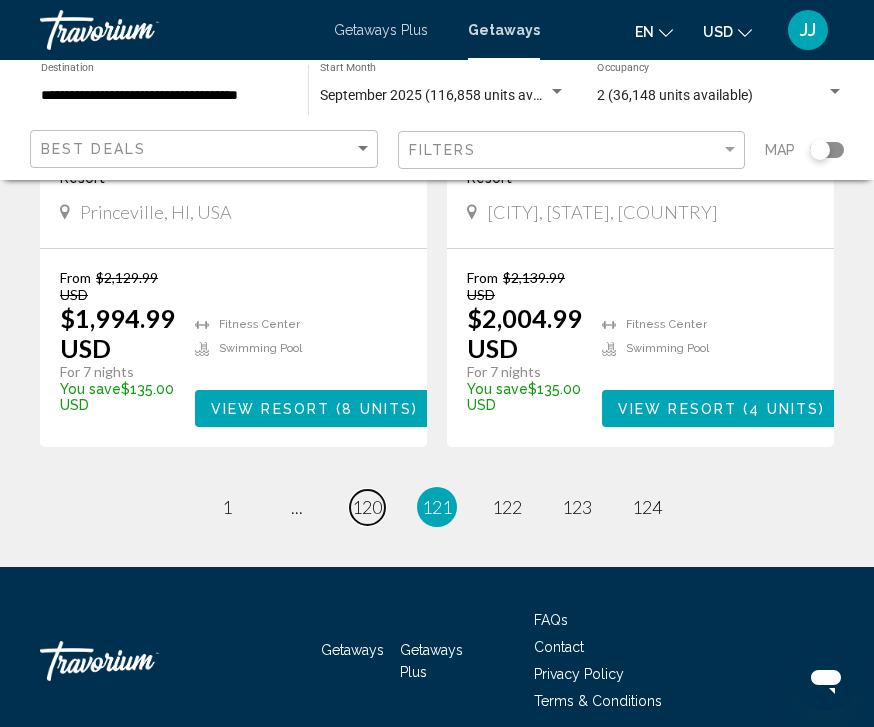 click on "120" at bounding box center [367, 507] 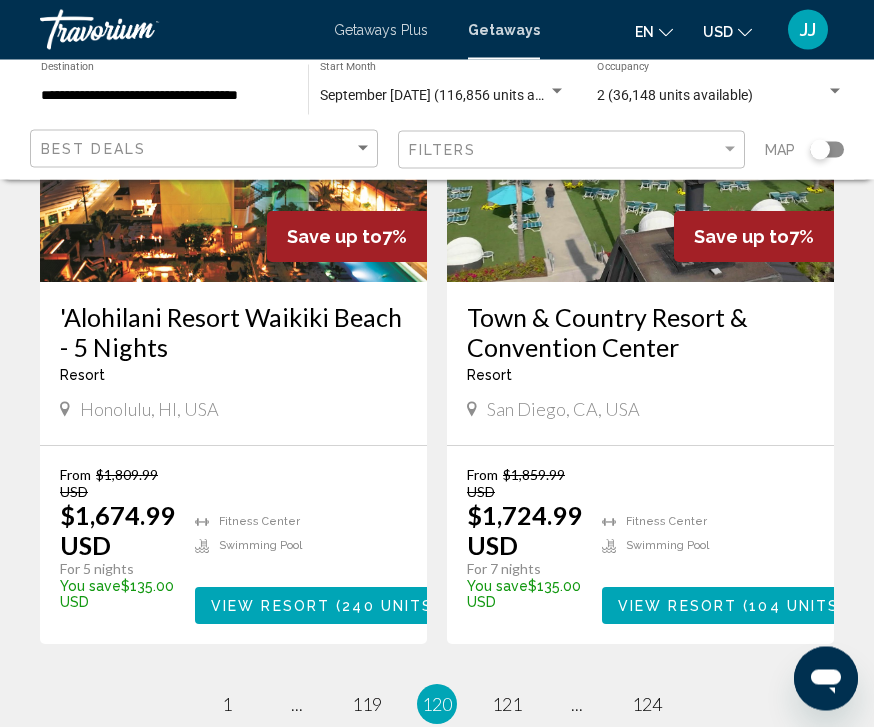 scroll, scrollTop: 3888, scrollLeft: 0, axis: vertical 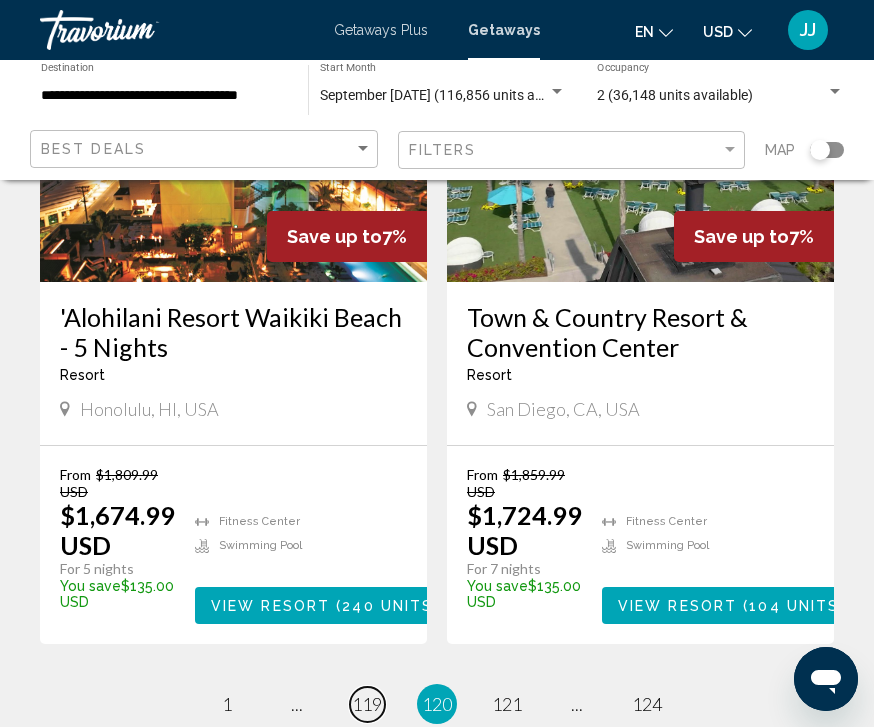 click on "119" at bounding box center (367, 704) 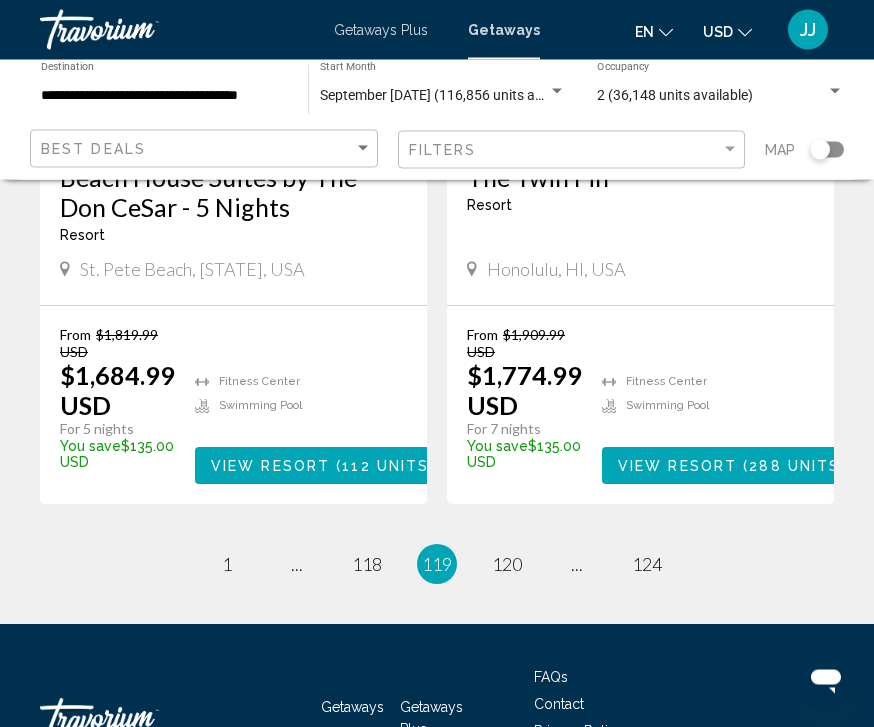 scroll, scrollTop: 4092, scrollLeft: 0, axis: vertical 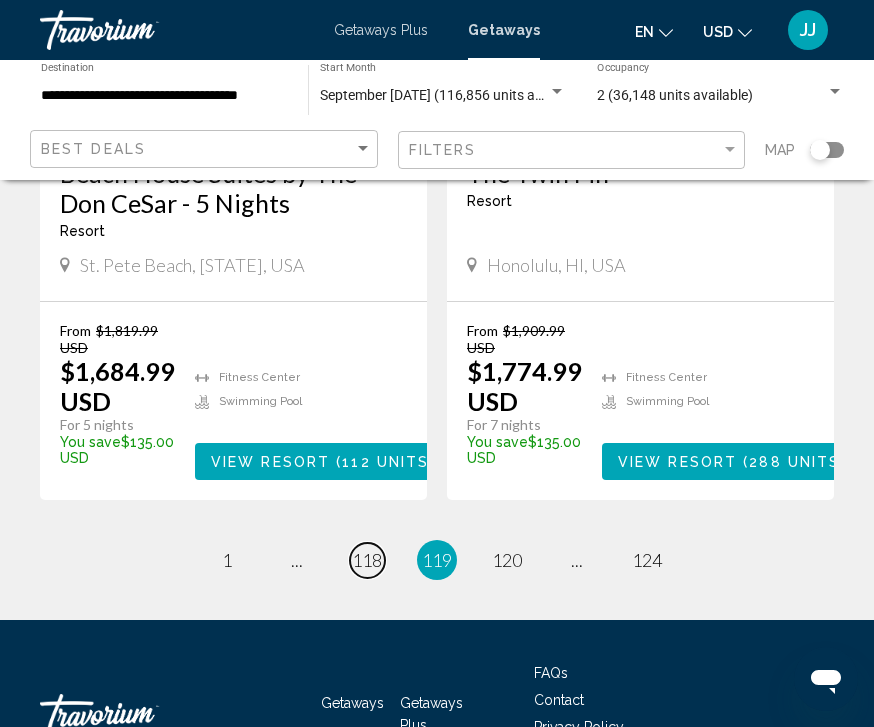 click on "118" at bounding box center [367, 560] 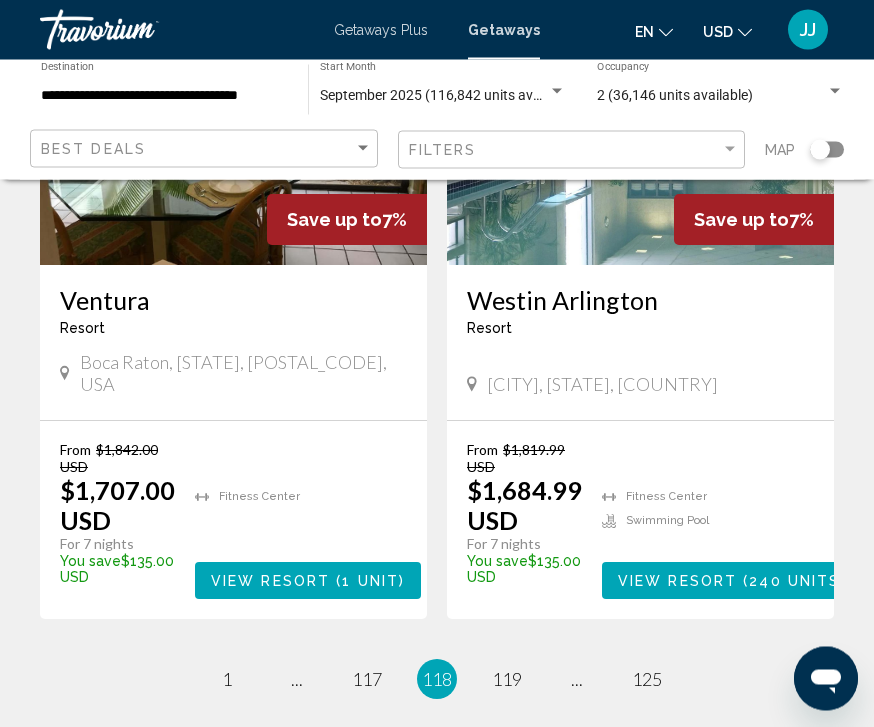 scroll, scrollTop: 3951, scrollLeft: 0, axis: vertical 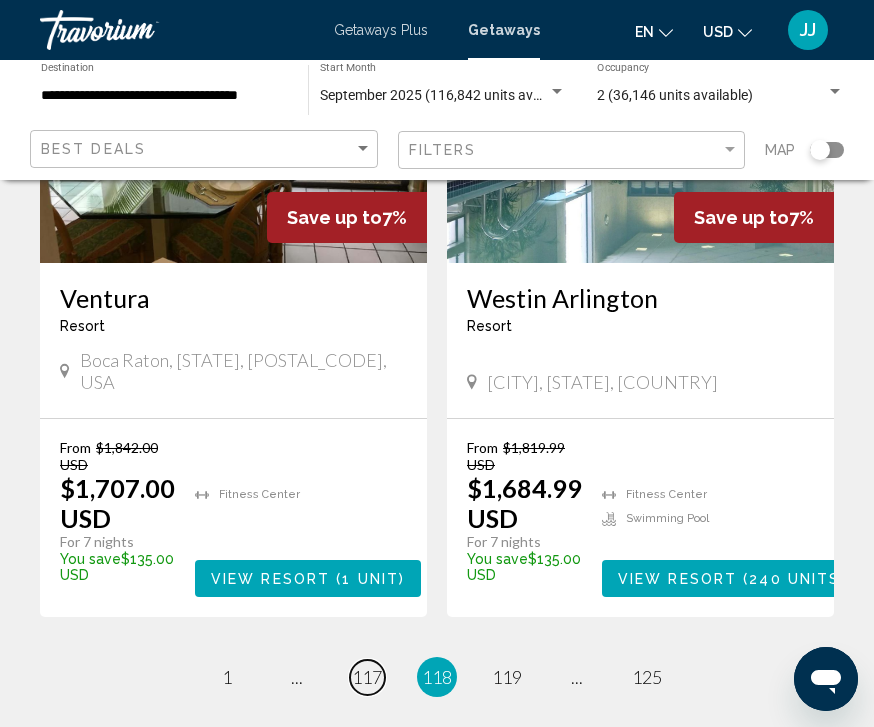 click on "page  117" at bounding box center (367, 677) 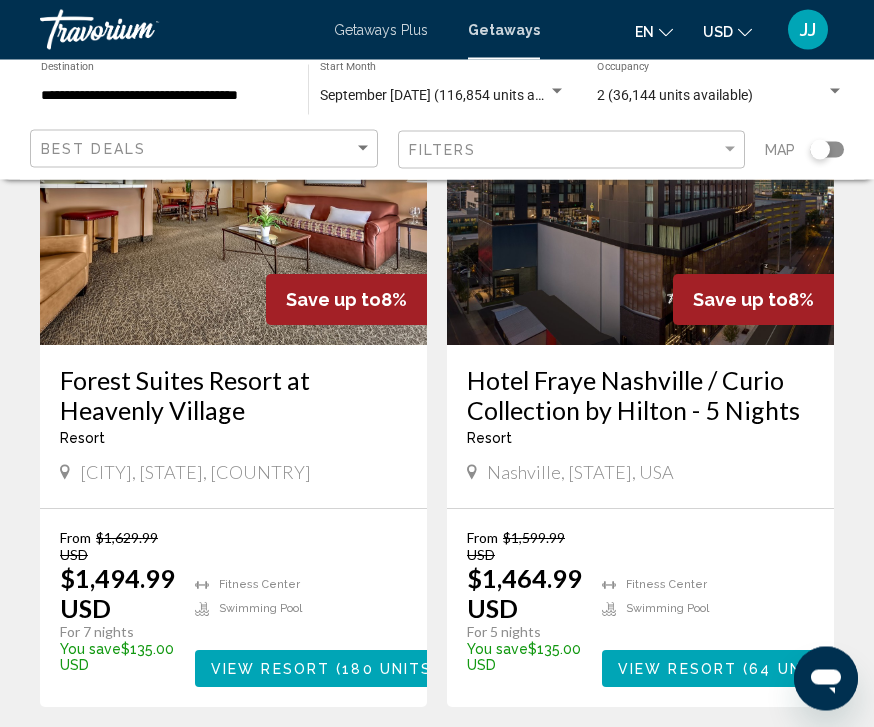 scroll, scrollTop: 4137, scrollLeft: 0, axis: vertical 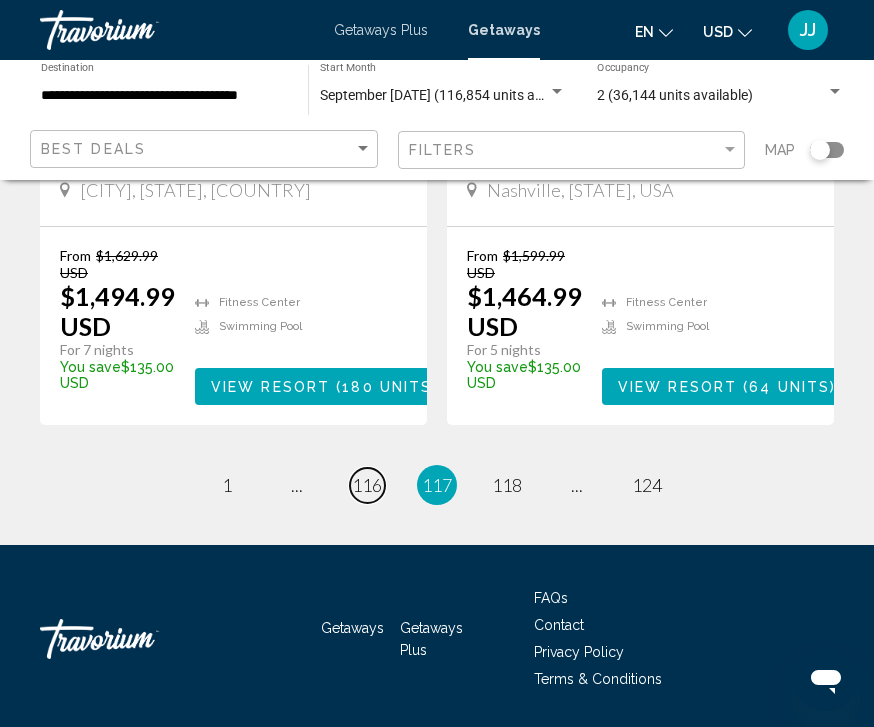 click on "116" at bounding box center [367, 485] 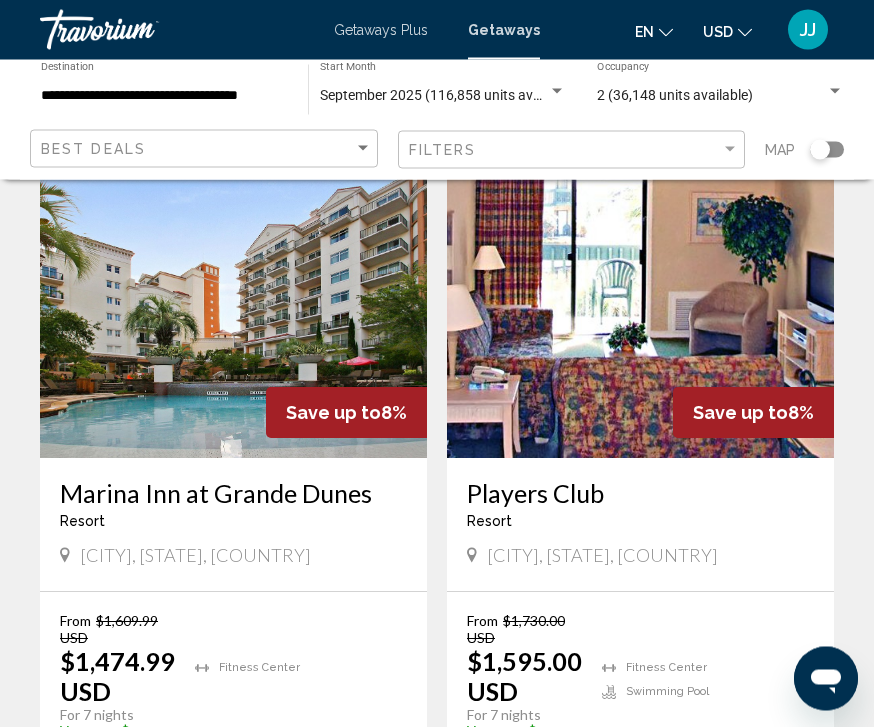 scroll, scrollTop: 854, scrollLeft: 0, axis: vertical 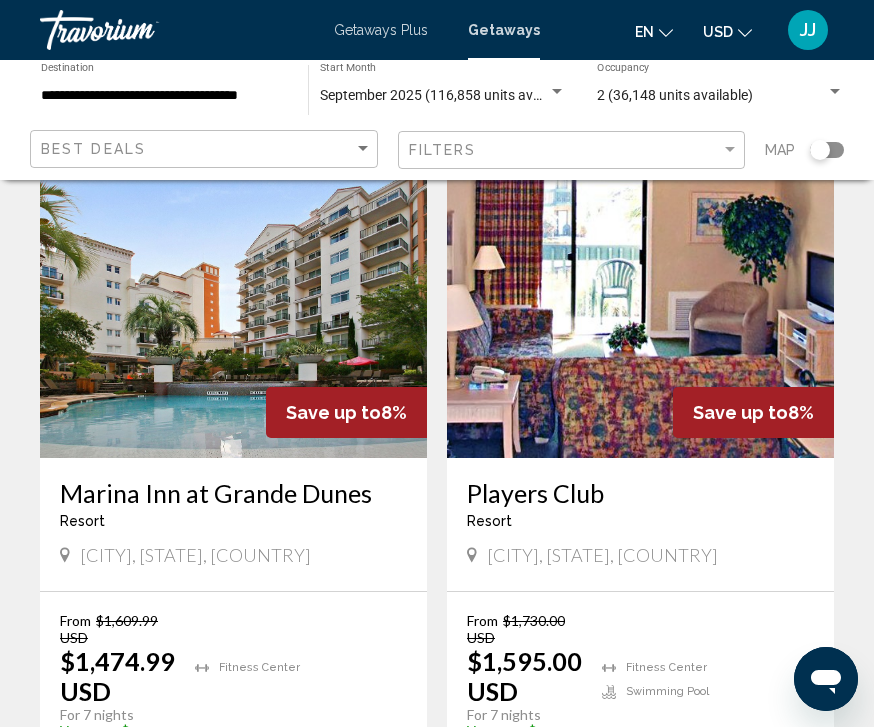 click on "View Resort    ( 208 units )" at bounding box center (325, 751) 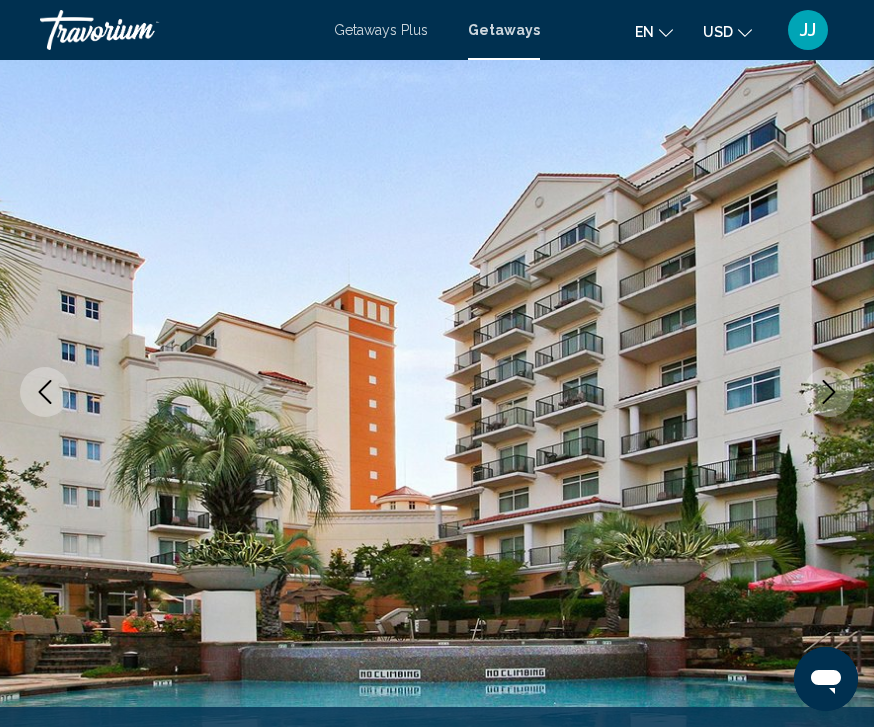 scroll, scrollTop: 142, scrollLeft: 0, axis: vertical 